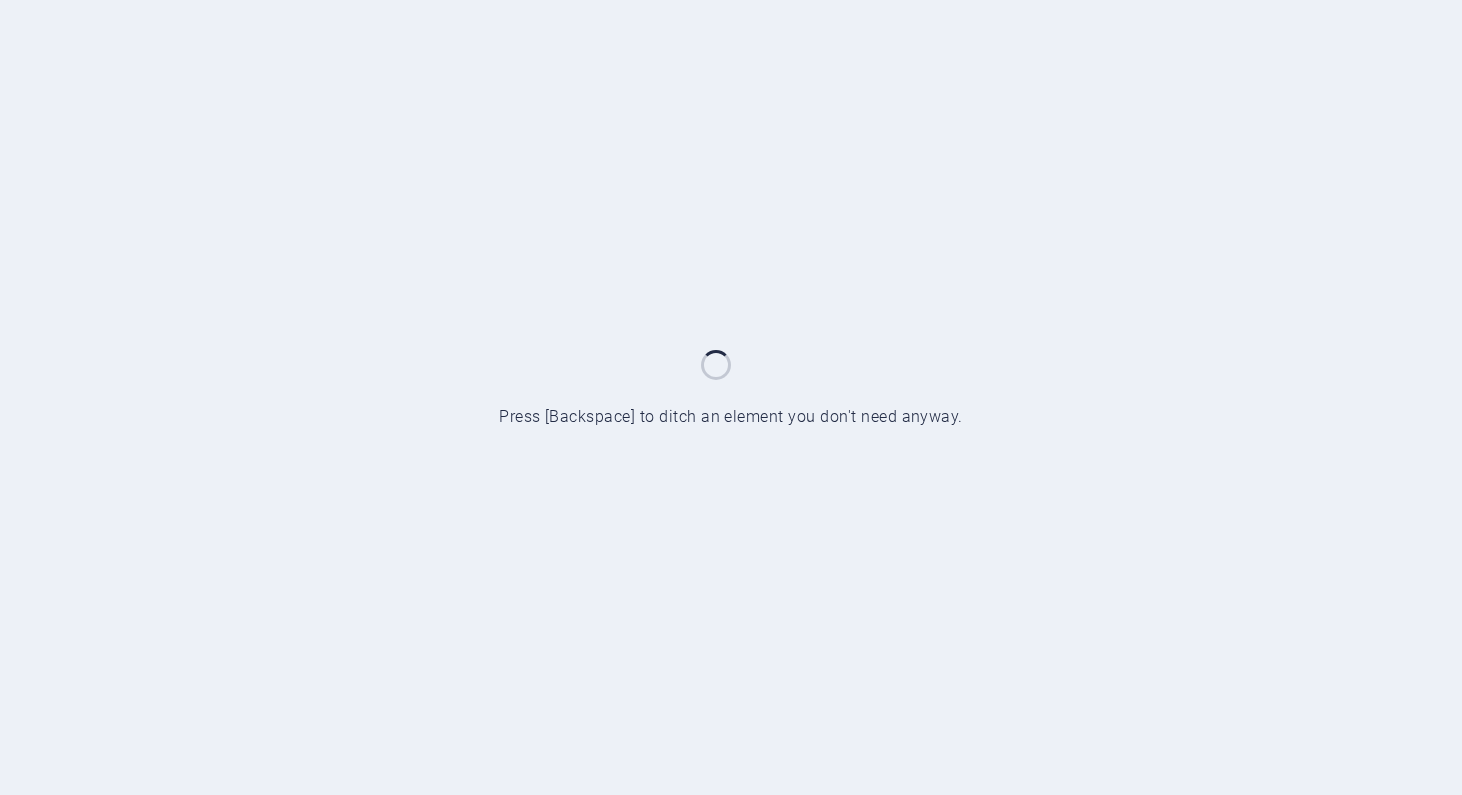 scroll, scrollTop: 0, scrollLeft: 0, axis: both 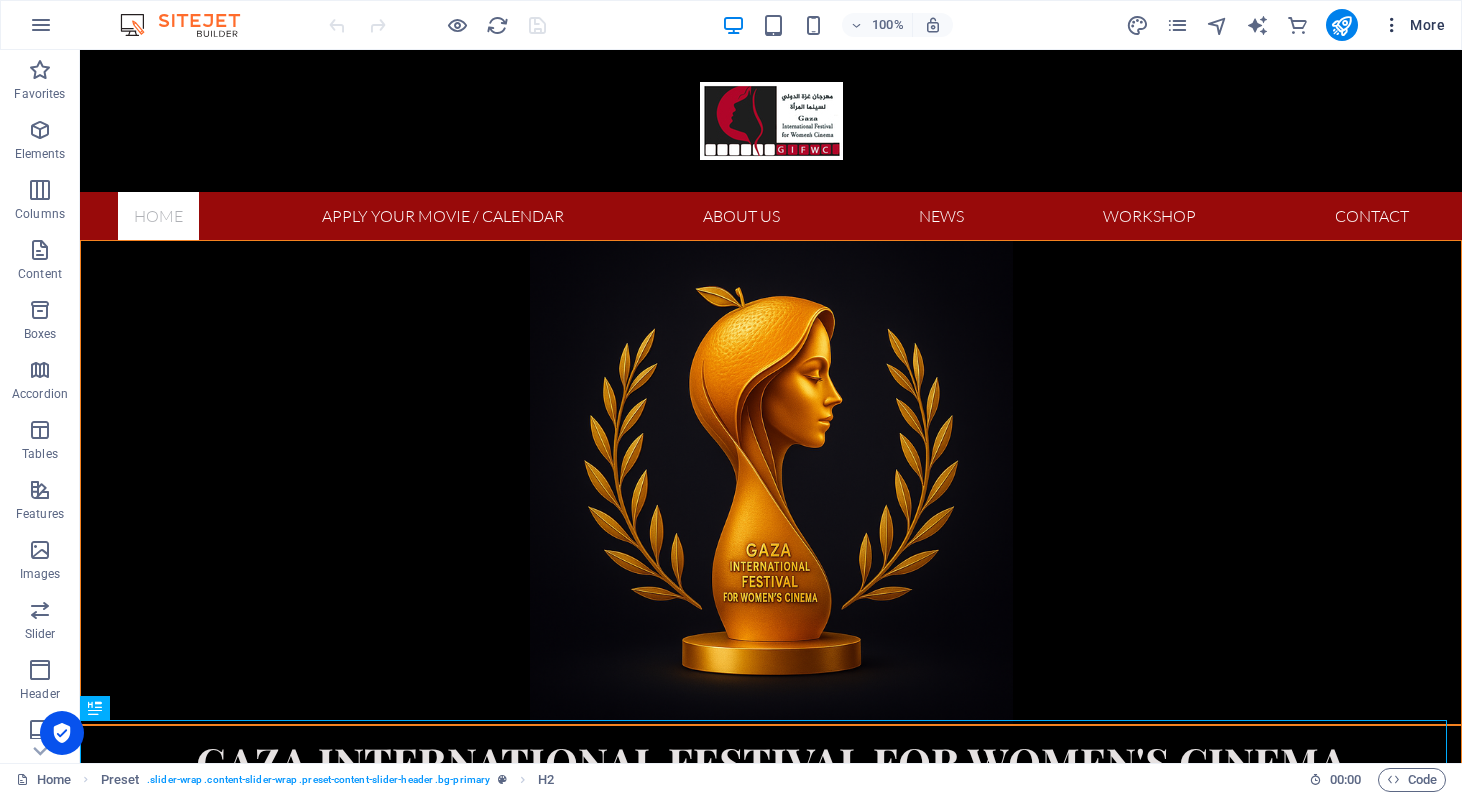 click on "More" at bounding box center (1413, 25) 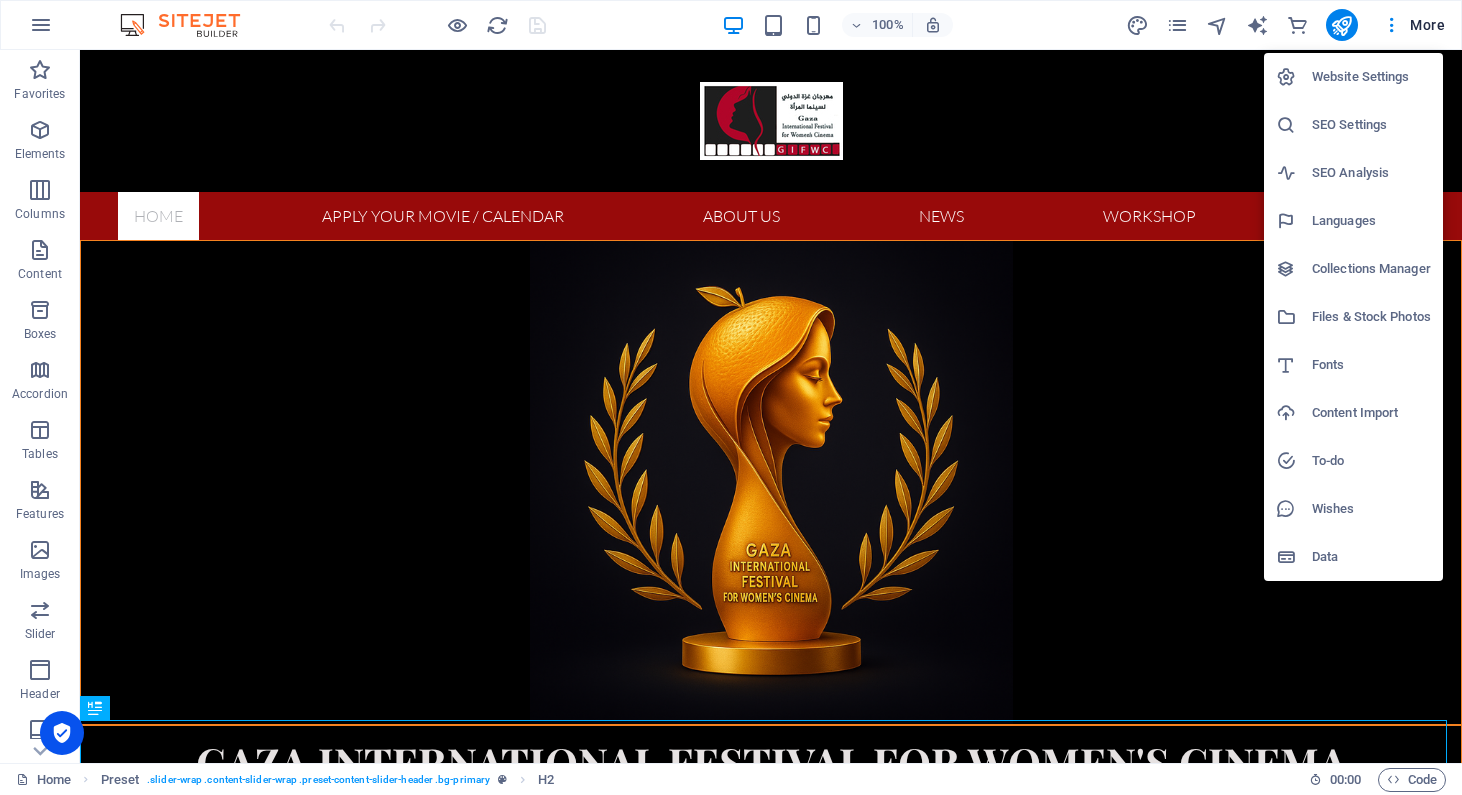 click on "Languages" at bounding box center [1371, 221] 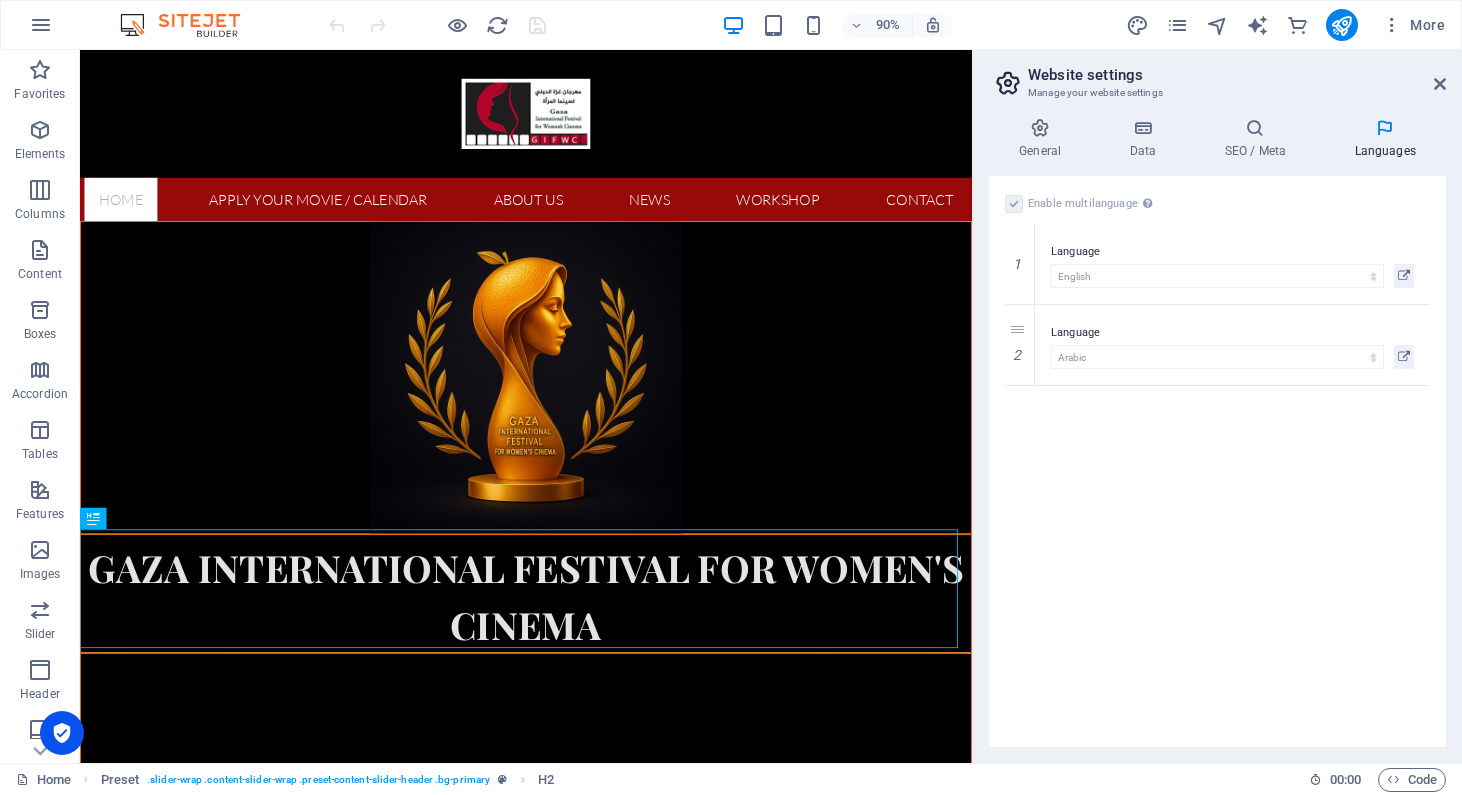 click on "Enable multilanguage To disable multilanguage delete all languages until only one language remains. Website language Abkhazian Afar Afrikaans Akan Albanian Amharic Arabic Aragonese Armenian Assamese Avaric Avestan Aymara Azerbaijani Bambara Bashkir Basque Belarusian Bengali Bihari languages Bislama Bokmål Bosnian Breton Bulgarian Burmese Catalan Central Khmer Chamorro Chechen Chinese Church Slavic Chuvash Cornish Corsican Cree Croatian Czech Danish Dutch Dzongkha English Esperanto Estonian Ewe Faroese Farsi (Persian) Fijian Finnish French Fulah Gaelic Galician Ganda Georgian German Greek Greenlandic Guaraní Gujarati Haitian Creole Hausa Hebrew Herero Hindi Hiri Motu Hungarian Icelandic Ido Igbo Indonesian Interlingua Interlingue Inuktitut Inupiaq Irish Italian Japanese Javanese Kannada Kanuri Kashmiri Kazakh Kikuyu Kinyarwanda Komi Kongo Korean Kurdish Kwanyama Kyrgyz Lao Latin Latvian Limburgish Lingala Lithuanian Luba-Katanga Luxembourgish Macedonian Malagasy Malay Malayalam Maldivian Maltese Manx Maori 1" at bounding box center (1217, 461) 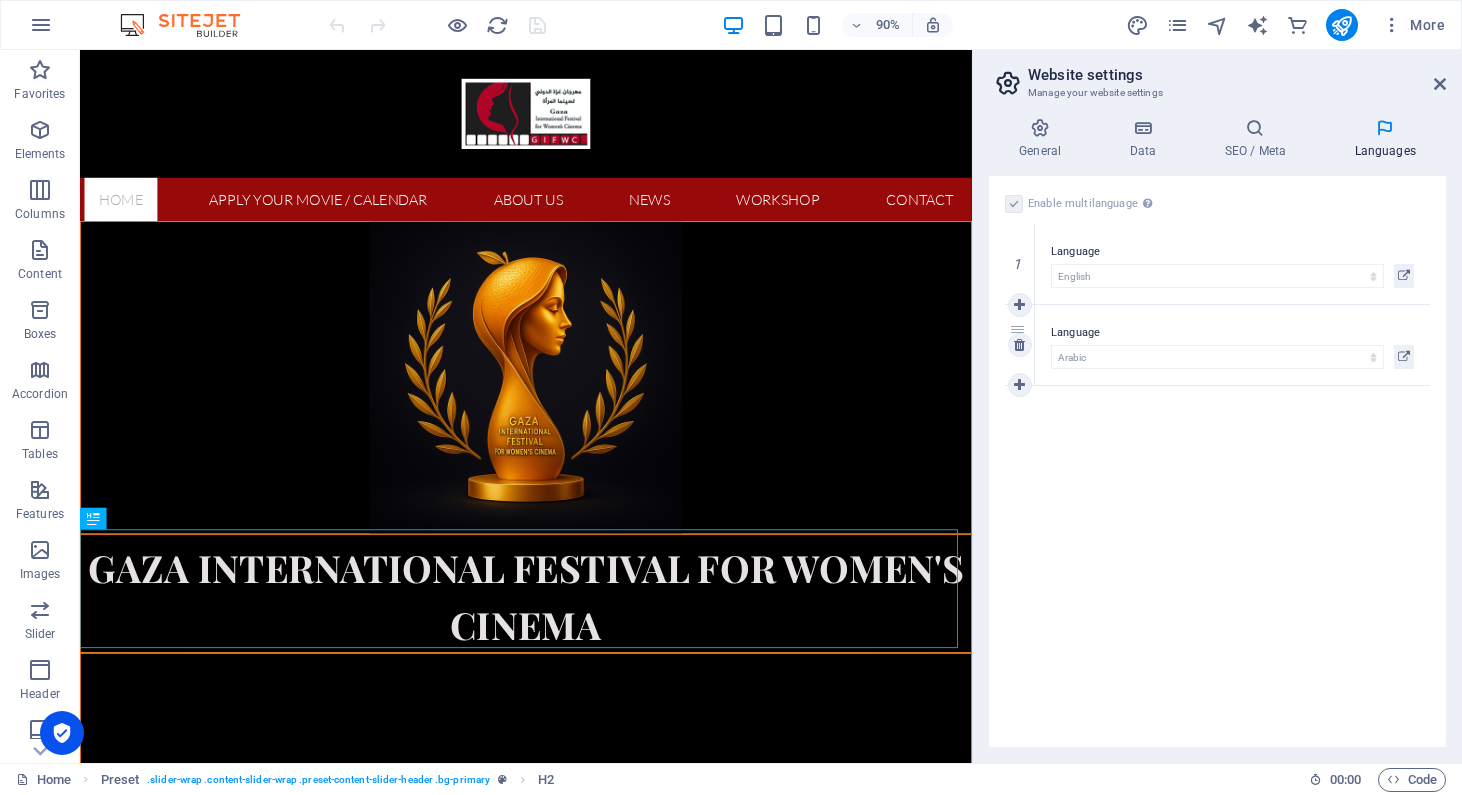 click on "2" at bounding box center [1020, 345] 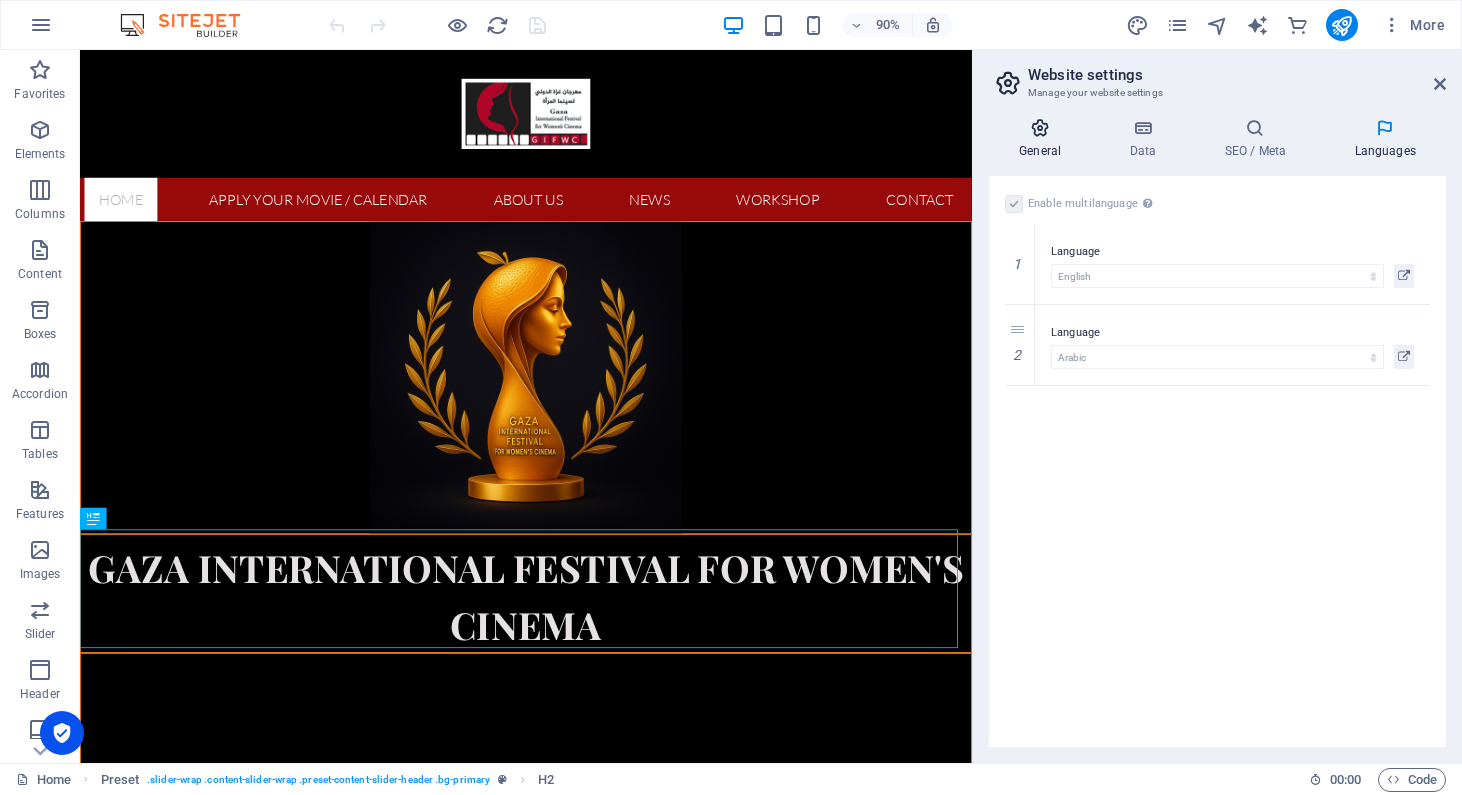 click at bounding box center (1040, 128) 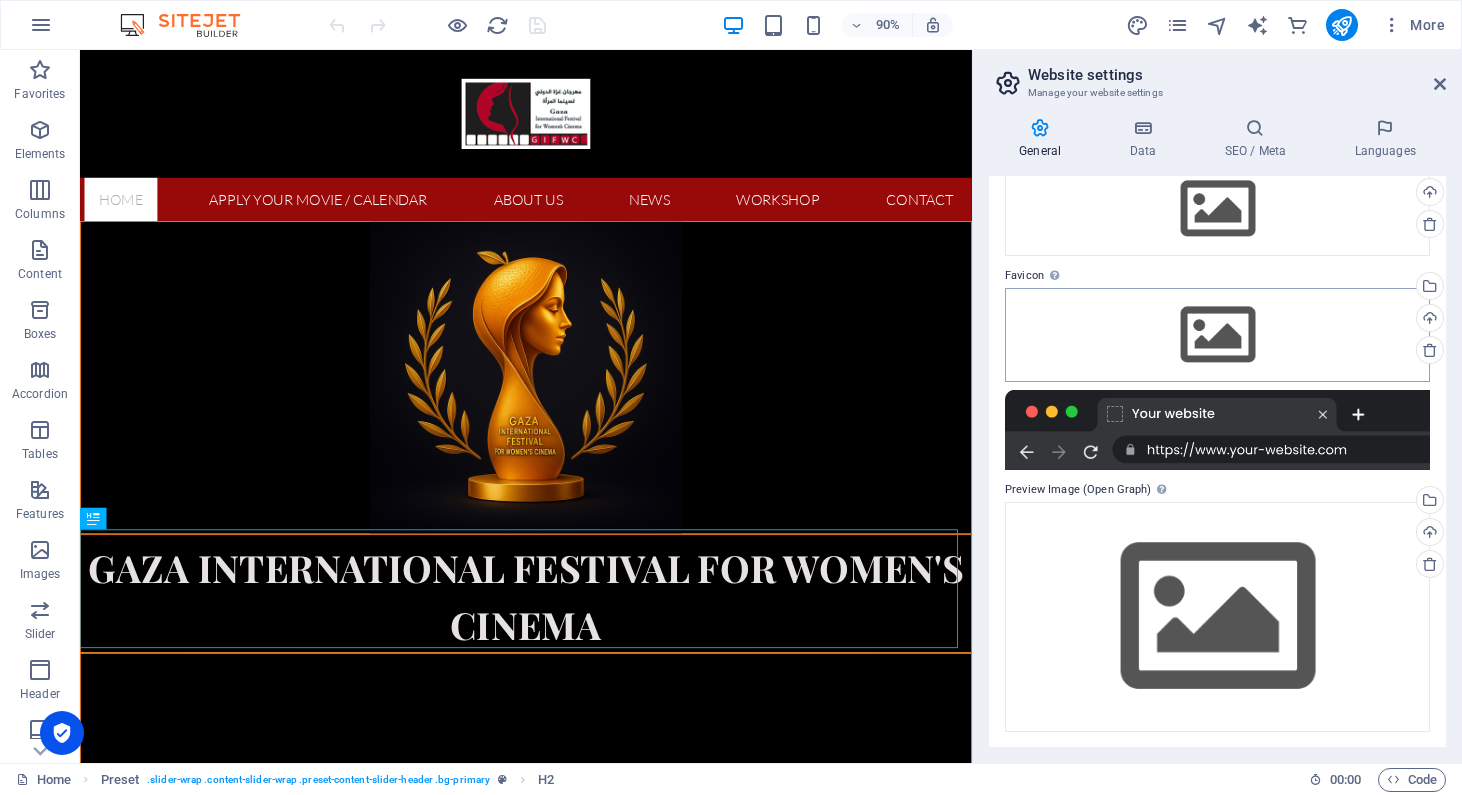 scroll, scrollTop: 0, scrollLeft: 0, axis: both 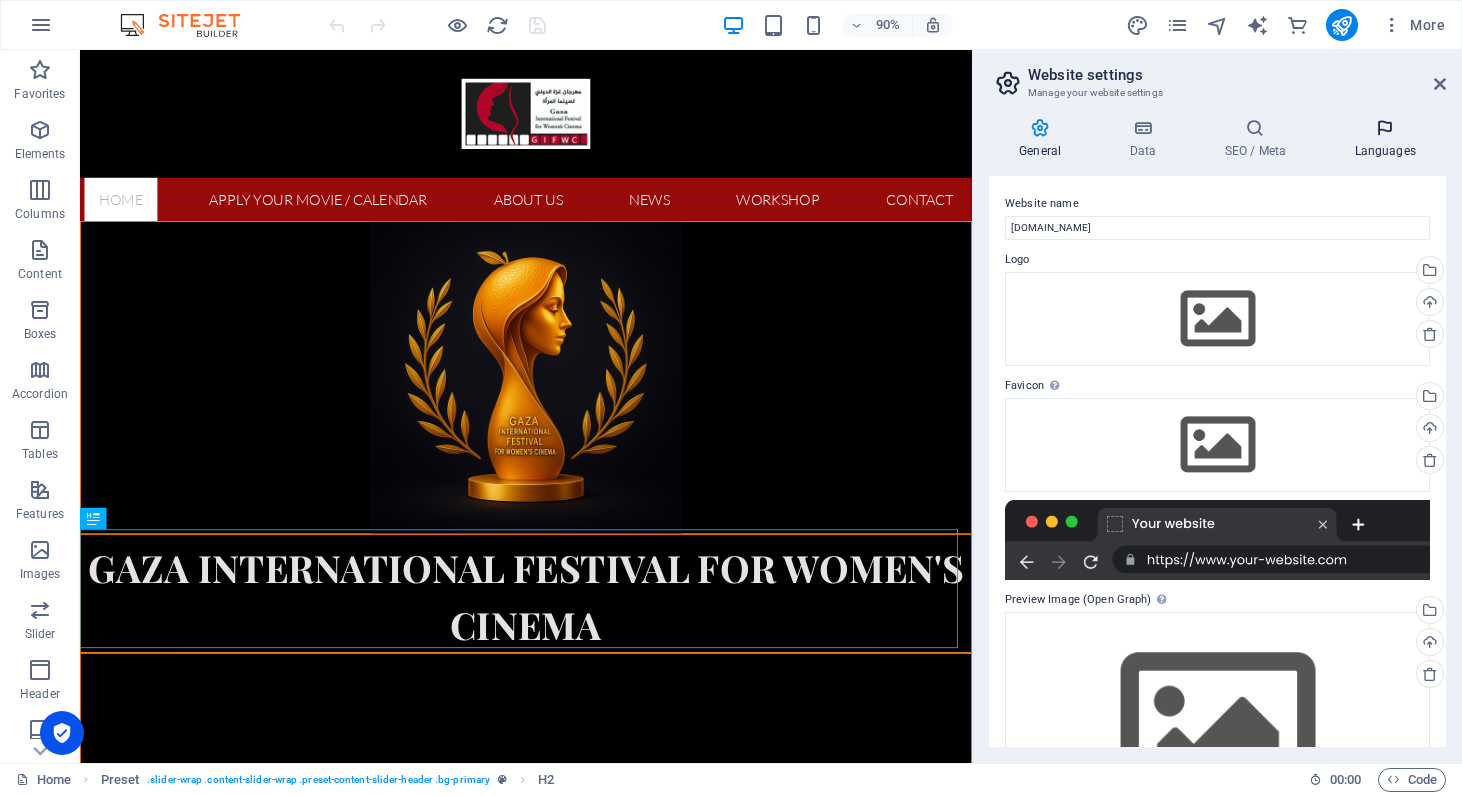 click at bounding box center [1385, 128] 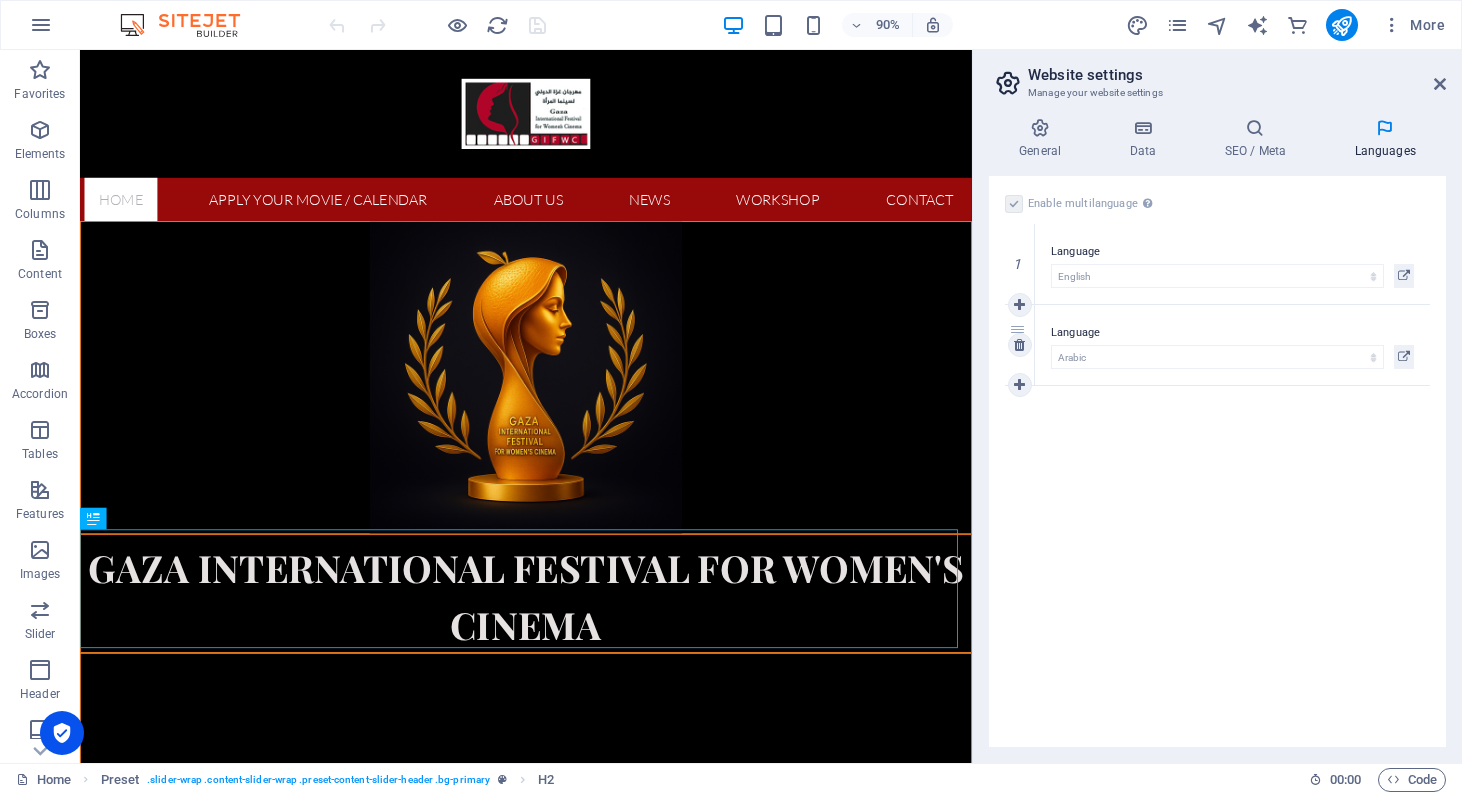 click on "Language" at bounding box center [1232, 333] 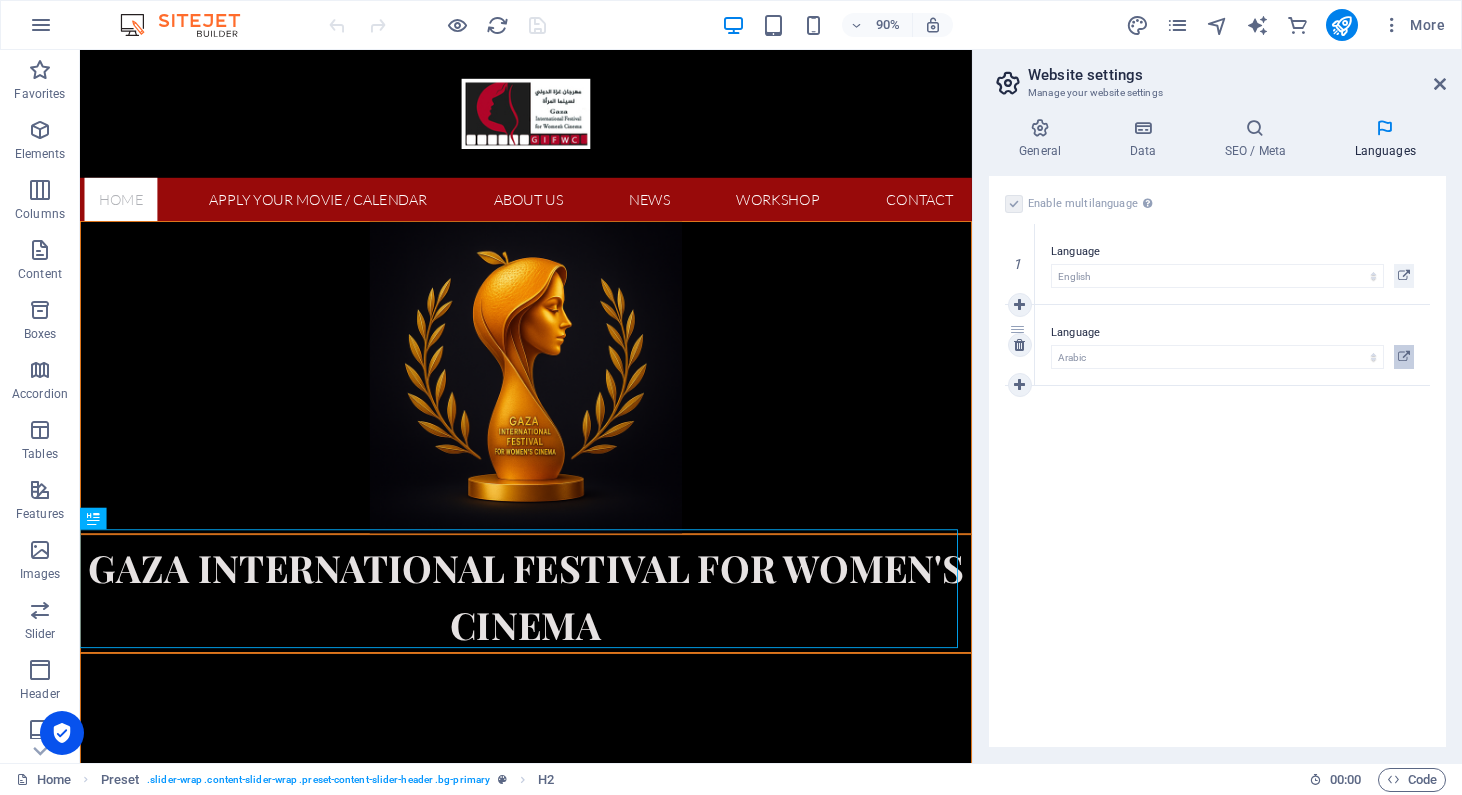 click at bounding box center (1404, 357) 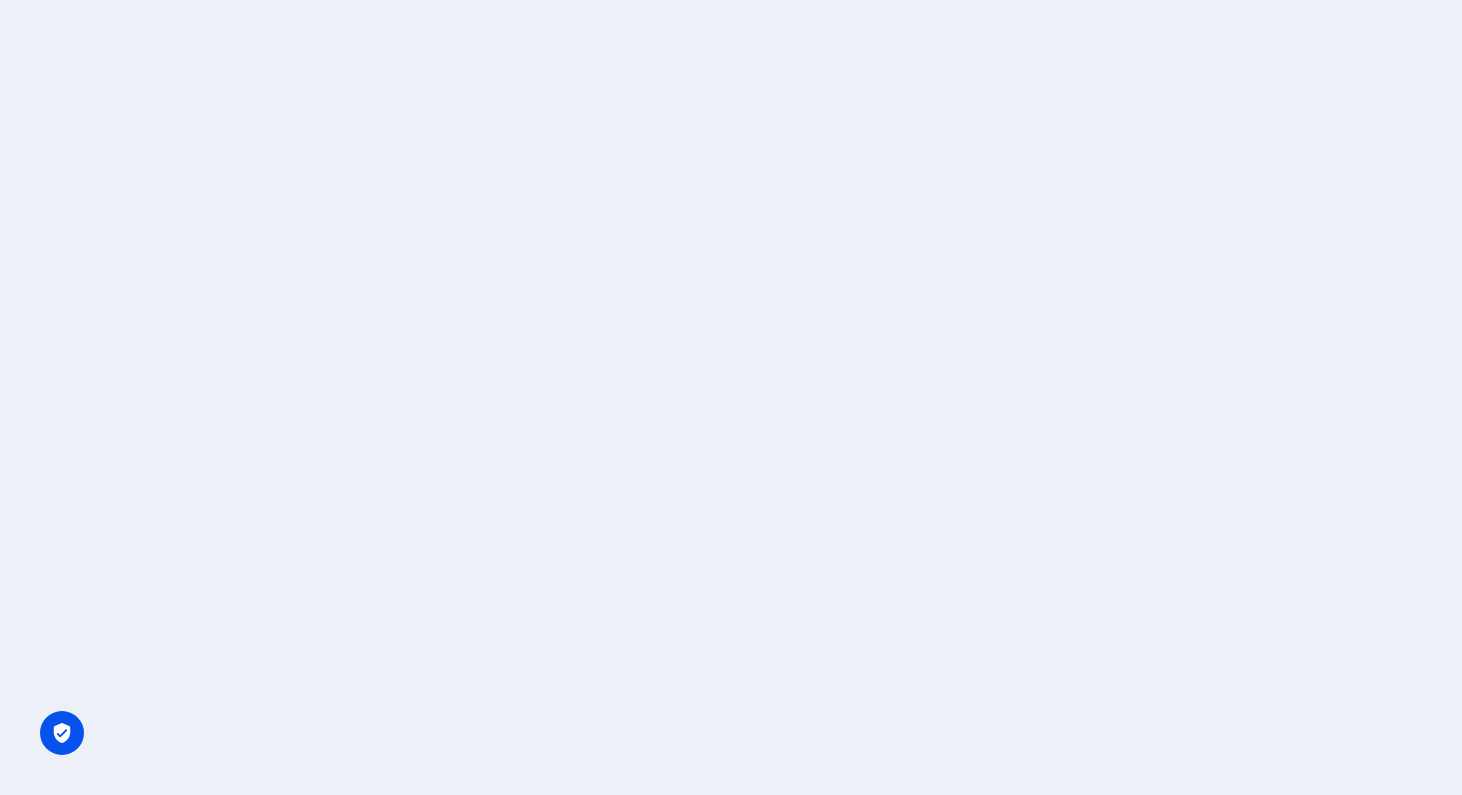 scroll, scrollTop: 0, scrollLeft: 0, axis: both 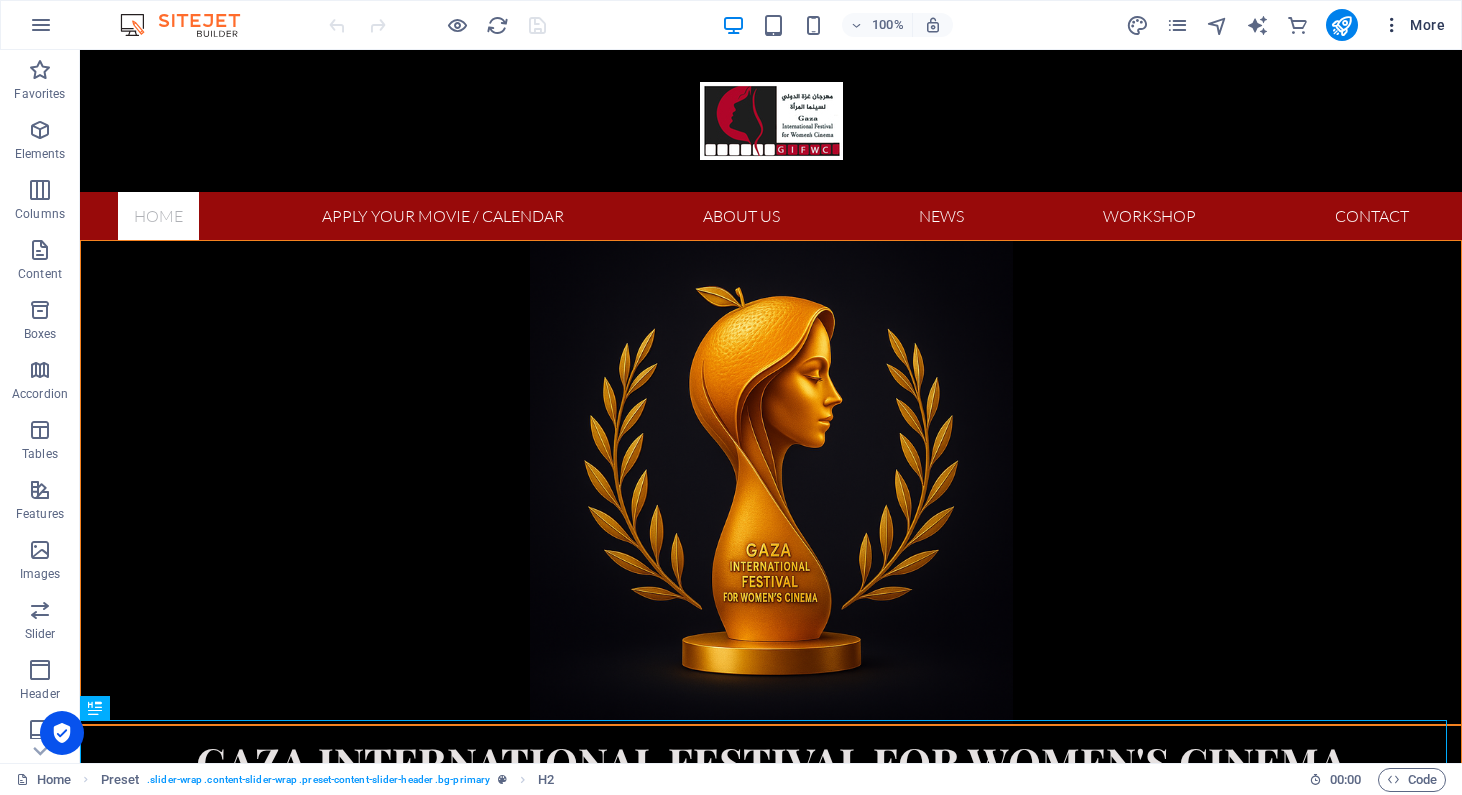 click on "More" at bounding box center [1413, 25] 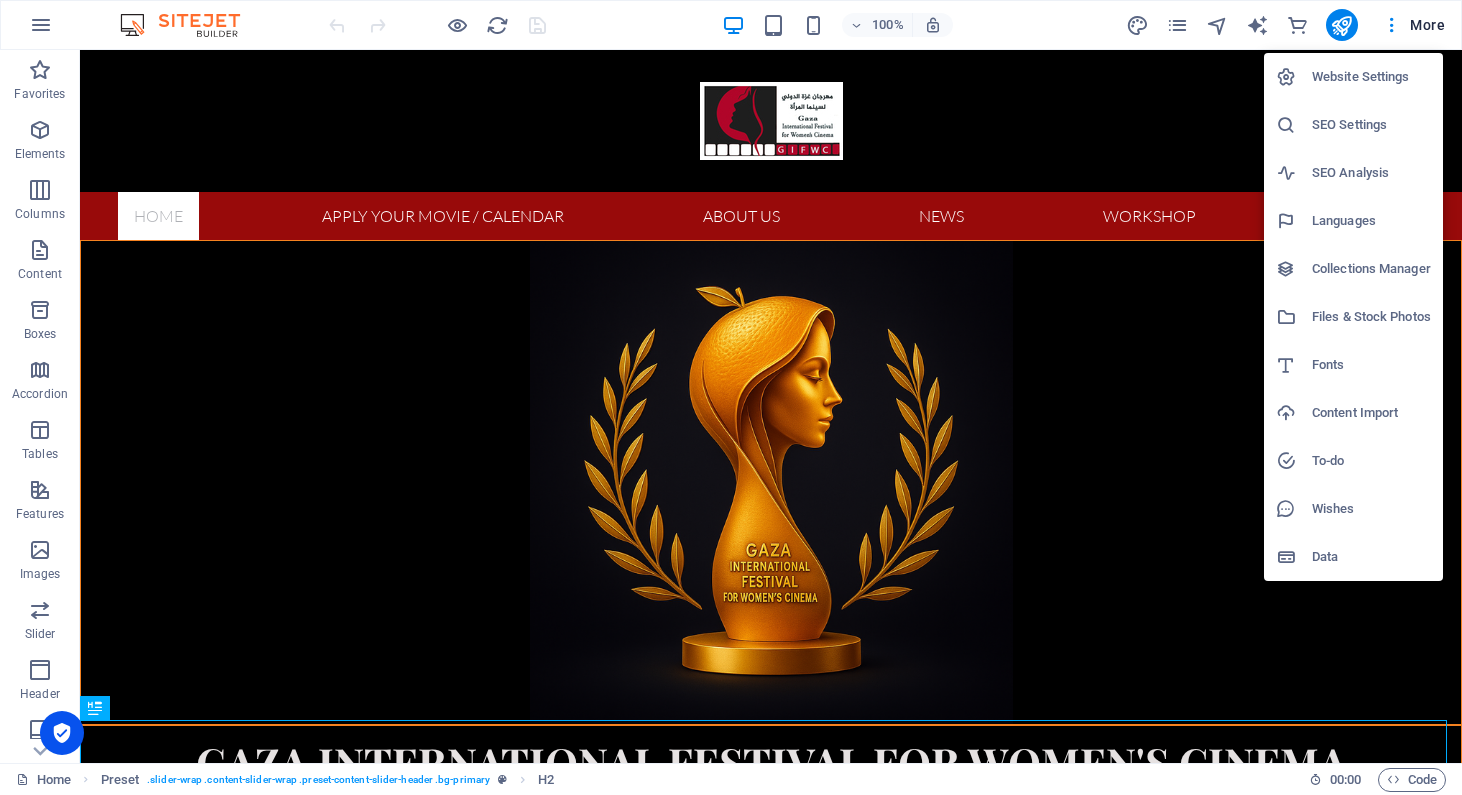 click on "Languages" at bounding box center (1371, 221) 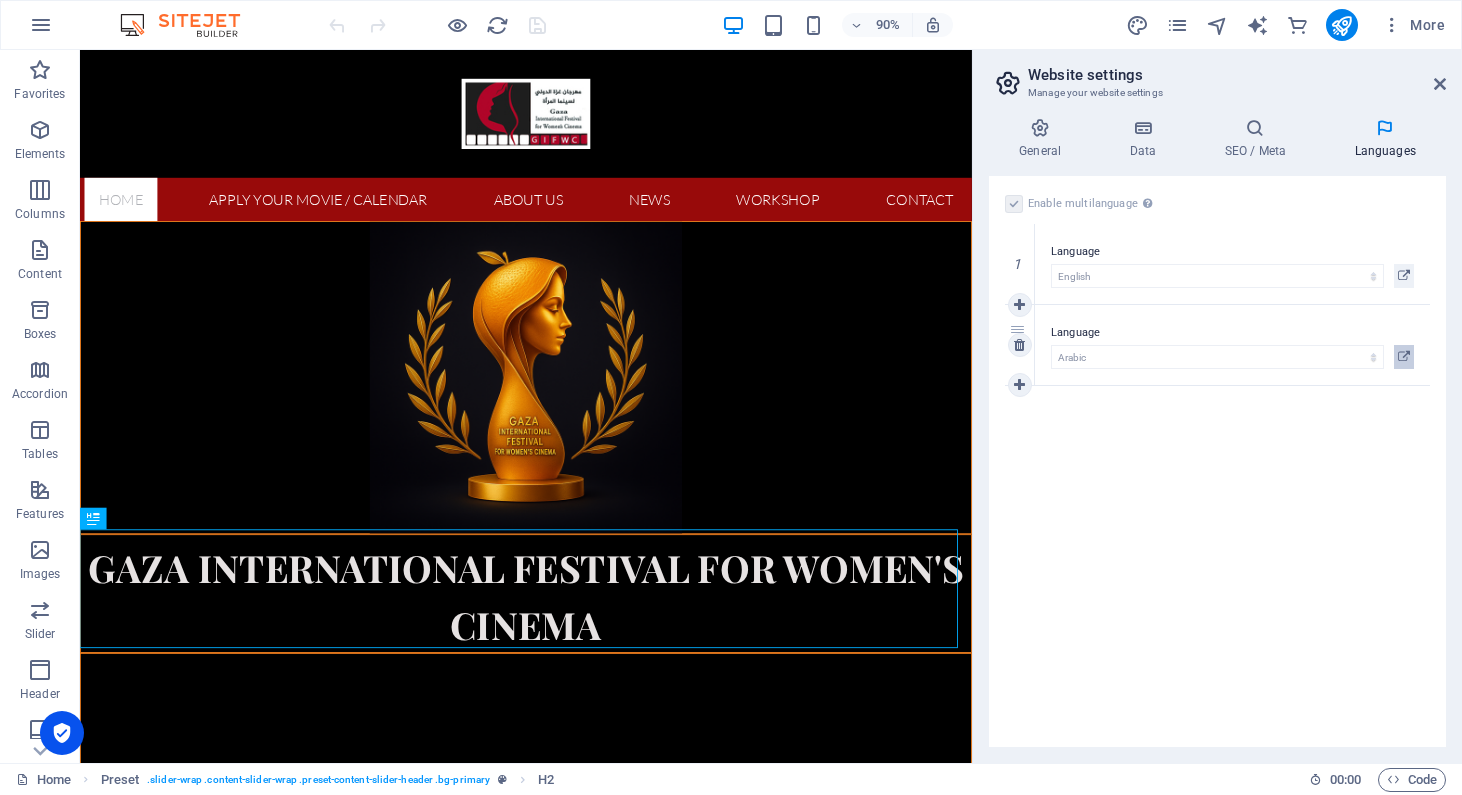 click at bounding box center (1404, 357) 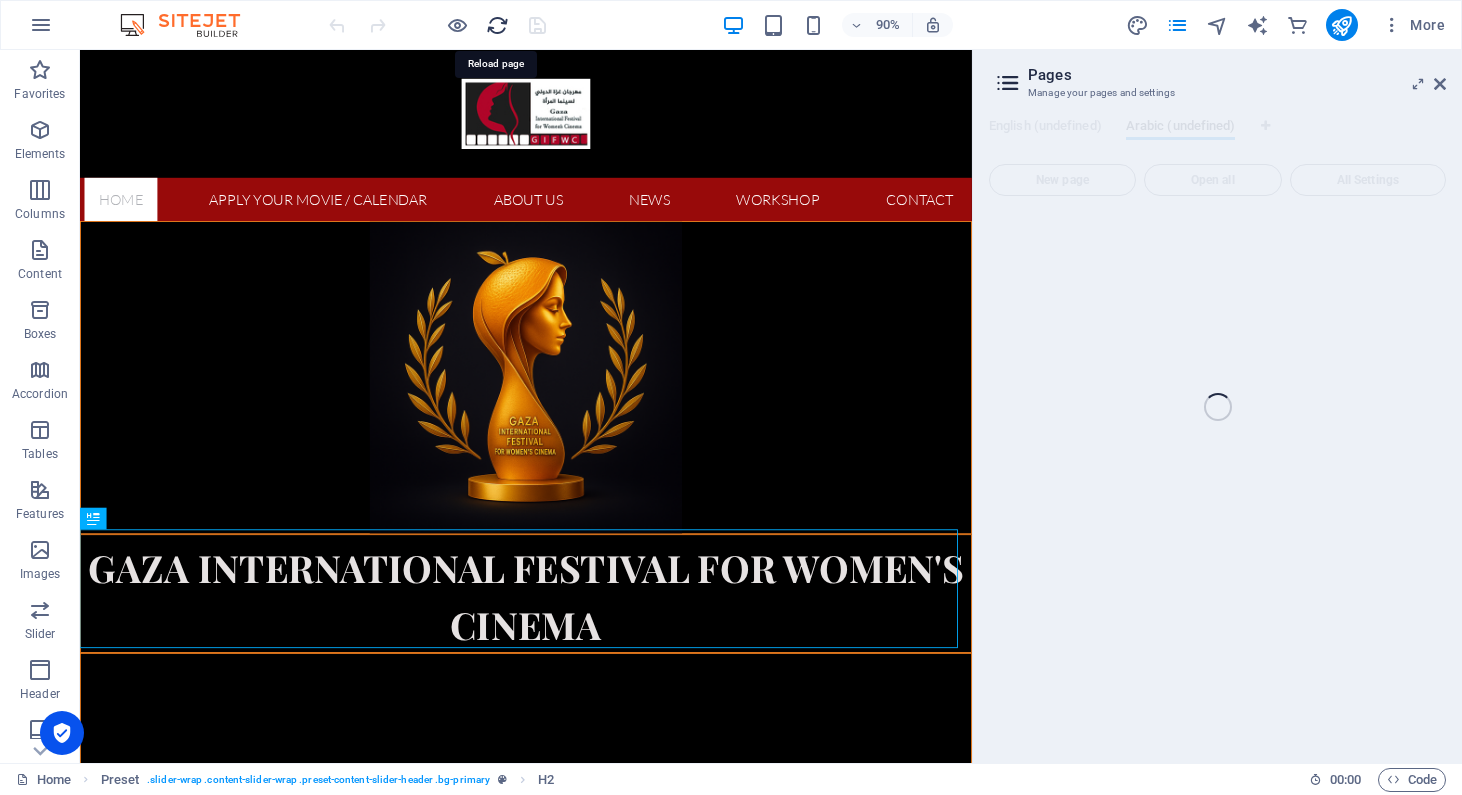 click at bounding box center [497, 25] 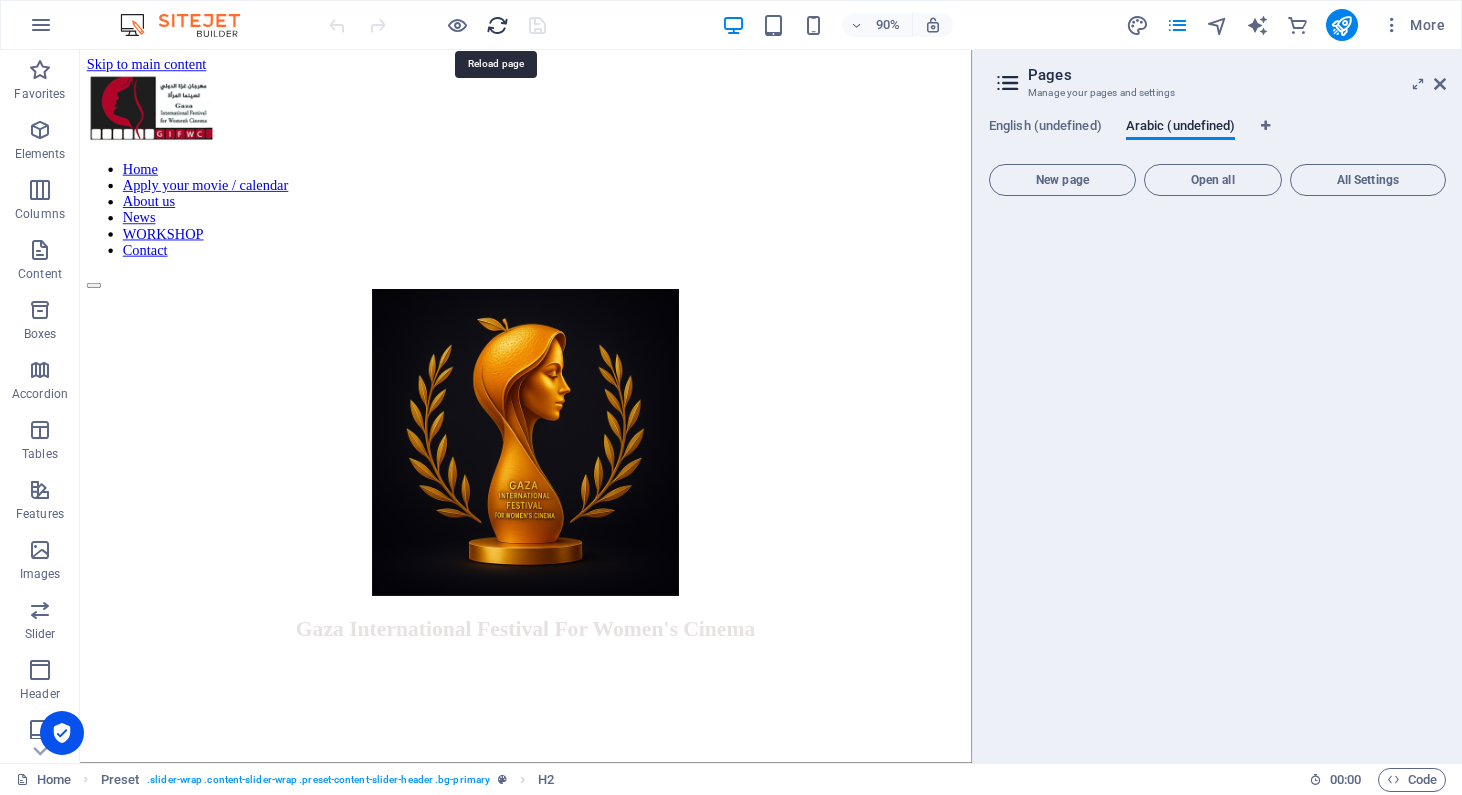 scroll, scrollTop: 0, scrollLeft: 0, axis: both 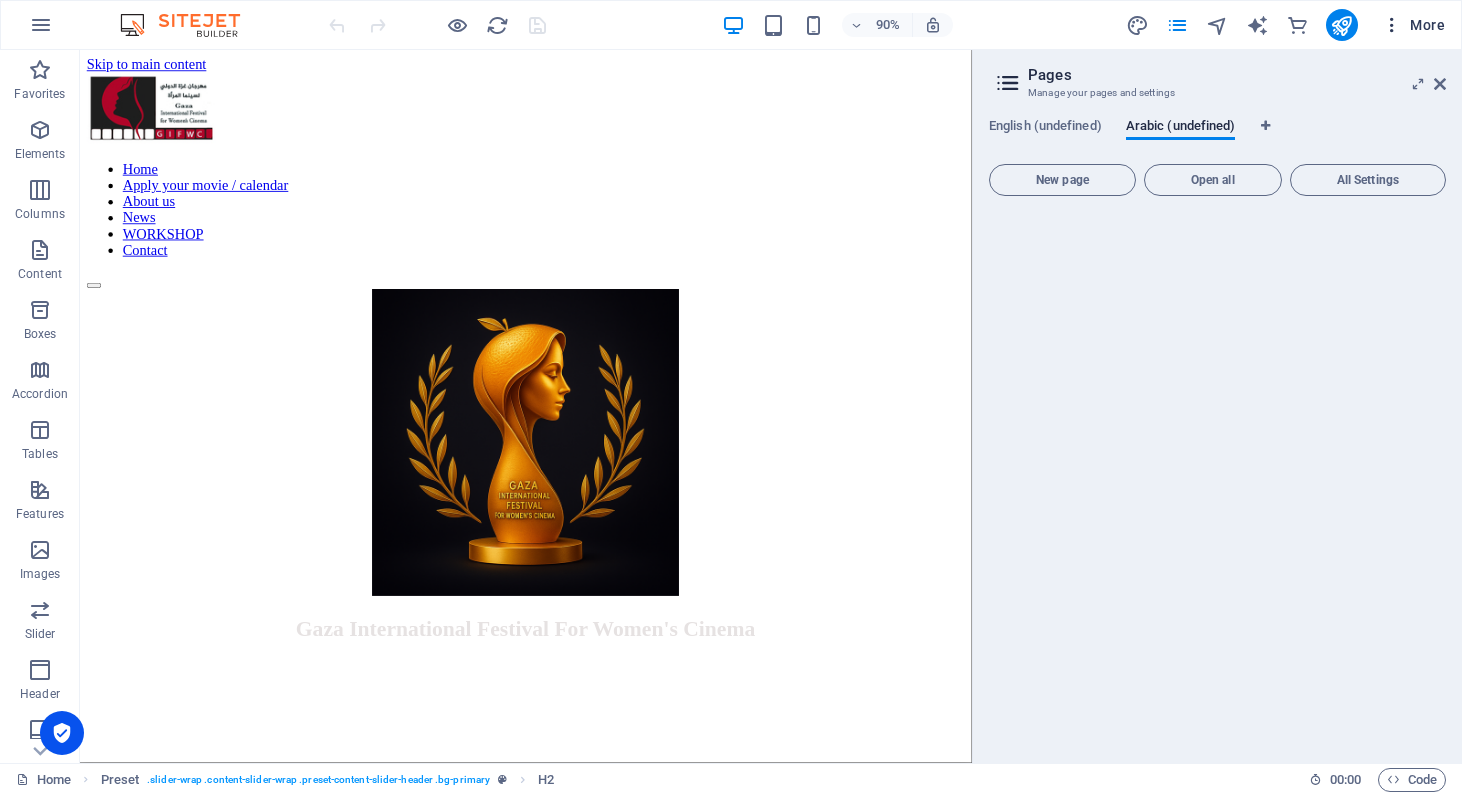 click on "More" at bounding box center [1413, 25] 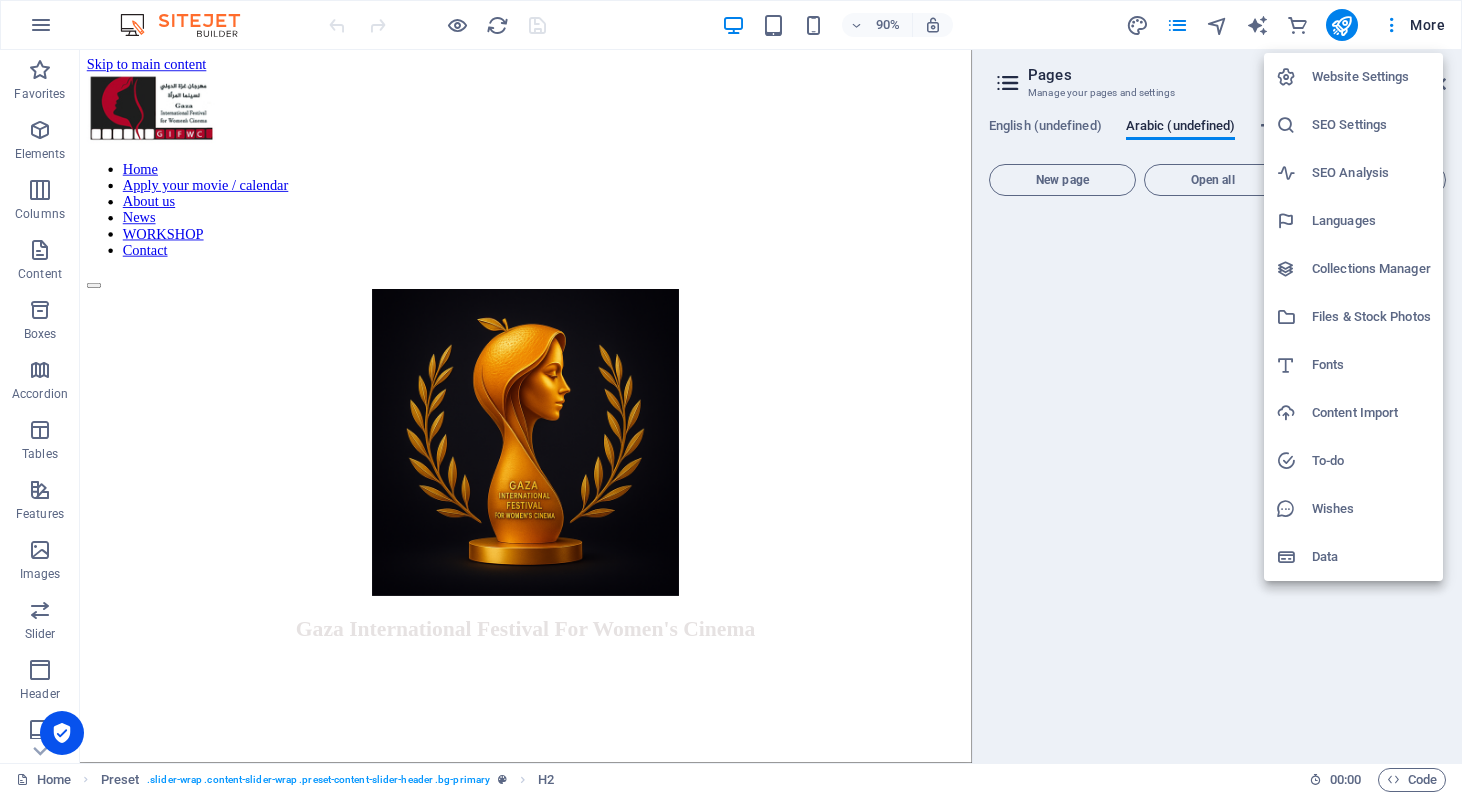 click on "Languages" at bounding box center (1371, 221) 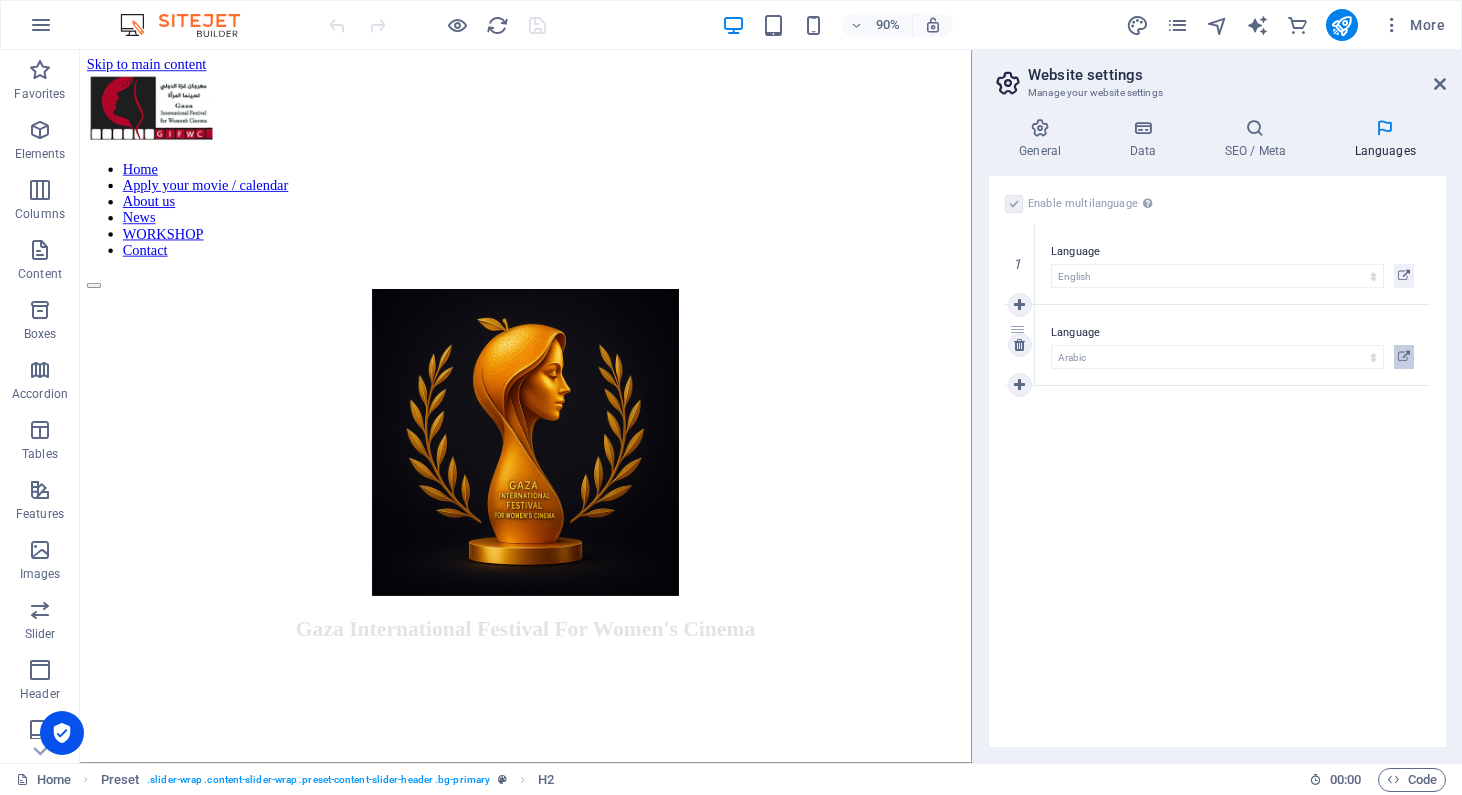 click at bounding box center (1404, 357) 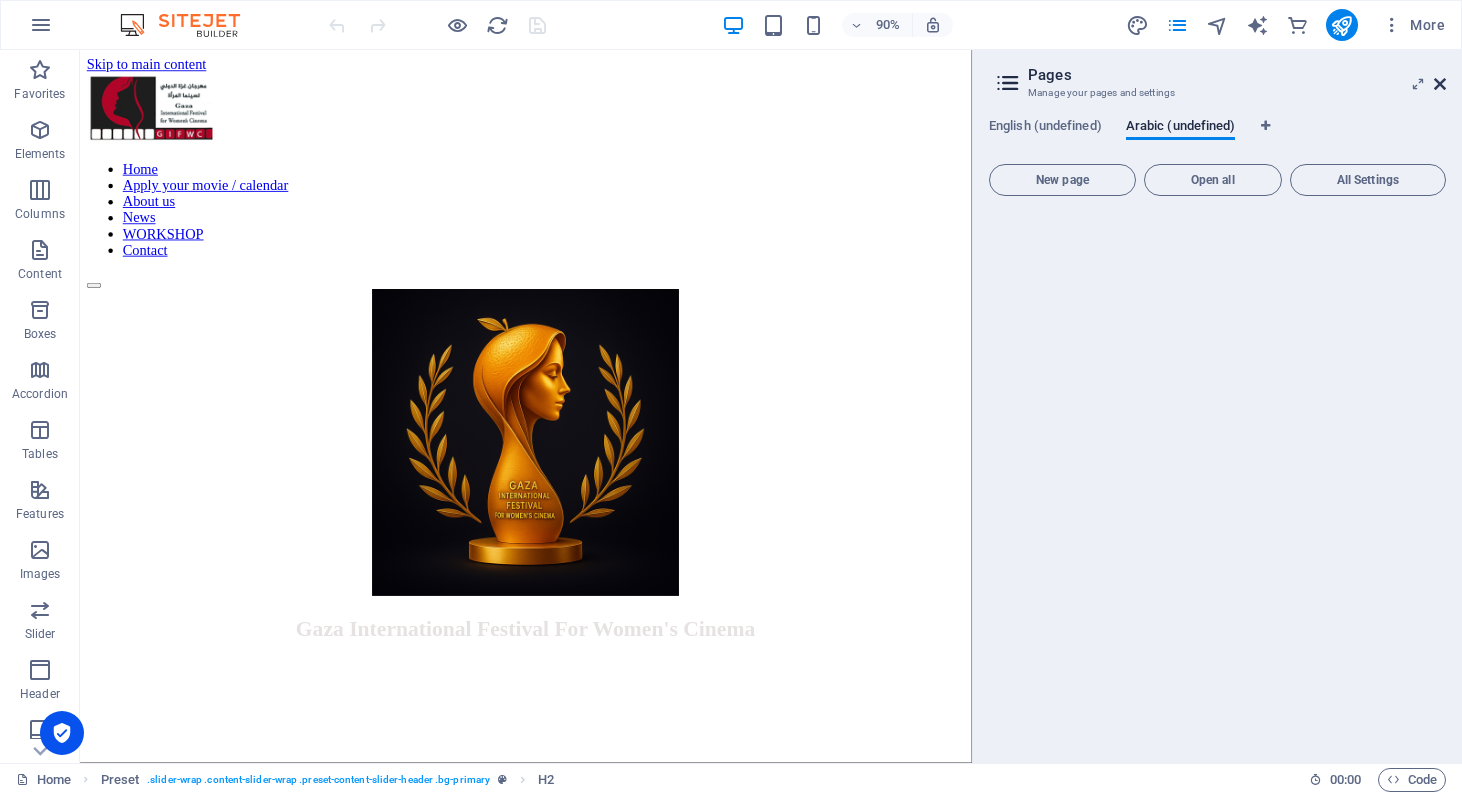 click at bounding box center [1440, 84] 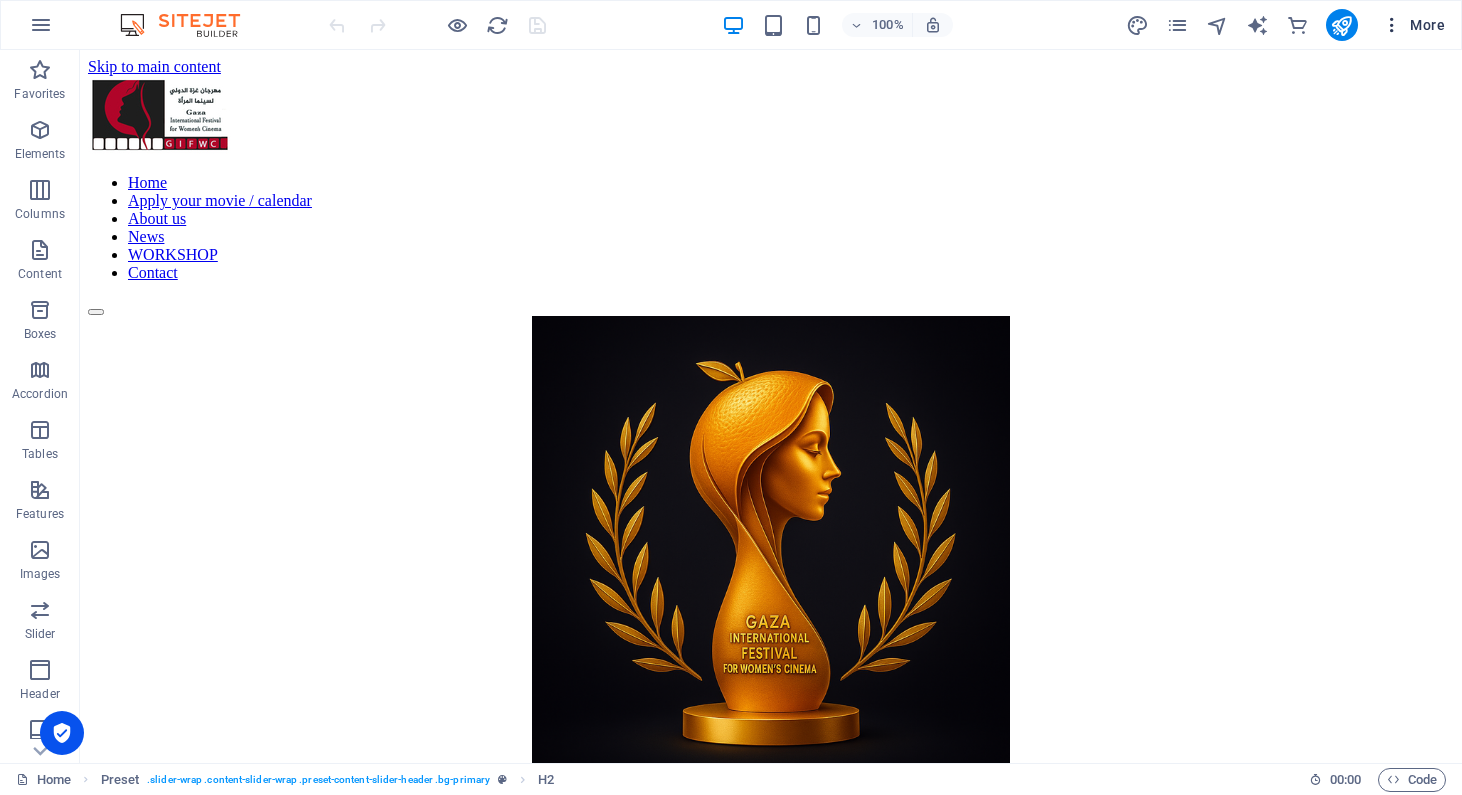 click on "More" at bounding box center [1413, 25] 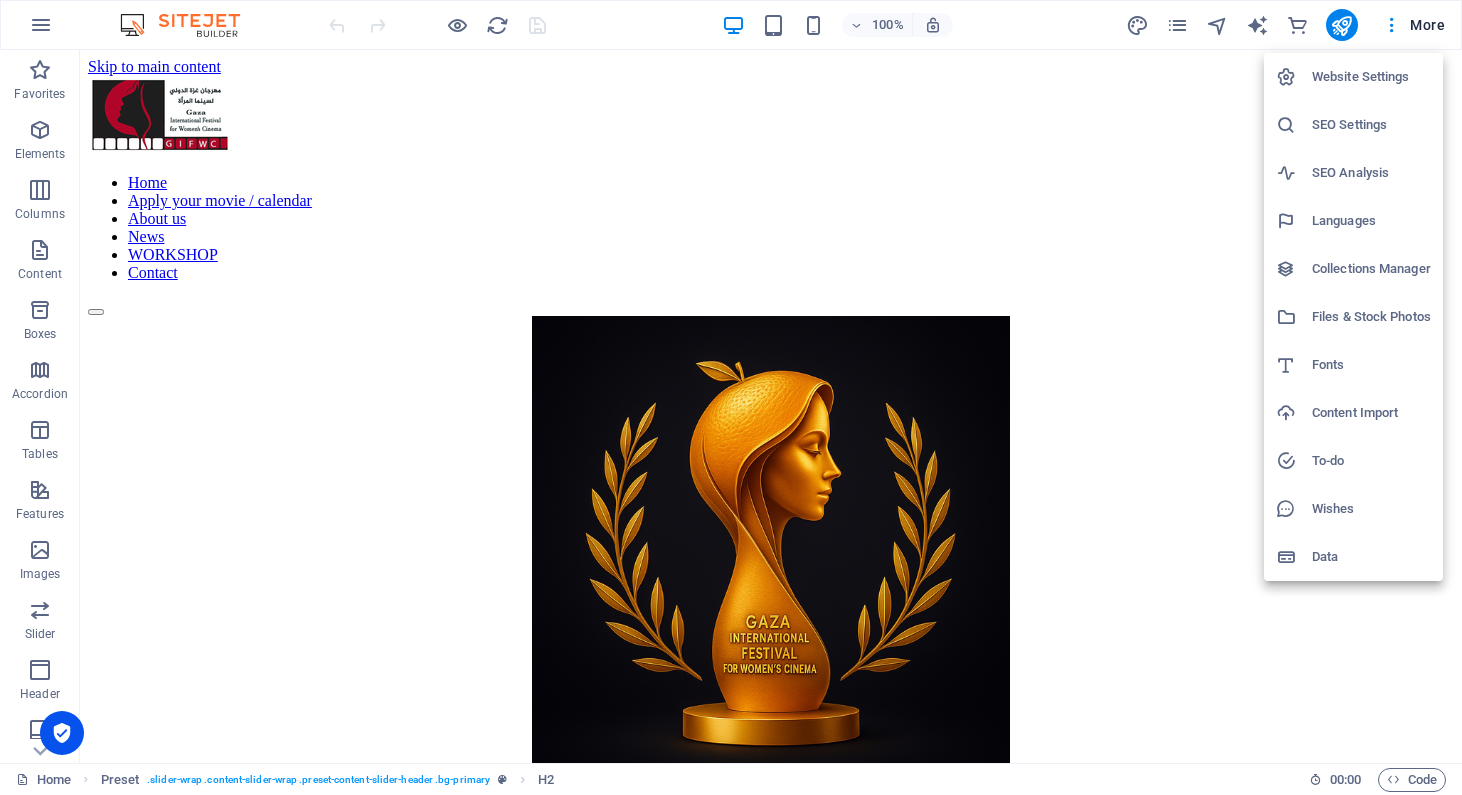 click on "Languages" at bounding box center (1371, 221) 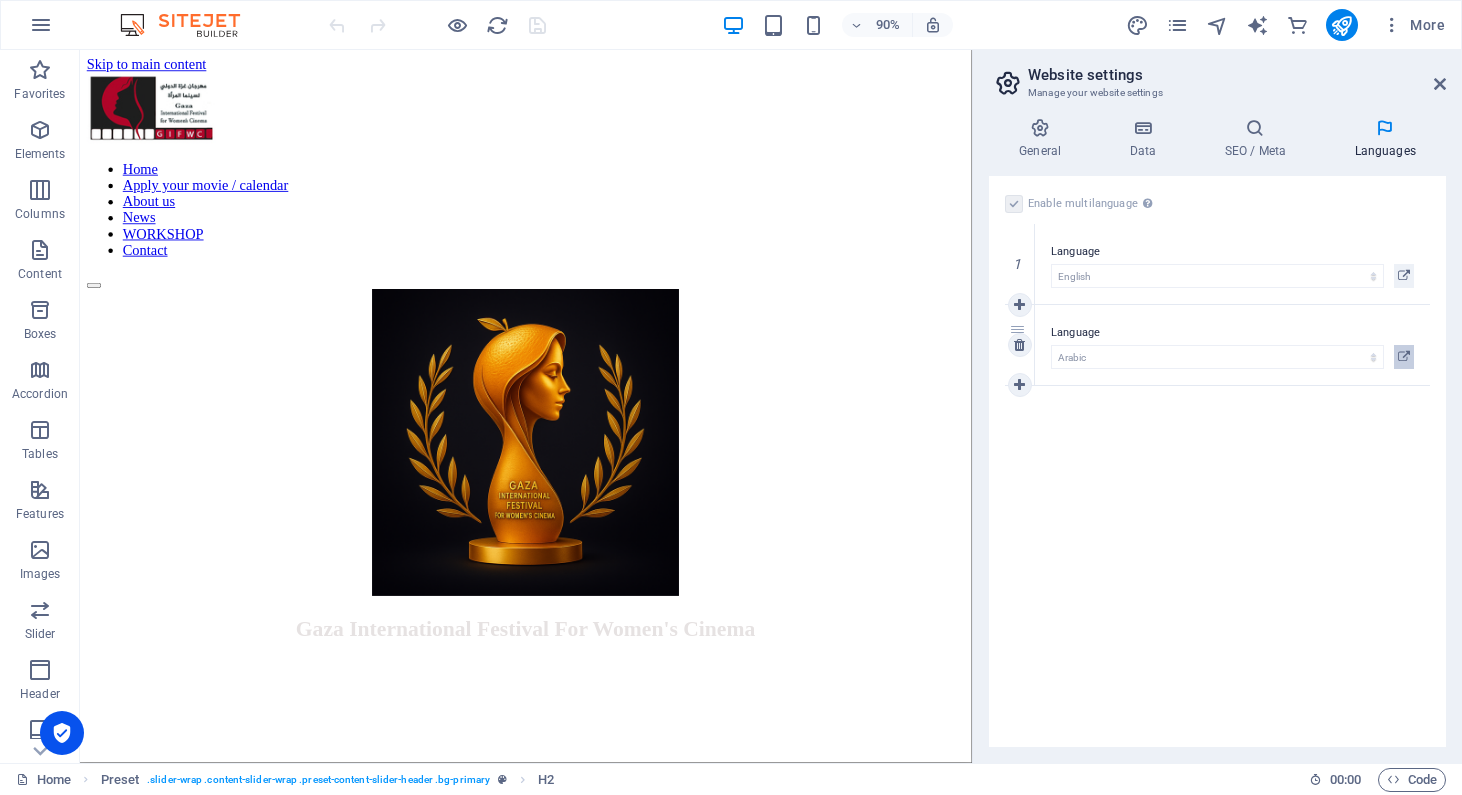 click at bounding box center [1404, 357] 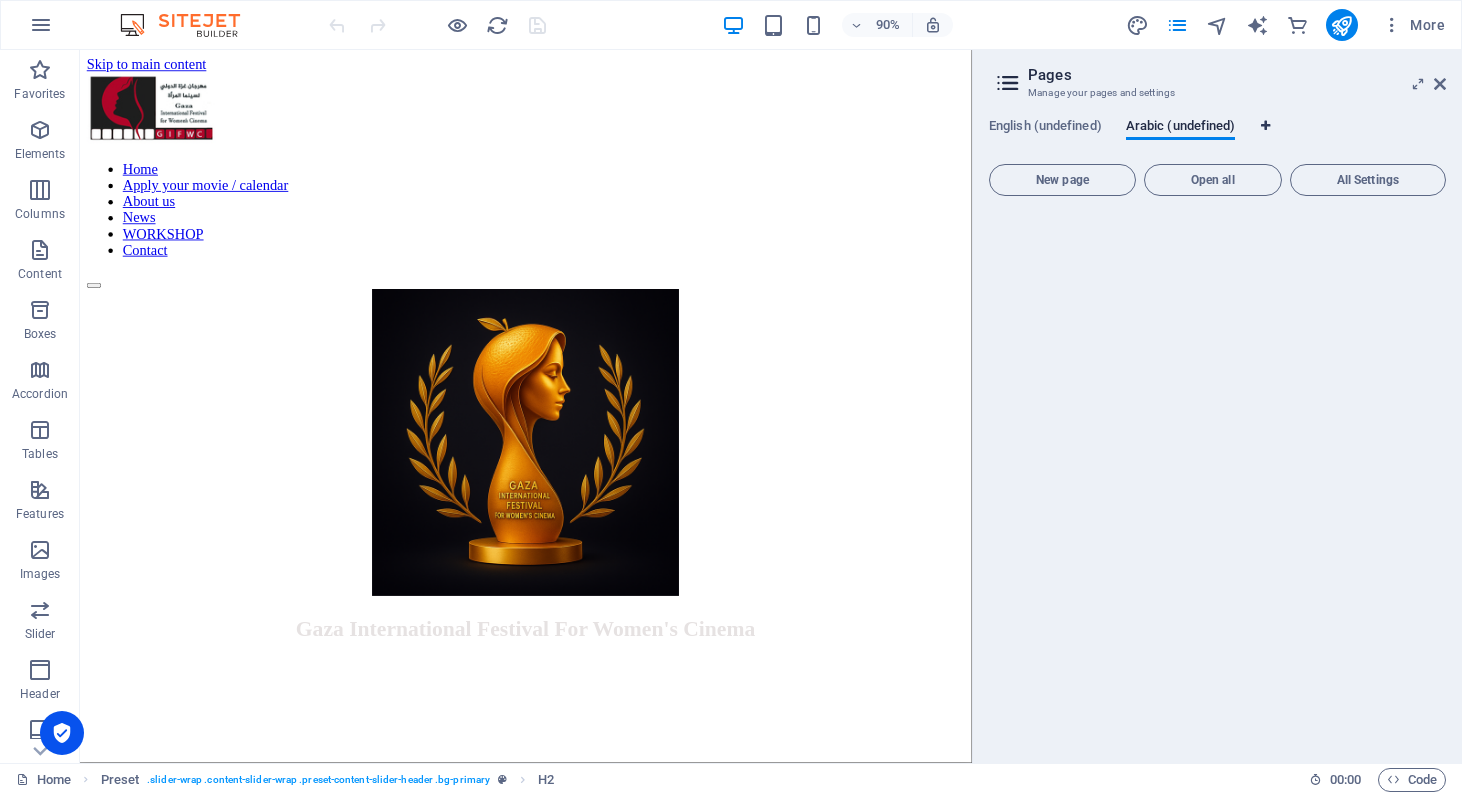 click at bounding box center (1265, 126) 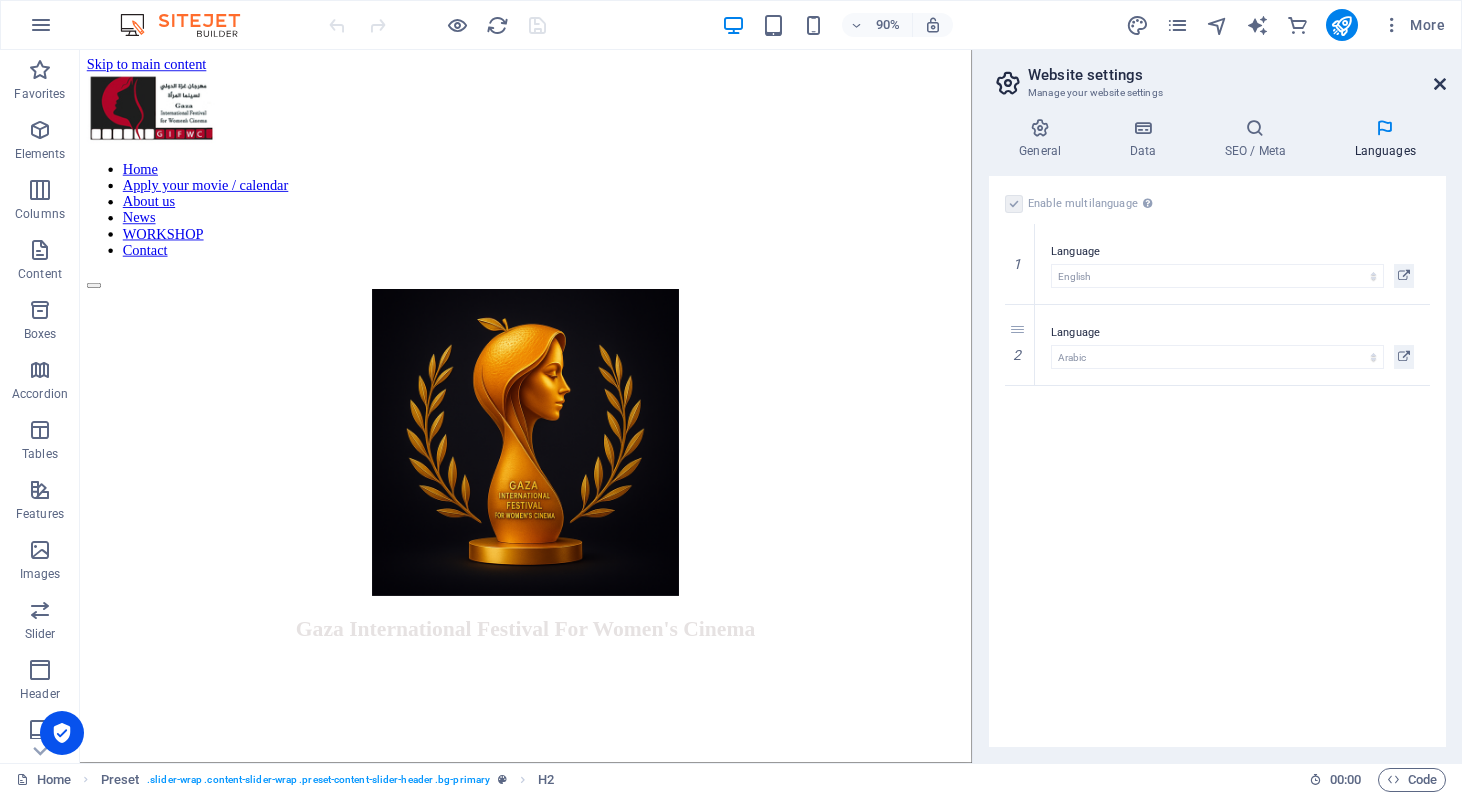 click at bounding box center (1440, 84) 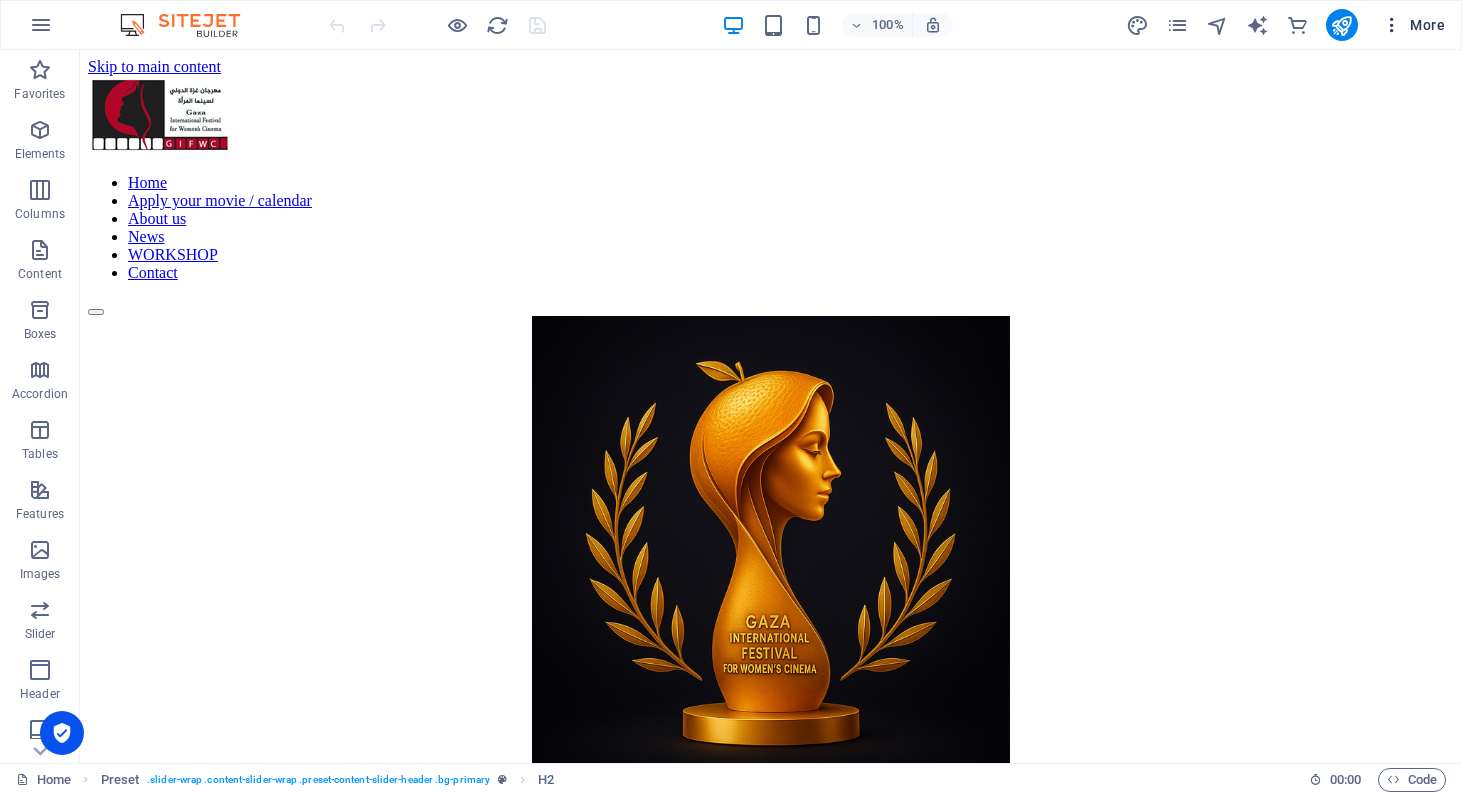 click on "More" at bounding box center (1413, 25) 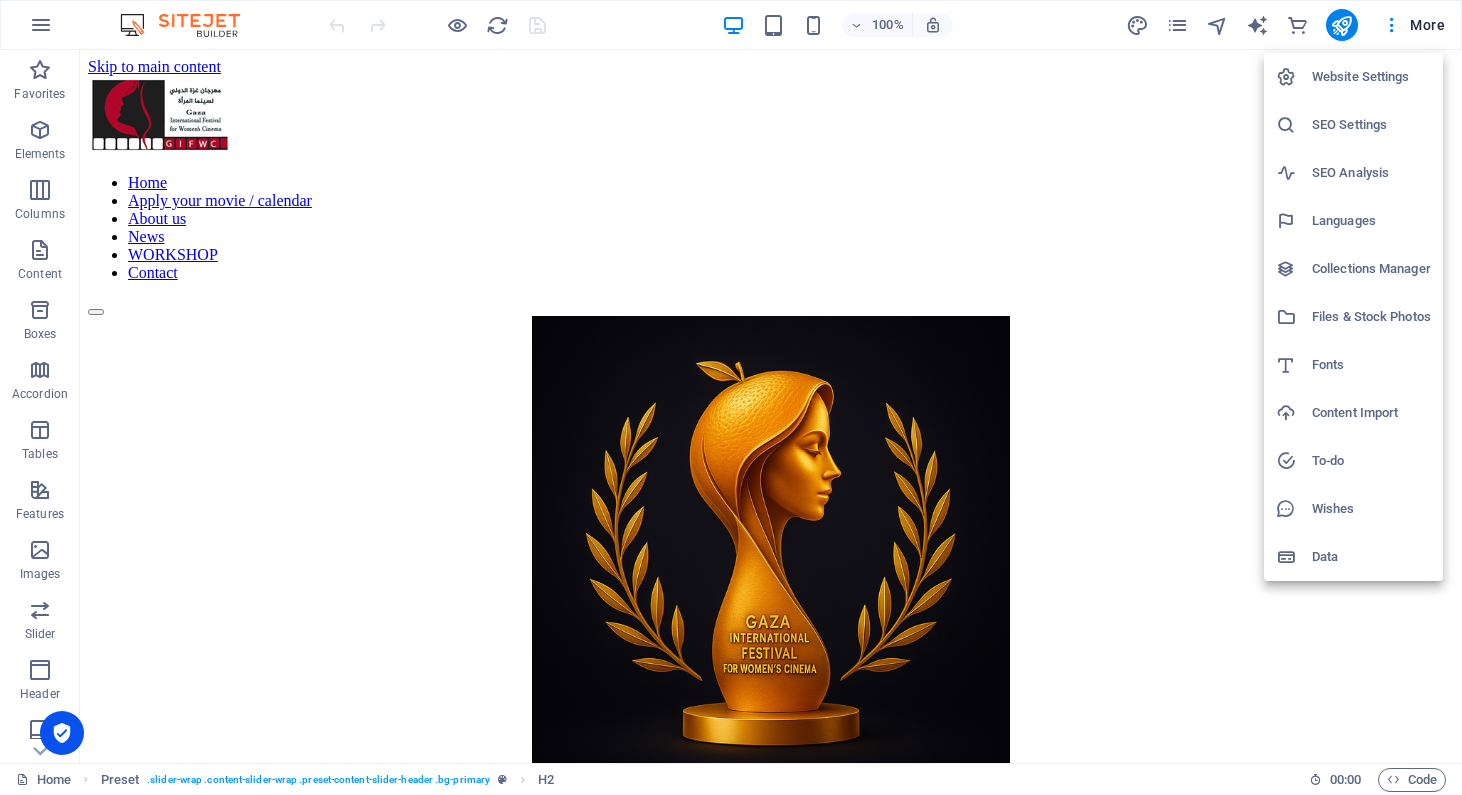 click on "Languages" at bounding box center [1371, 221] 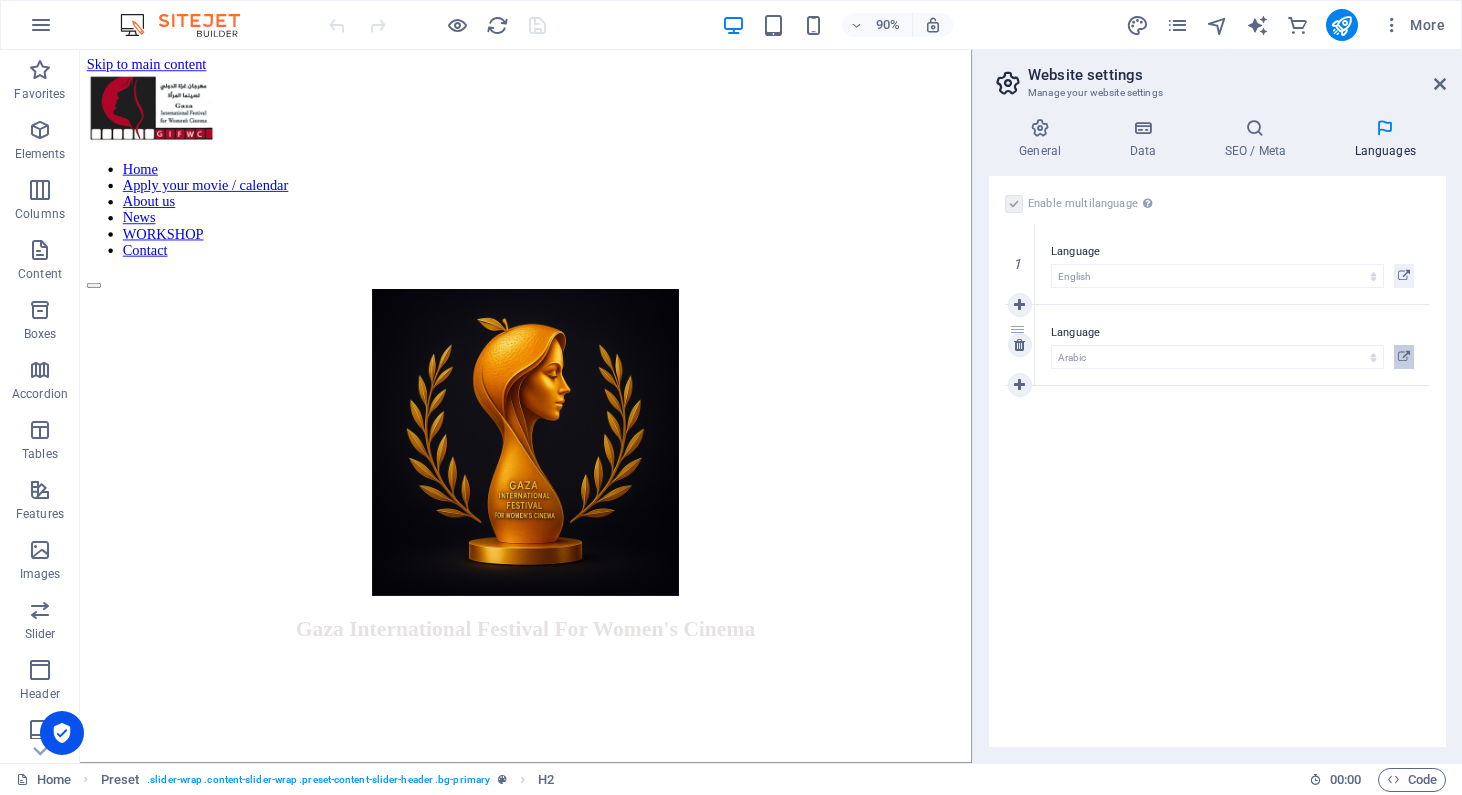 click at bounding box center (1404, 357) 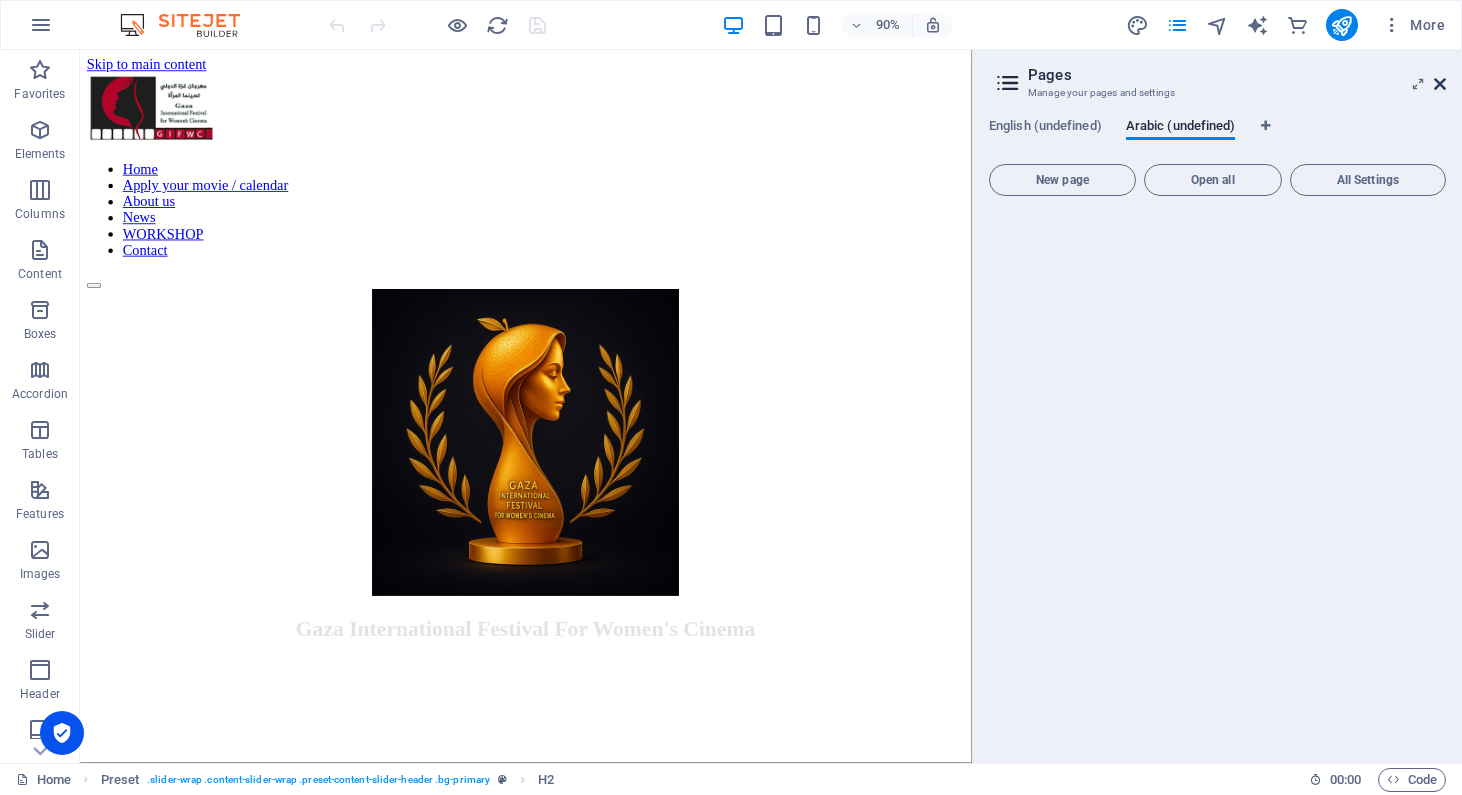 click at bounding box center [1440, 84] 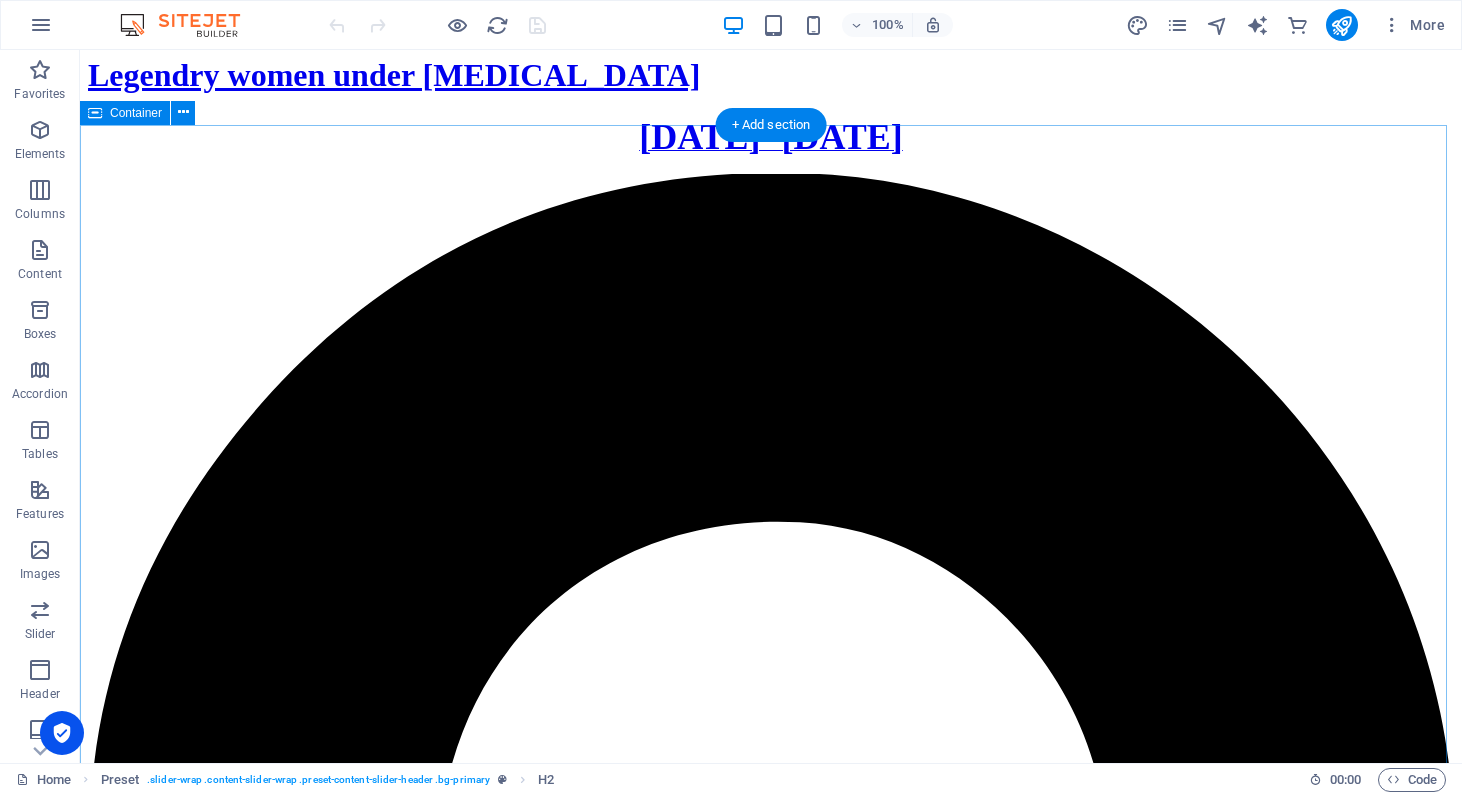 scroll, scrollTop: 2746, scrollLeft: 0, axis: vertical 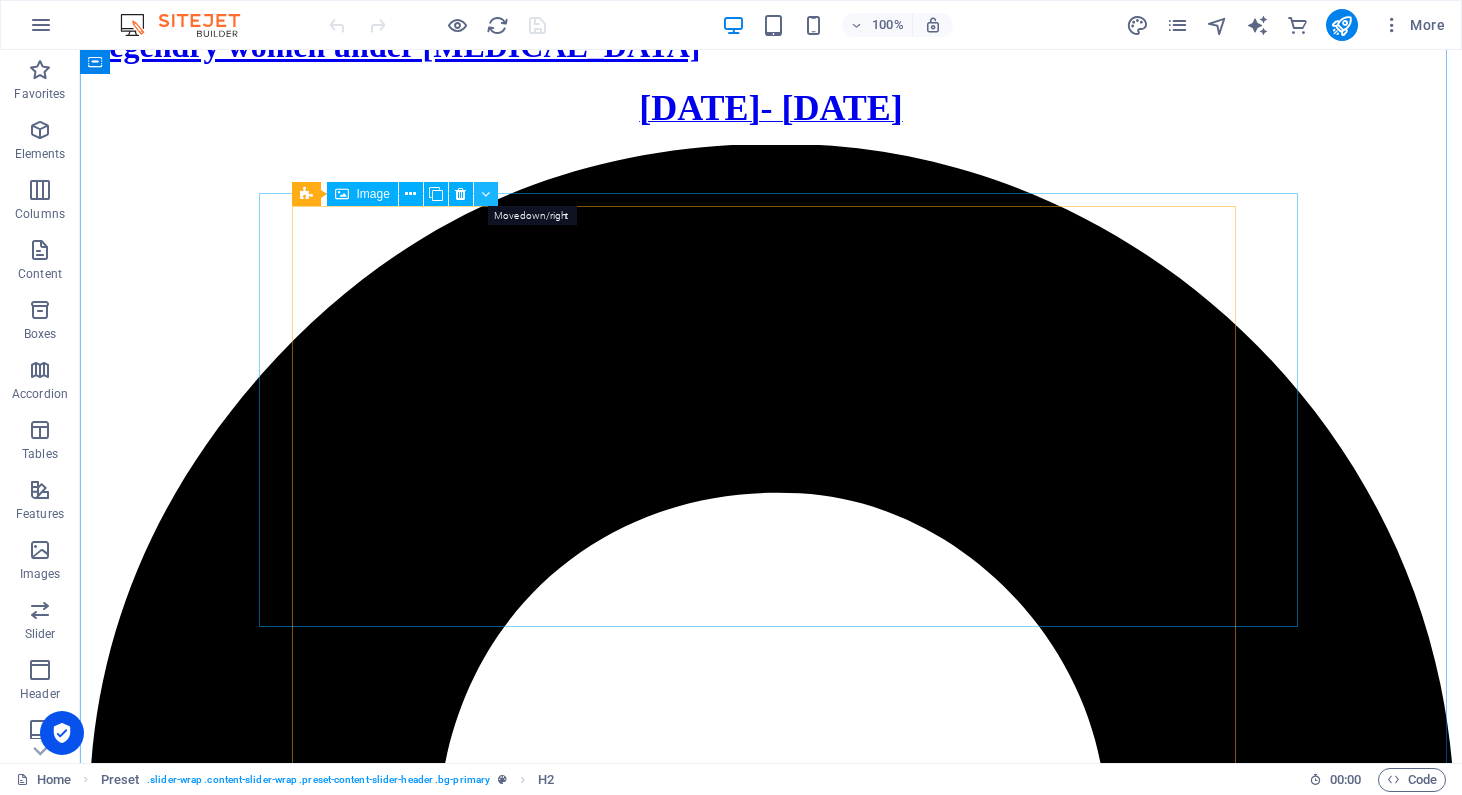 click at bounding box center [485, 194] 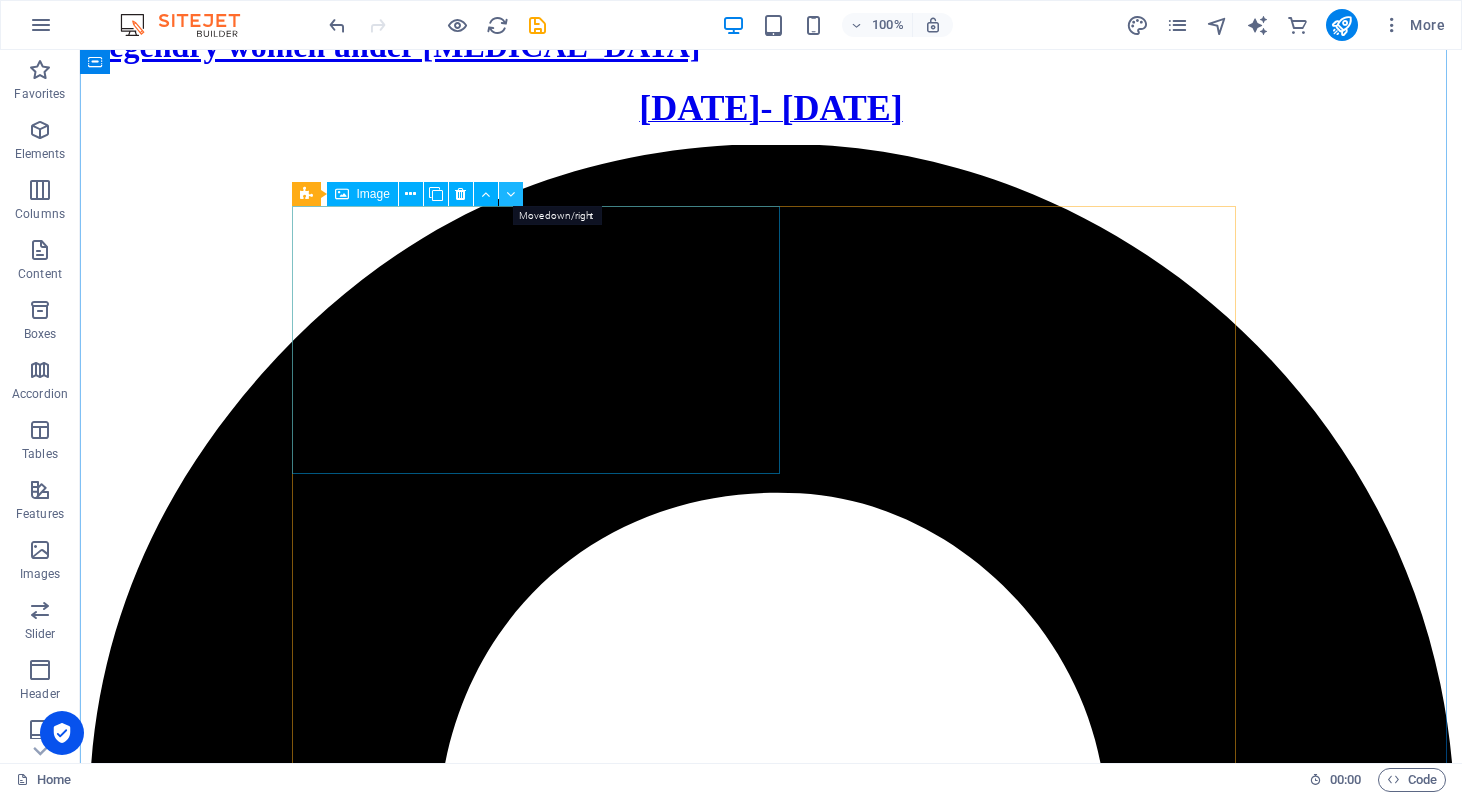 click at bounding box center [510, 194] 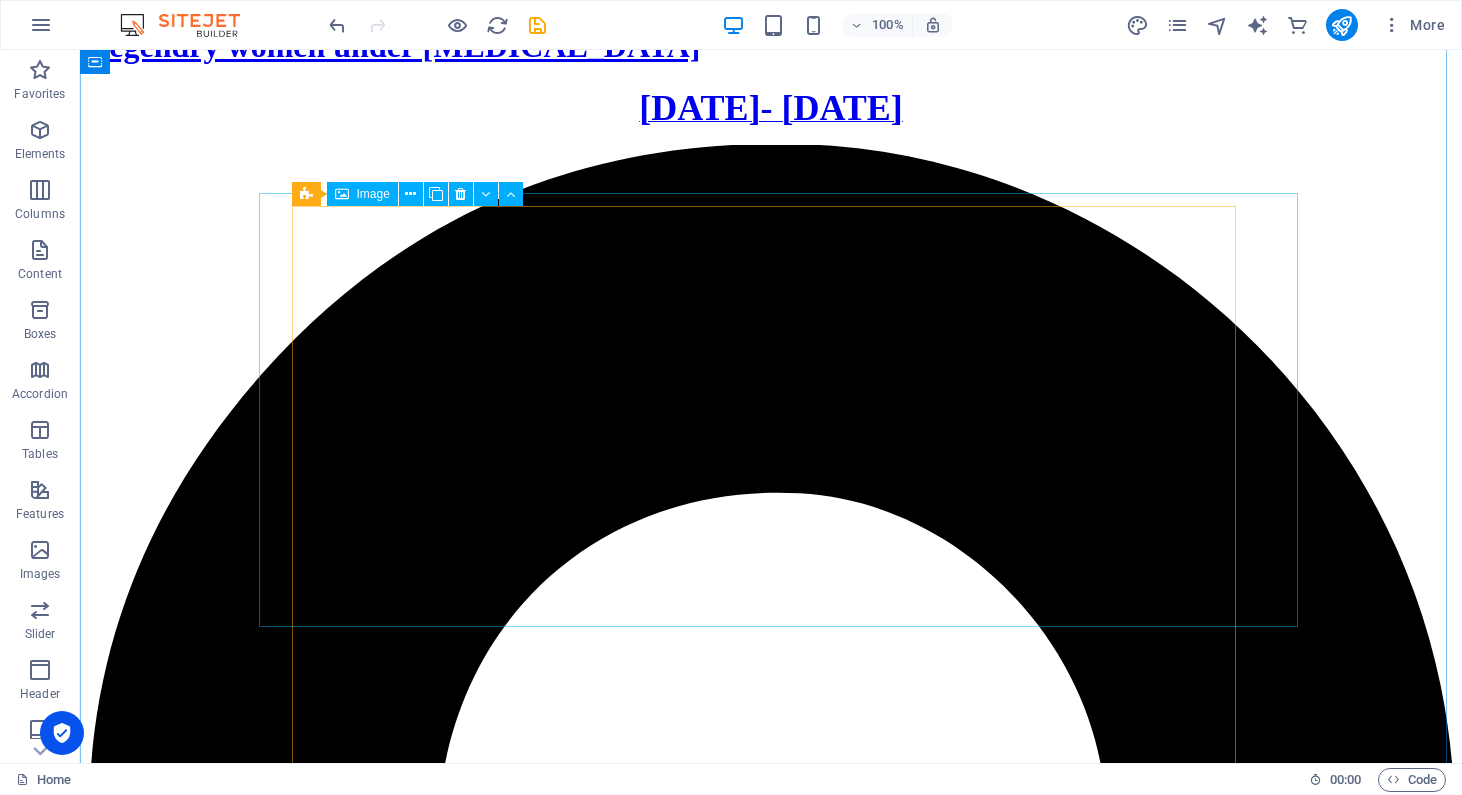 click on "Image" at bounding box center (373, 194) 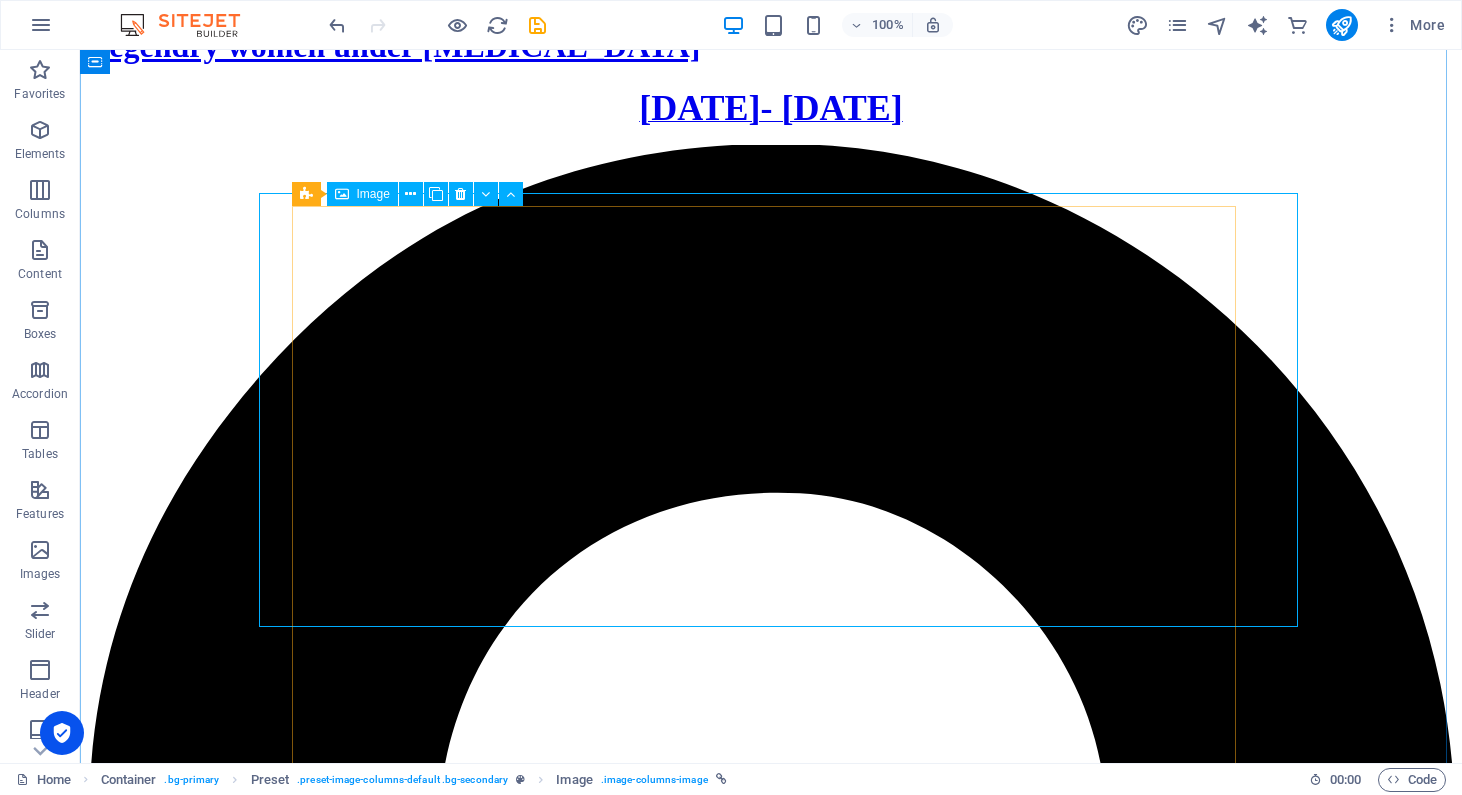 click on "Image" at bounding box center [373, 194] 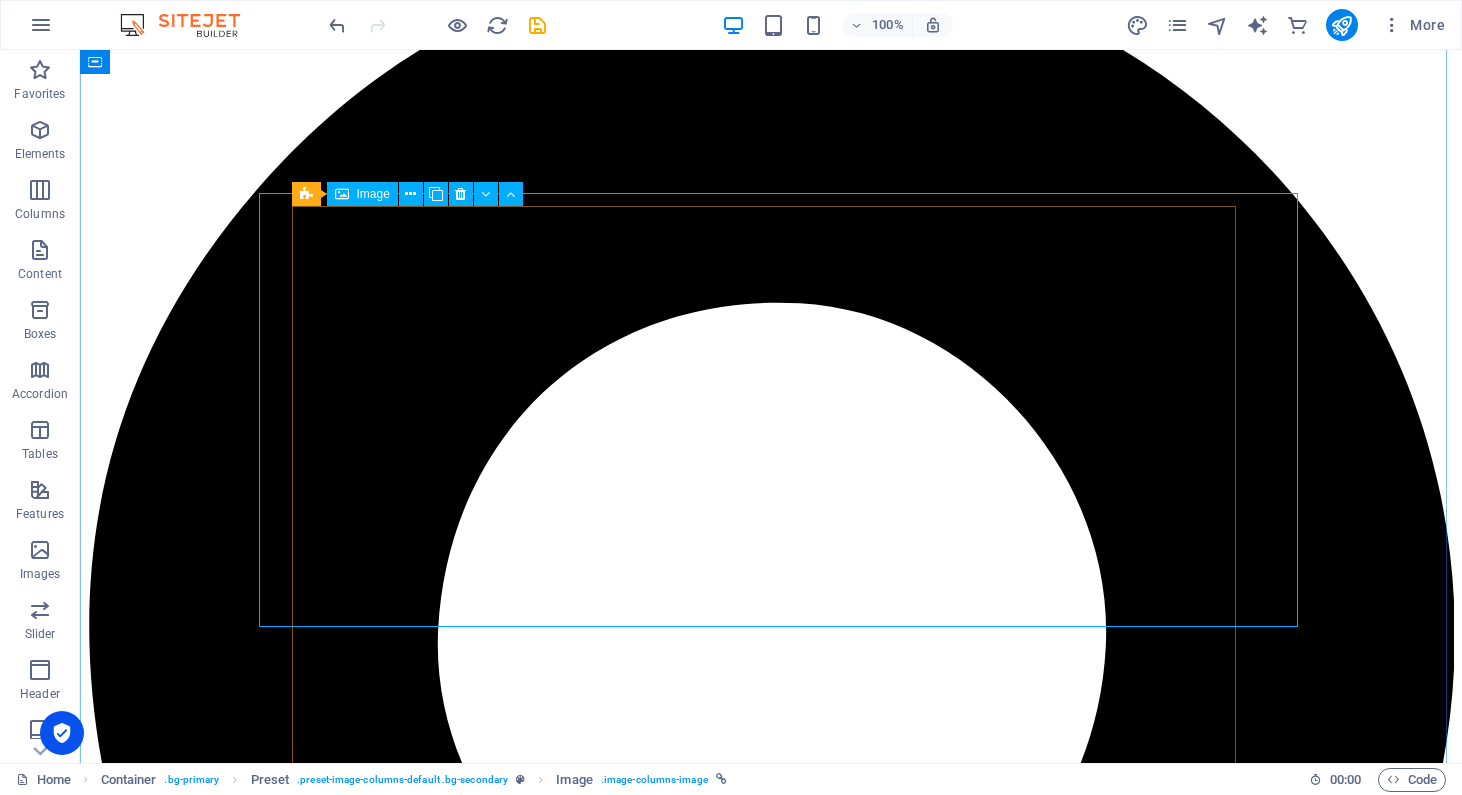 select on "%" 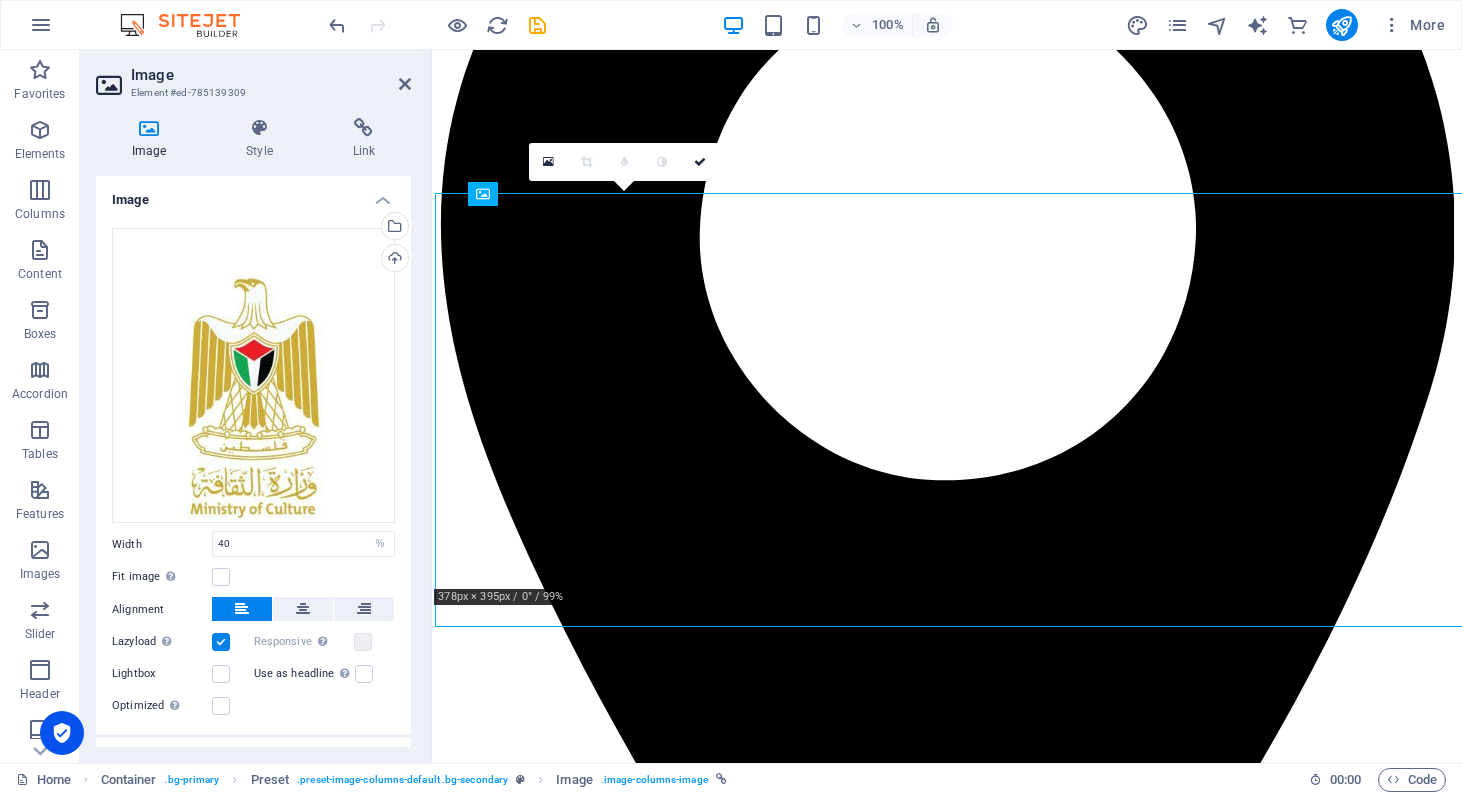 scroll, scrollTop: 2492, scrollLeft: 0, axis: vertical 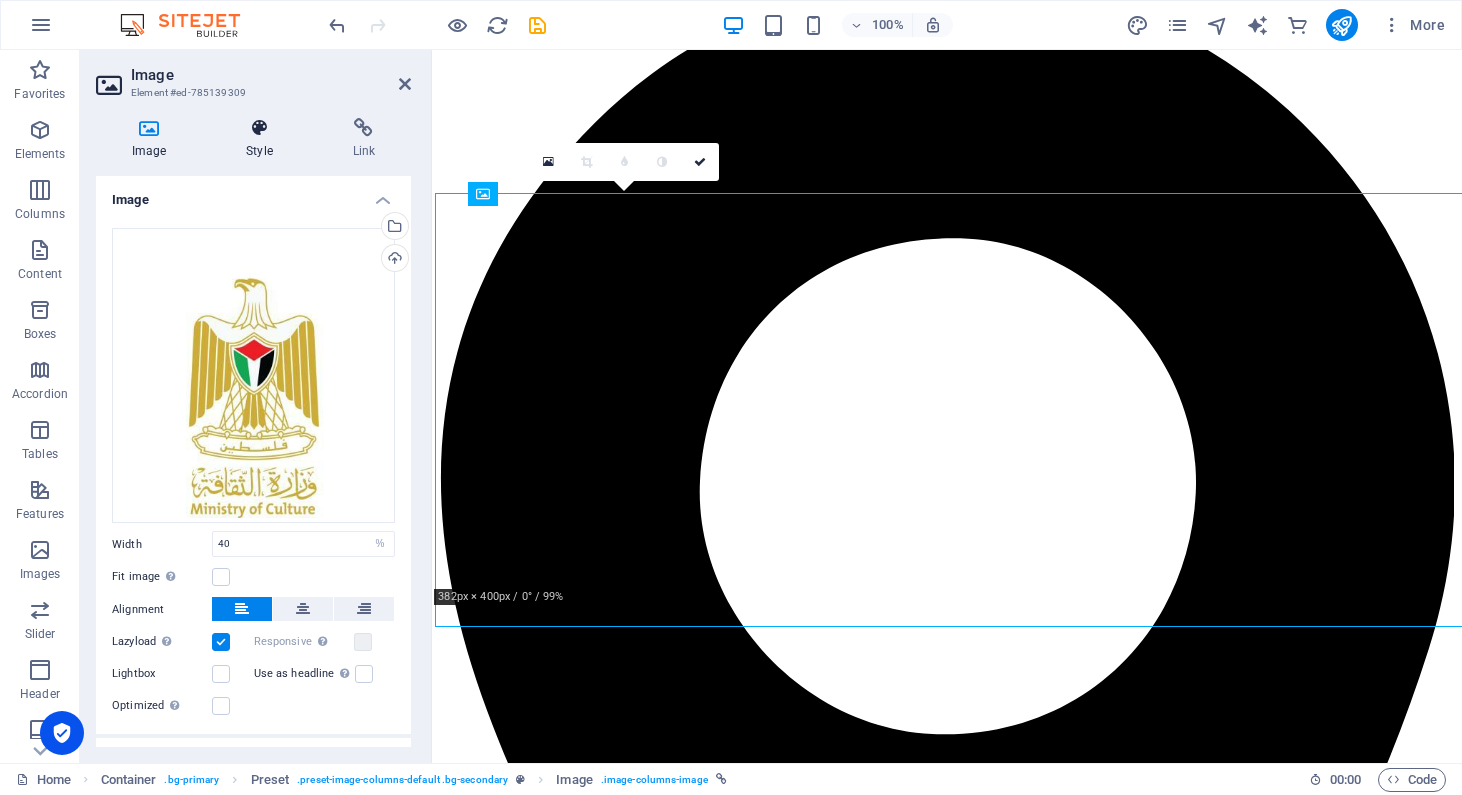 click on "Style" at bounding box center [263, 139] 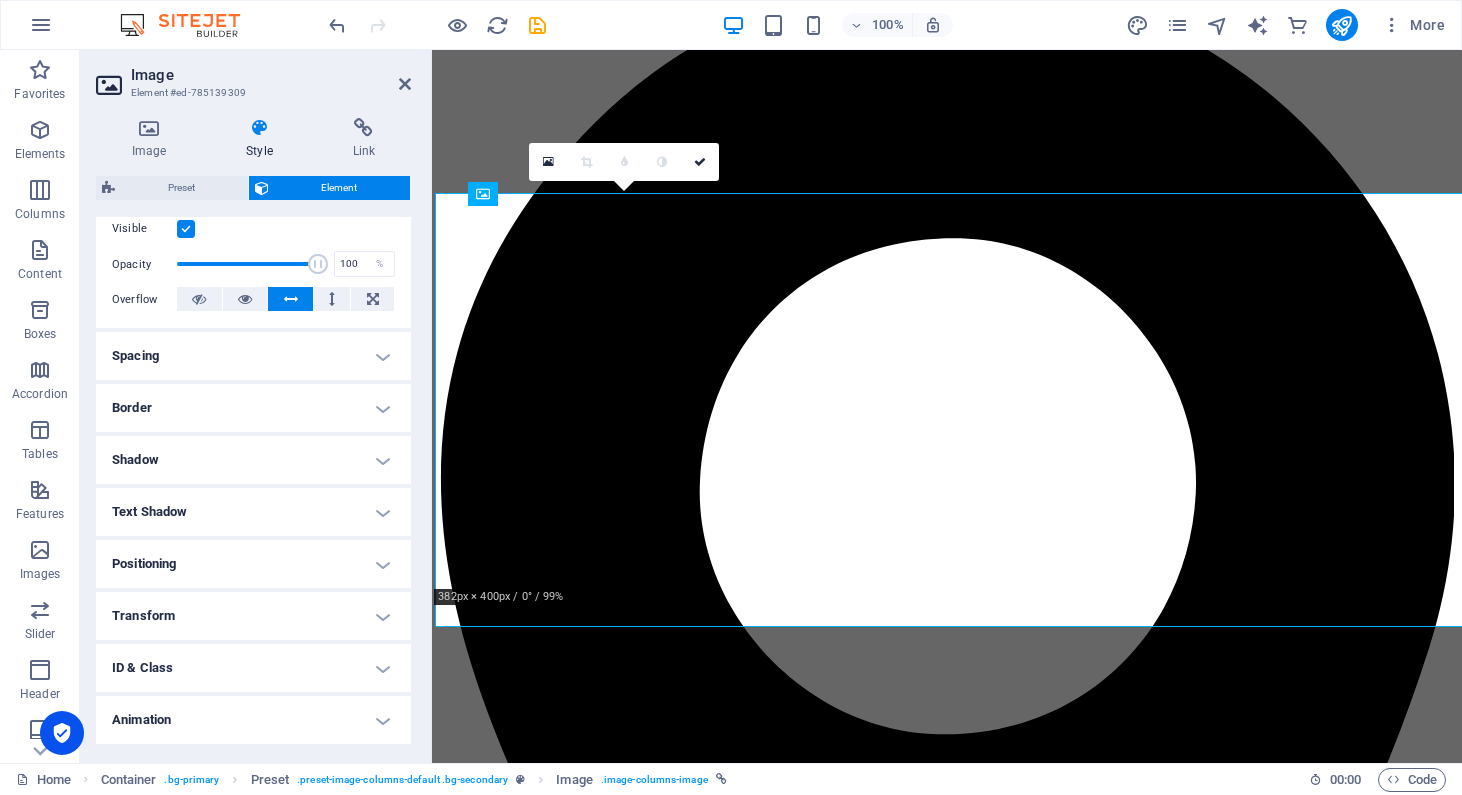 scroll, scrollTop: 315, scrollLeft: 0, axis: vertical 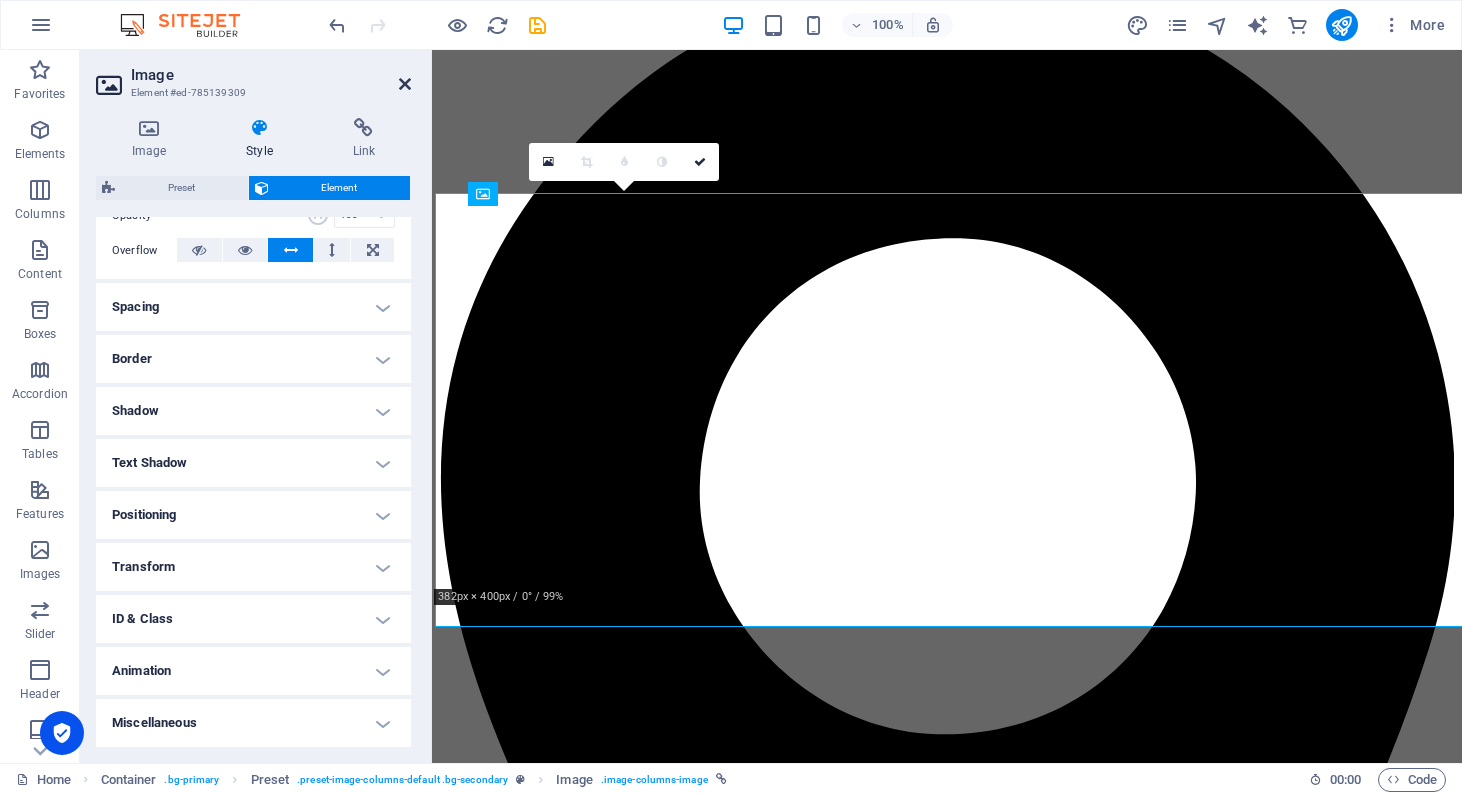 click at bounding box center [405, 84] 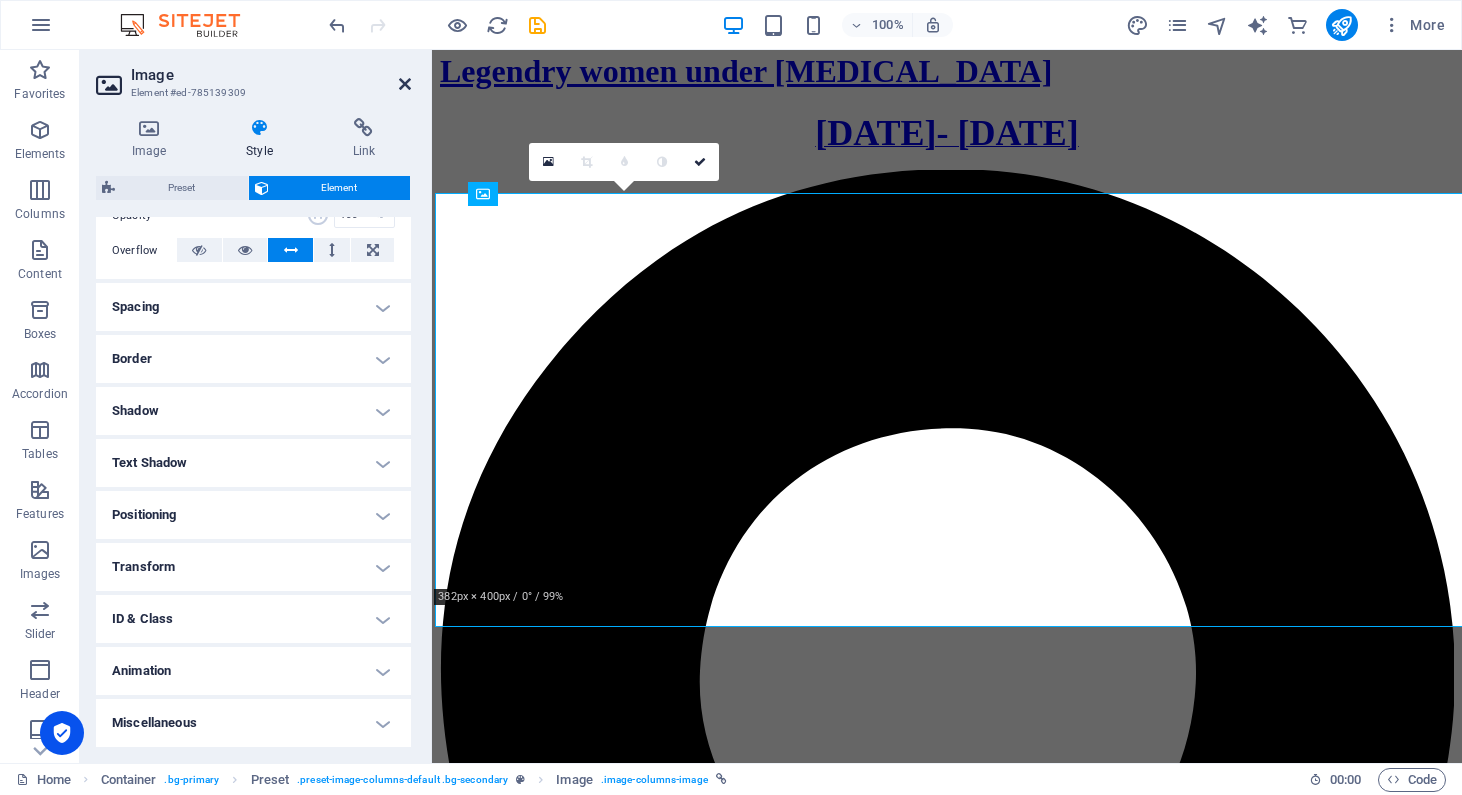 scroll, scrollTop: 2746, scrollLeft: 0, axis: vertical 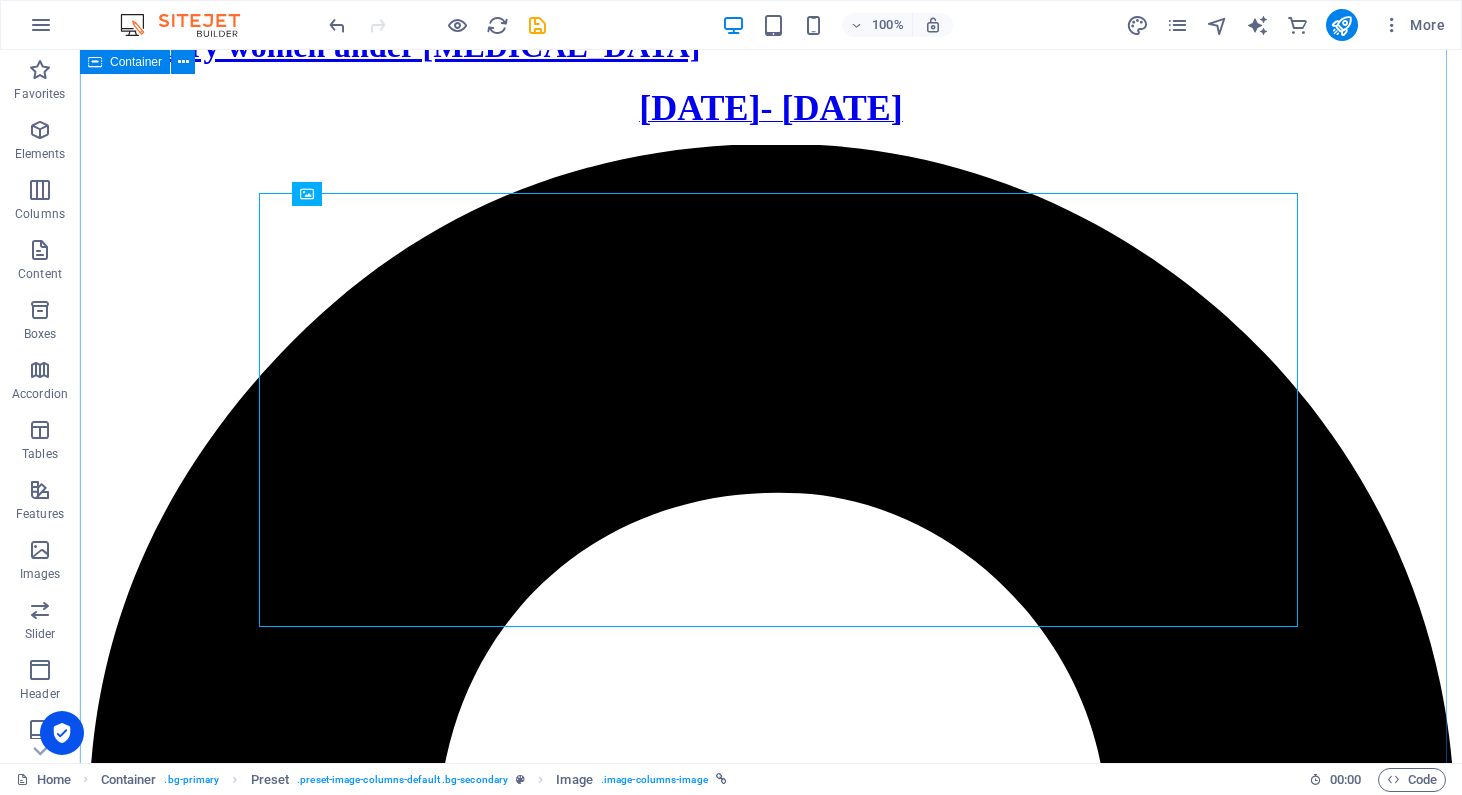 click on "You too can be one of Our partners" at bounding box center (771, 8272) 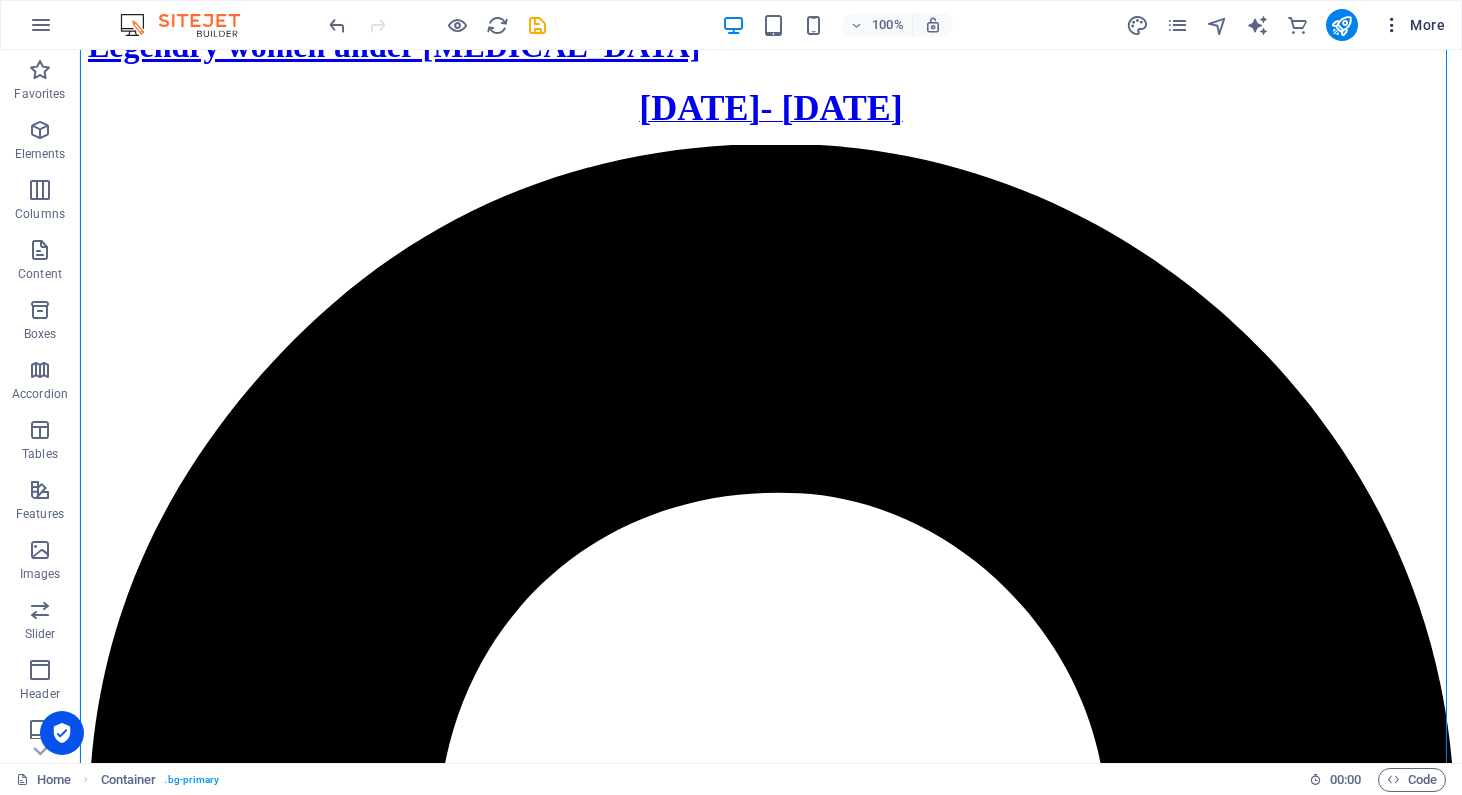 click on "More" at bounding box center [1413, 25] 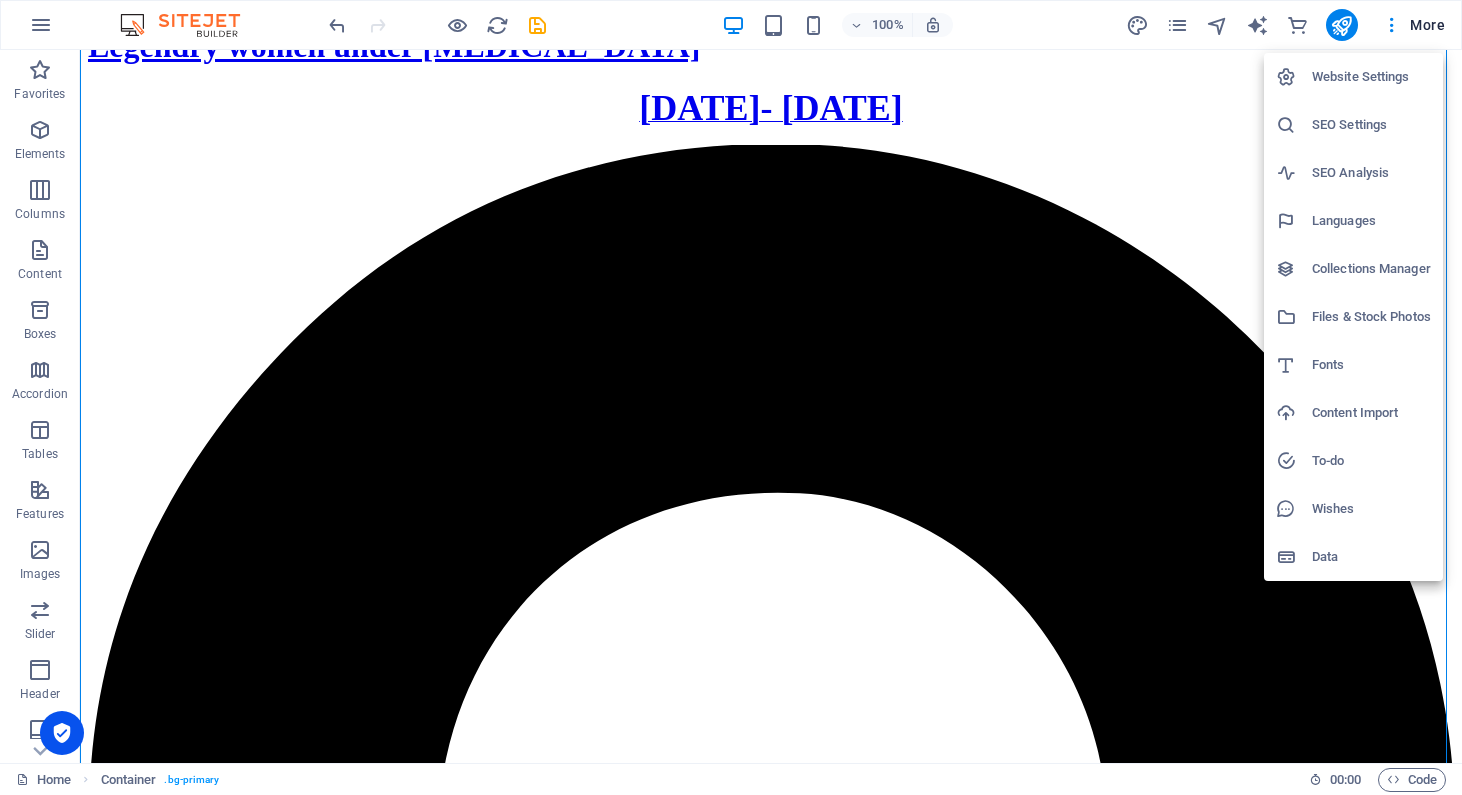 click on "Languages" at bounding box center [1371, 221] 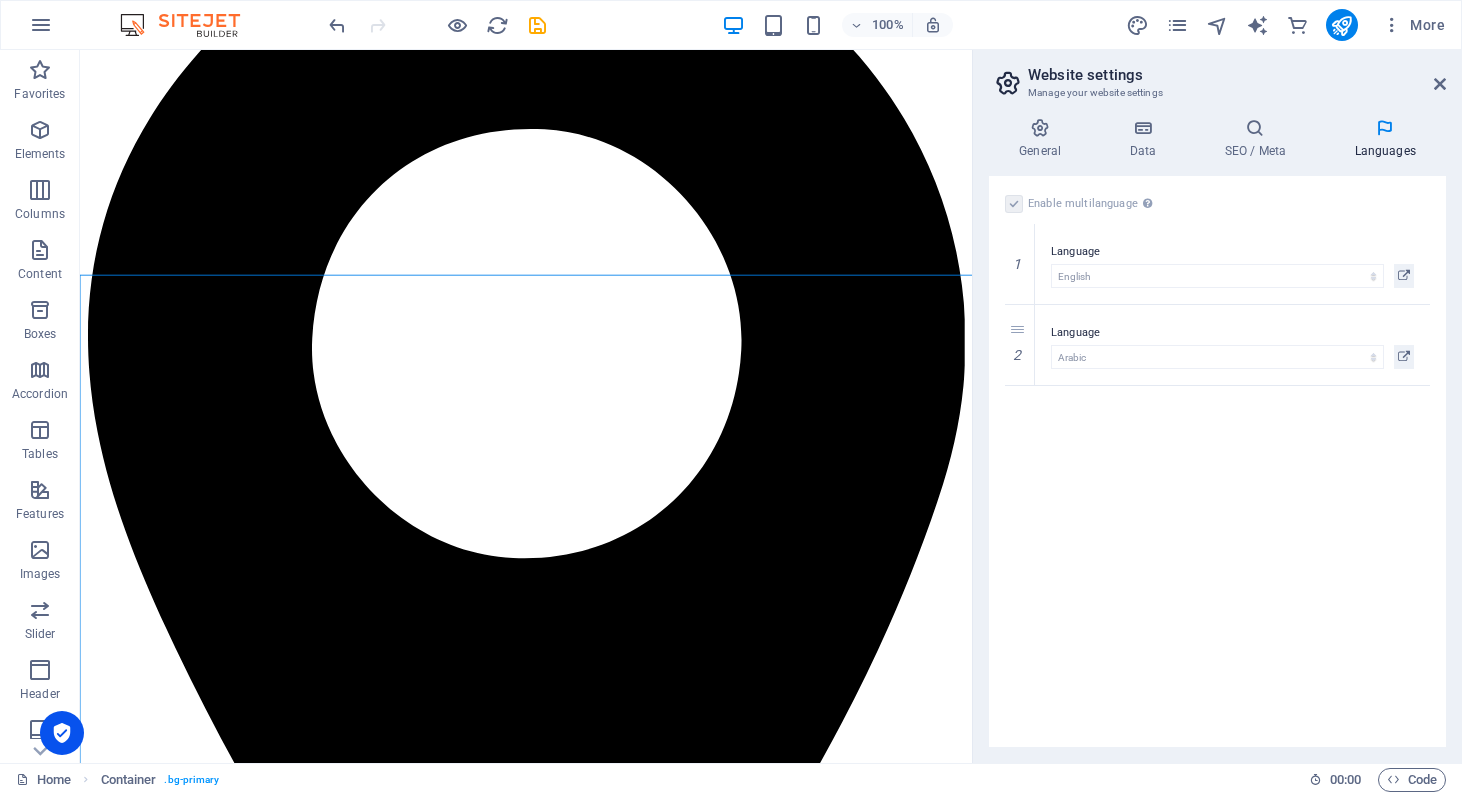 scroll, scrollTop: 2455, scrollLeft: 0, axis: vertical 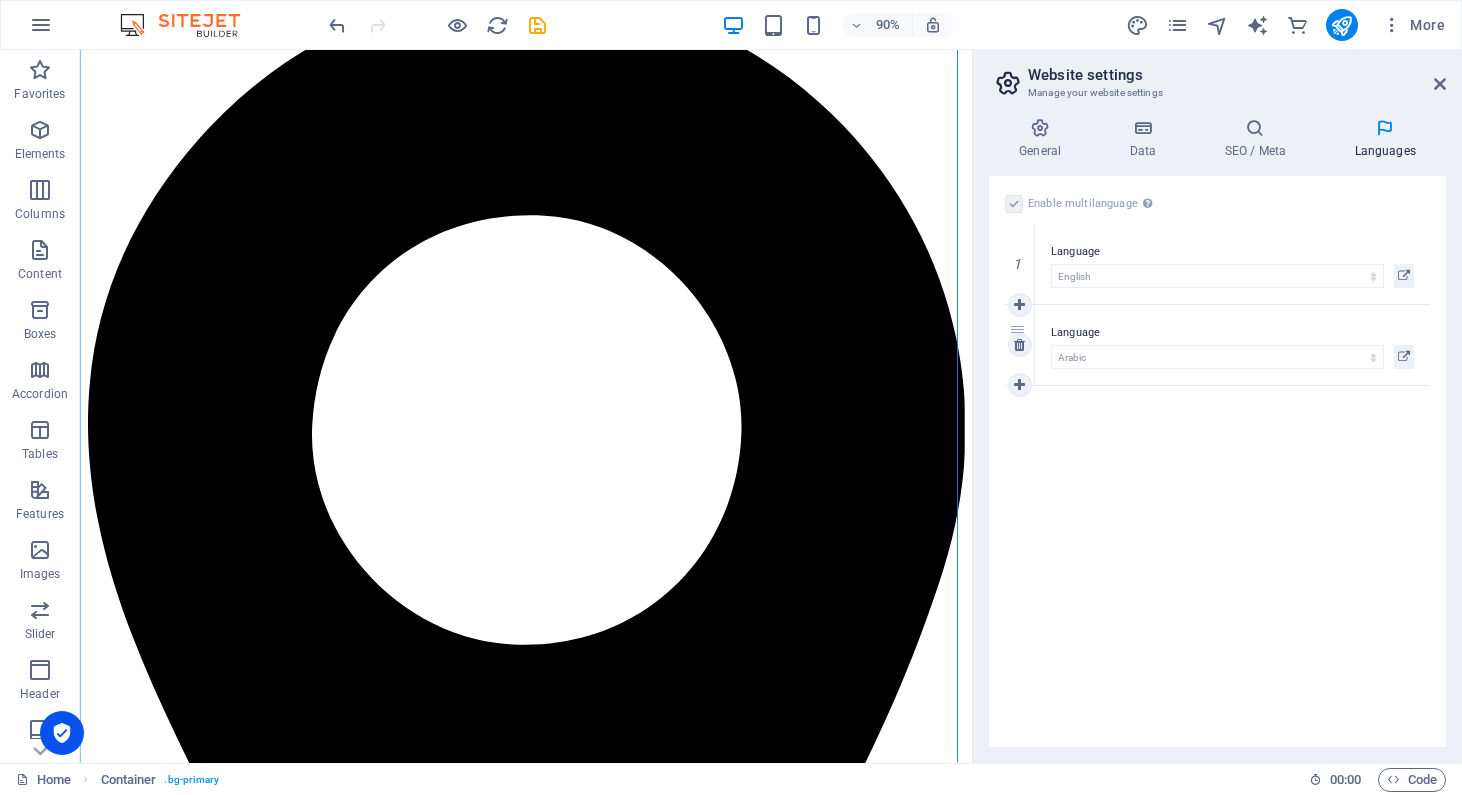 click on "2" at bounding box center [1020, 345] 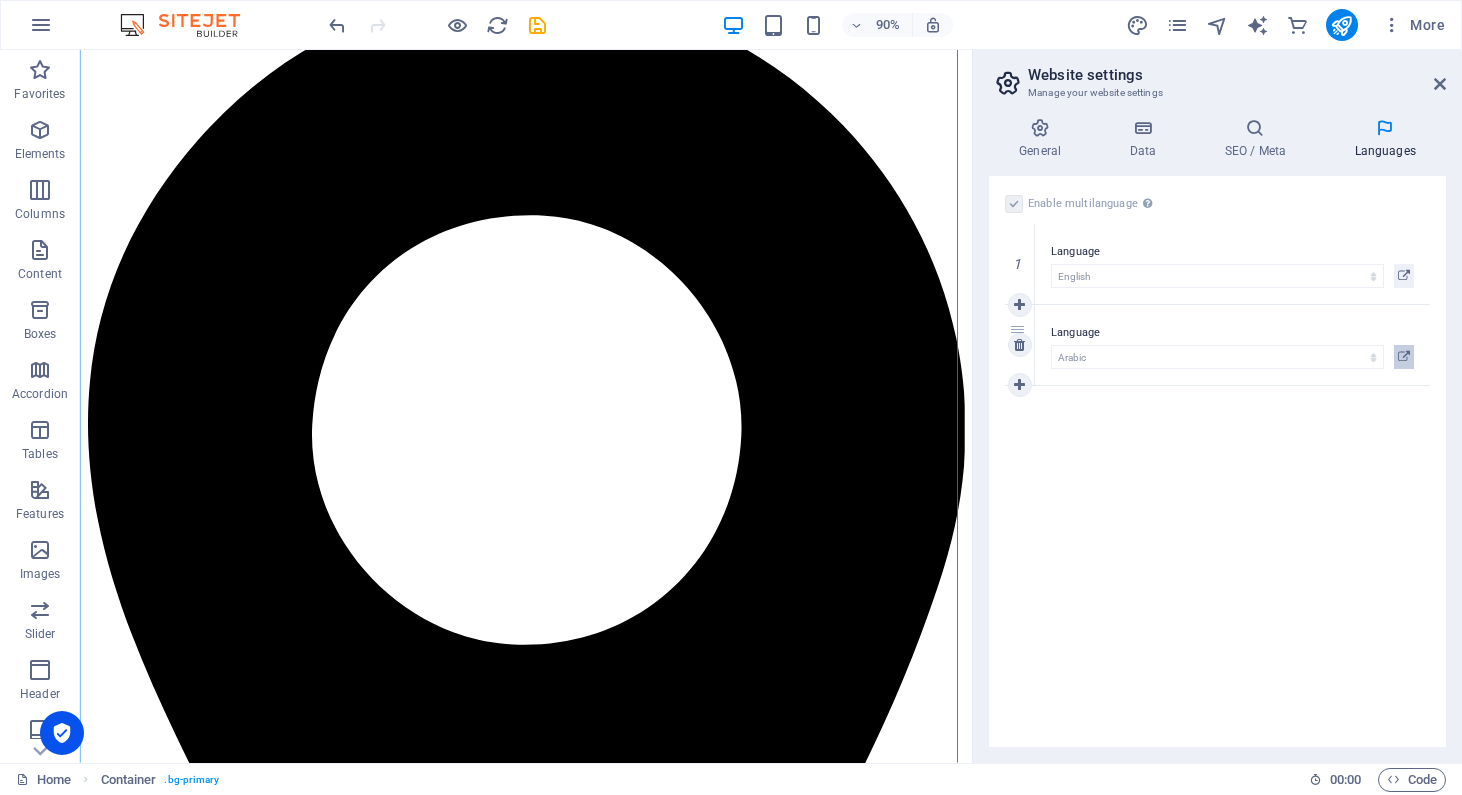 click at bounding box center [1404, 357] 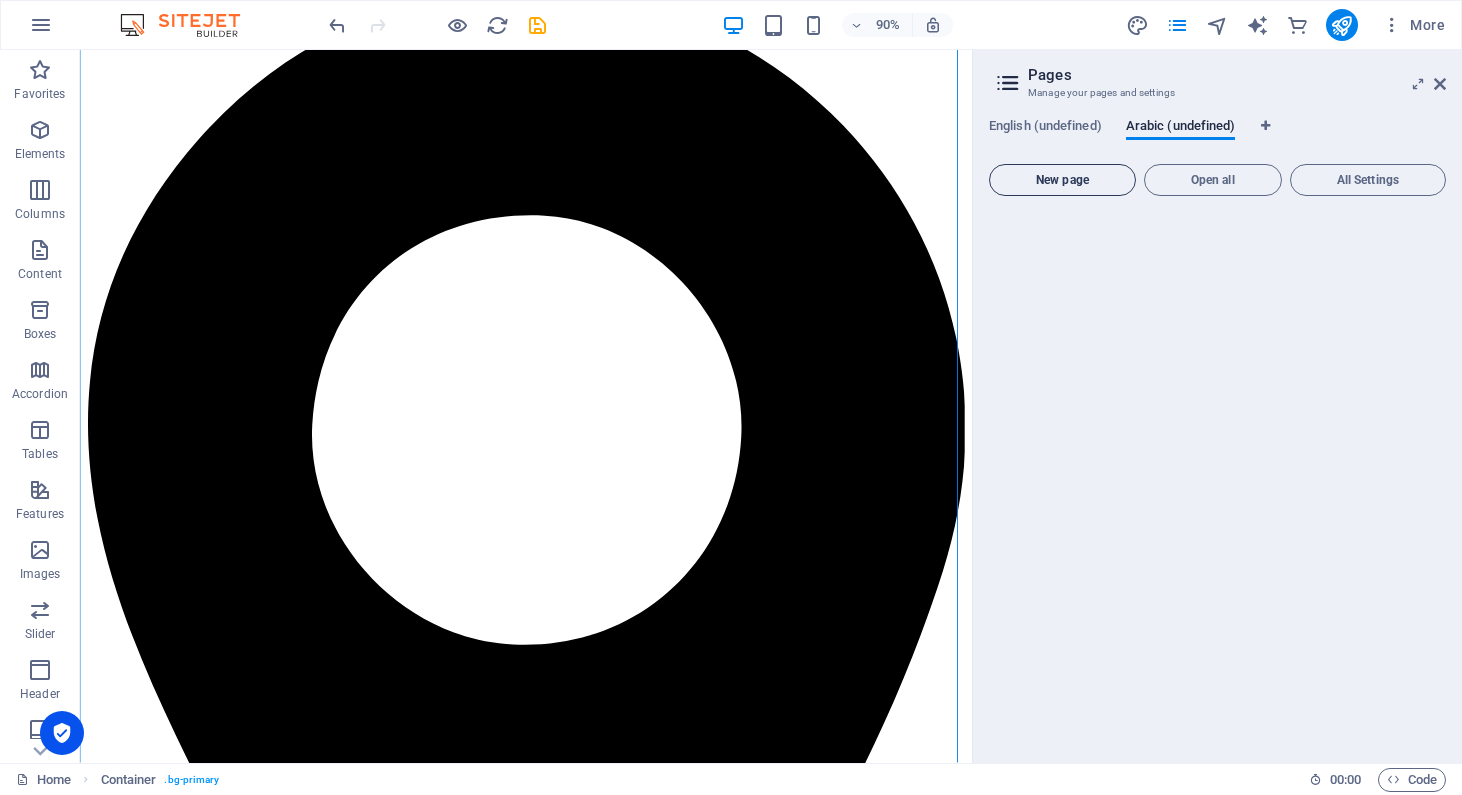 click on "New page" at bounding box center (1062, 180) 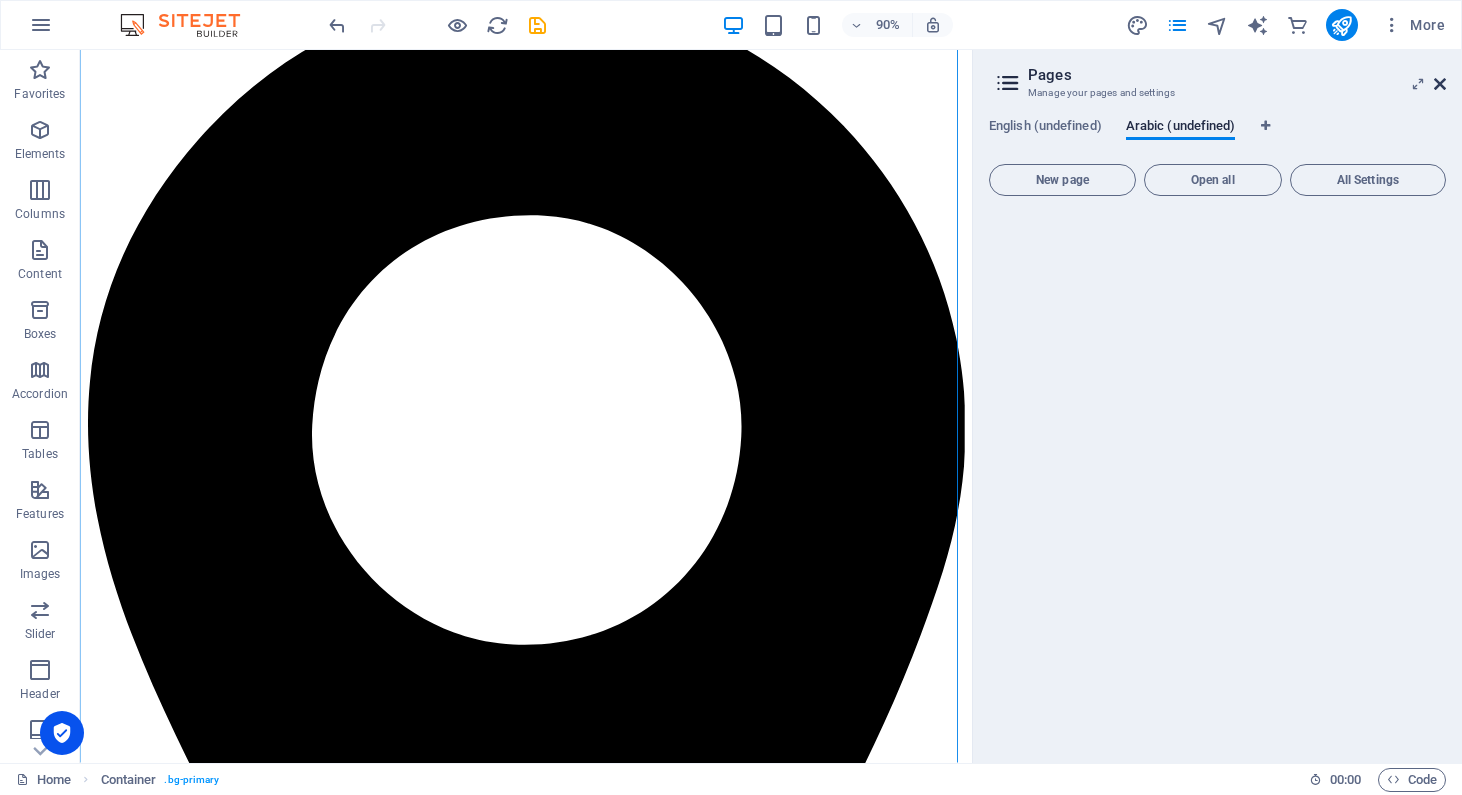 click at bounding box center [1440, 84] 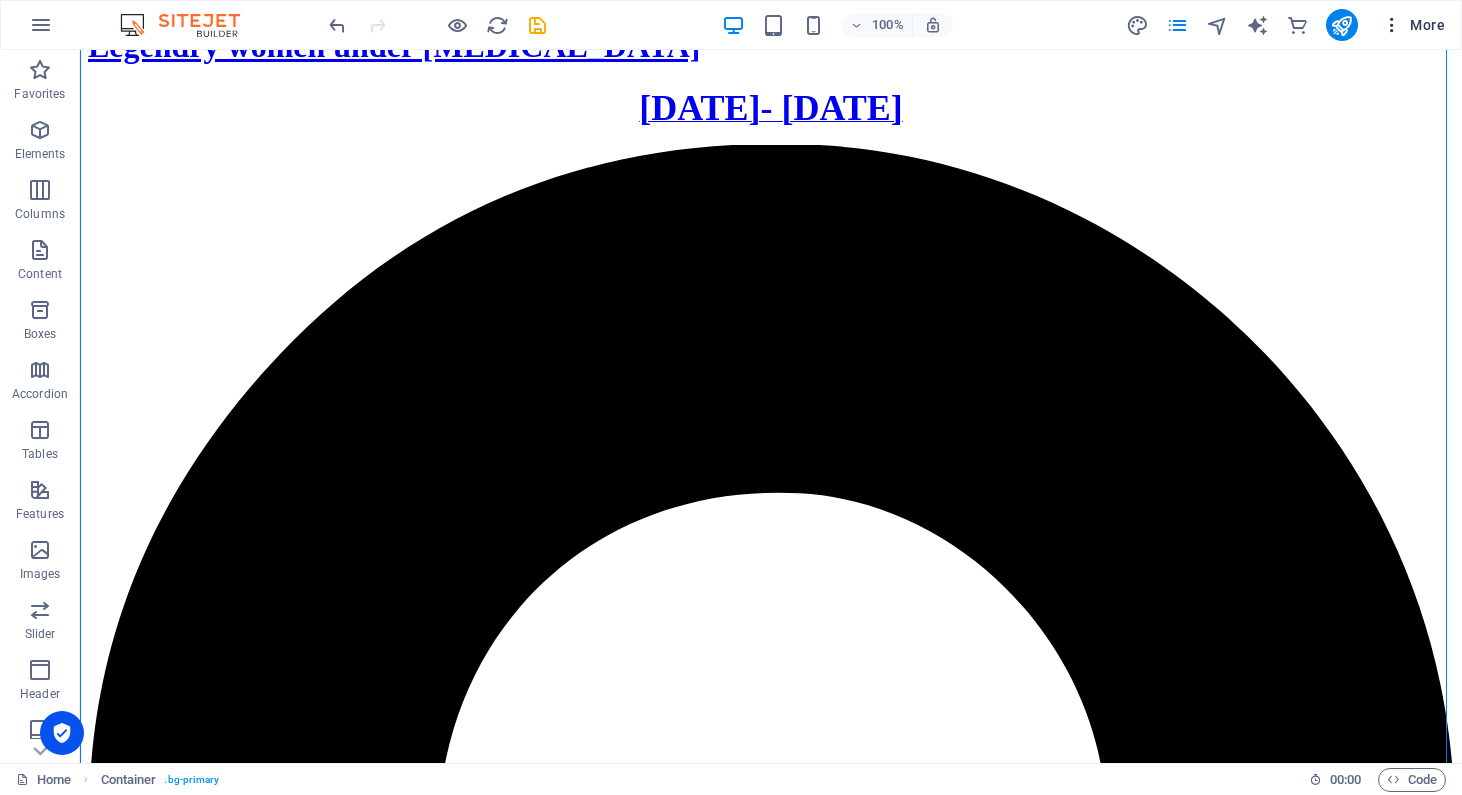 click on "More" at bounding box center (1413, 25) 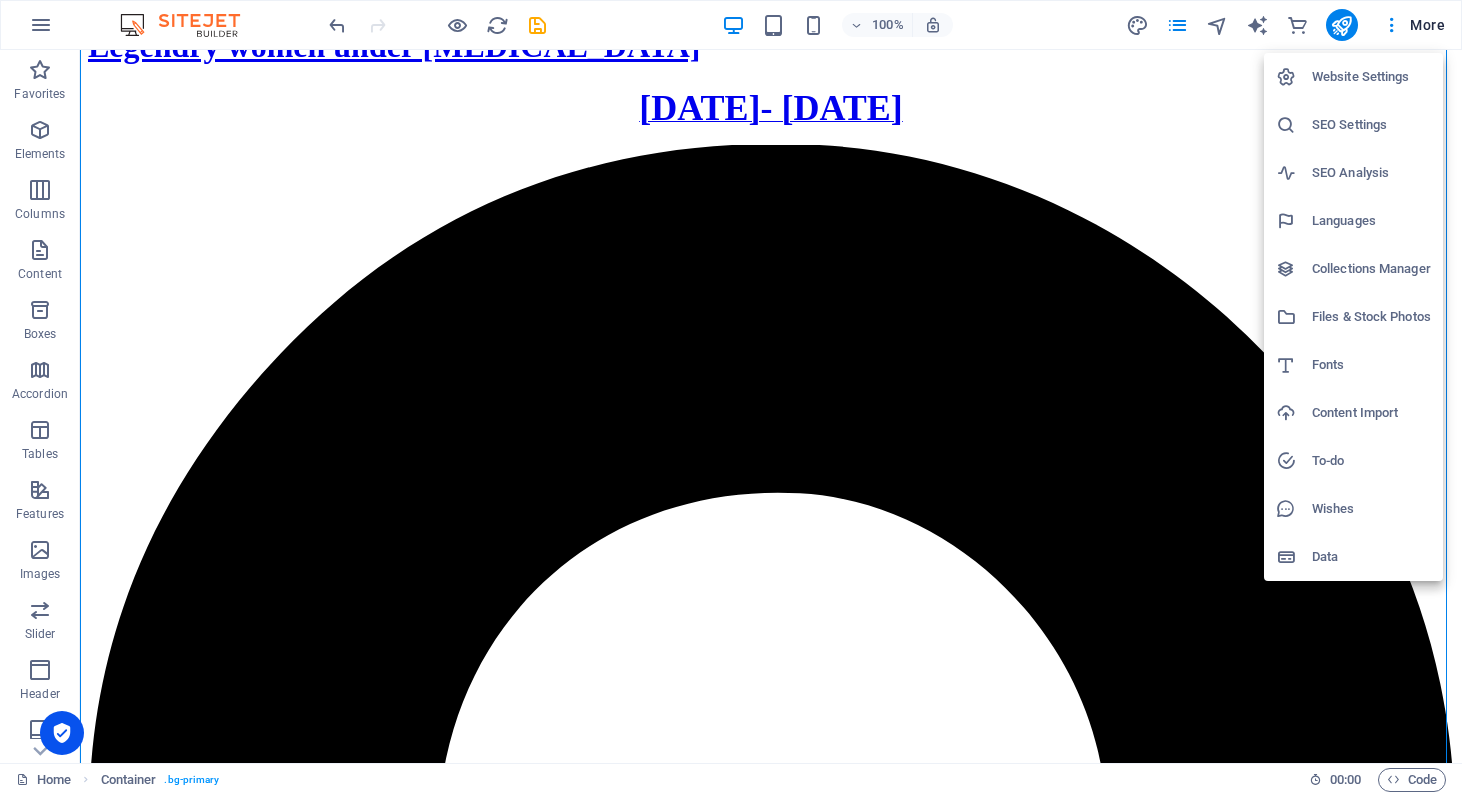 click on "Languages" at bounding box center [1371, 221] 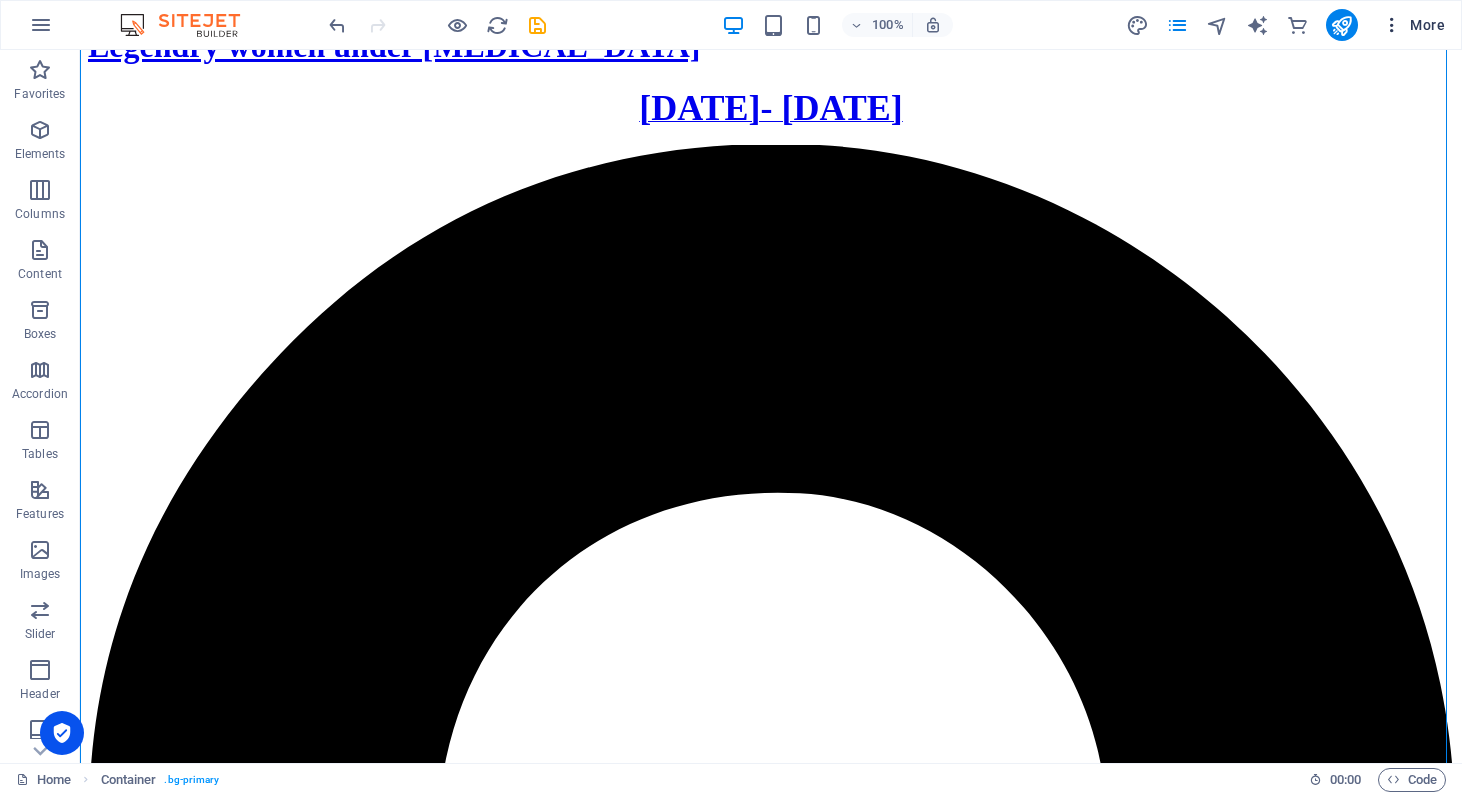 click on "More" at bounding box center [1413, 25] 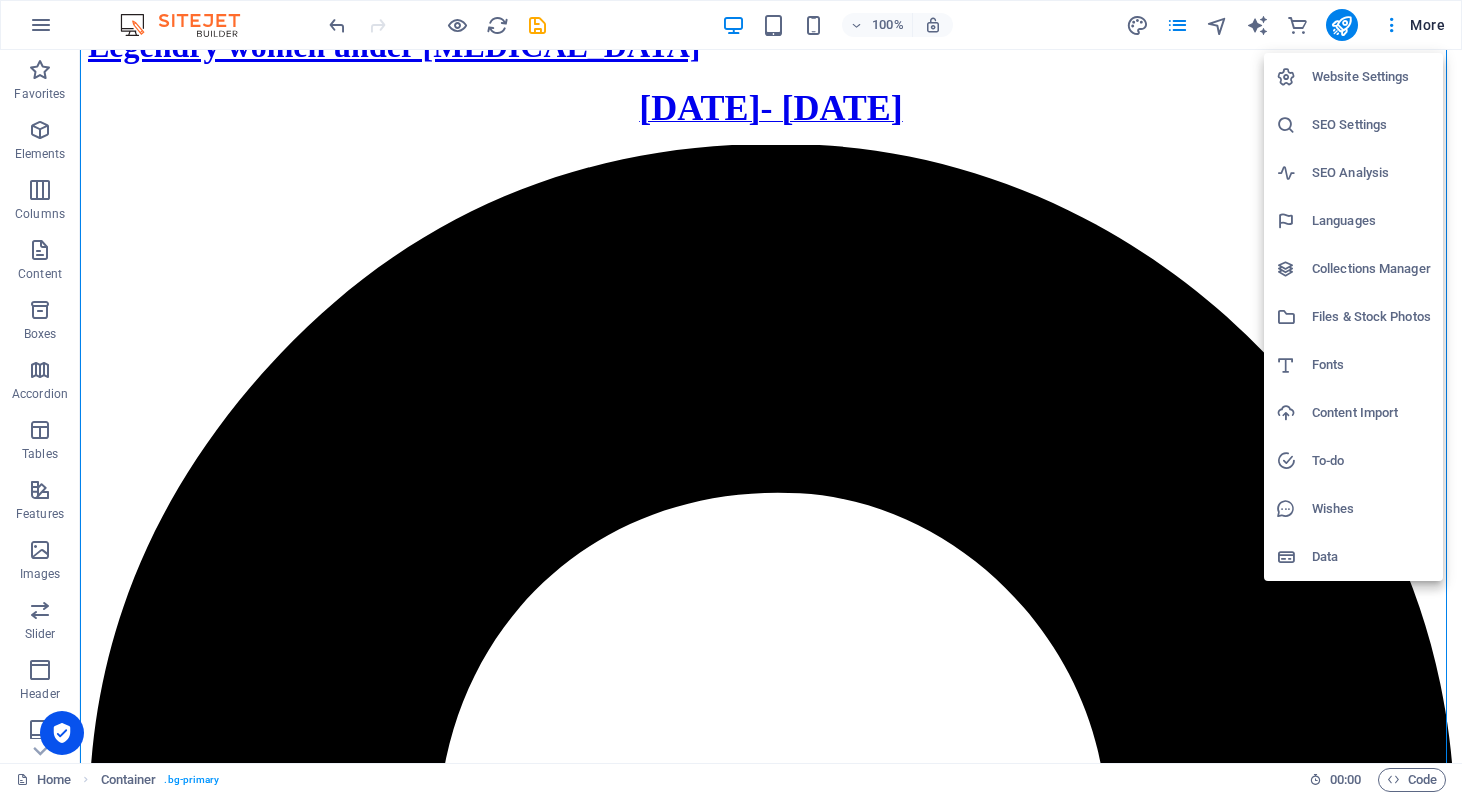 click on "Languages" at bounding box center [1371, 221] 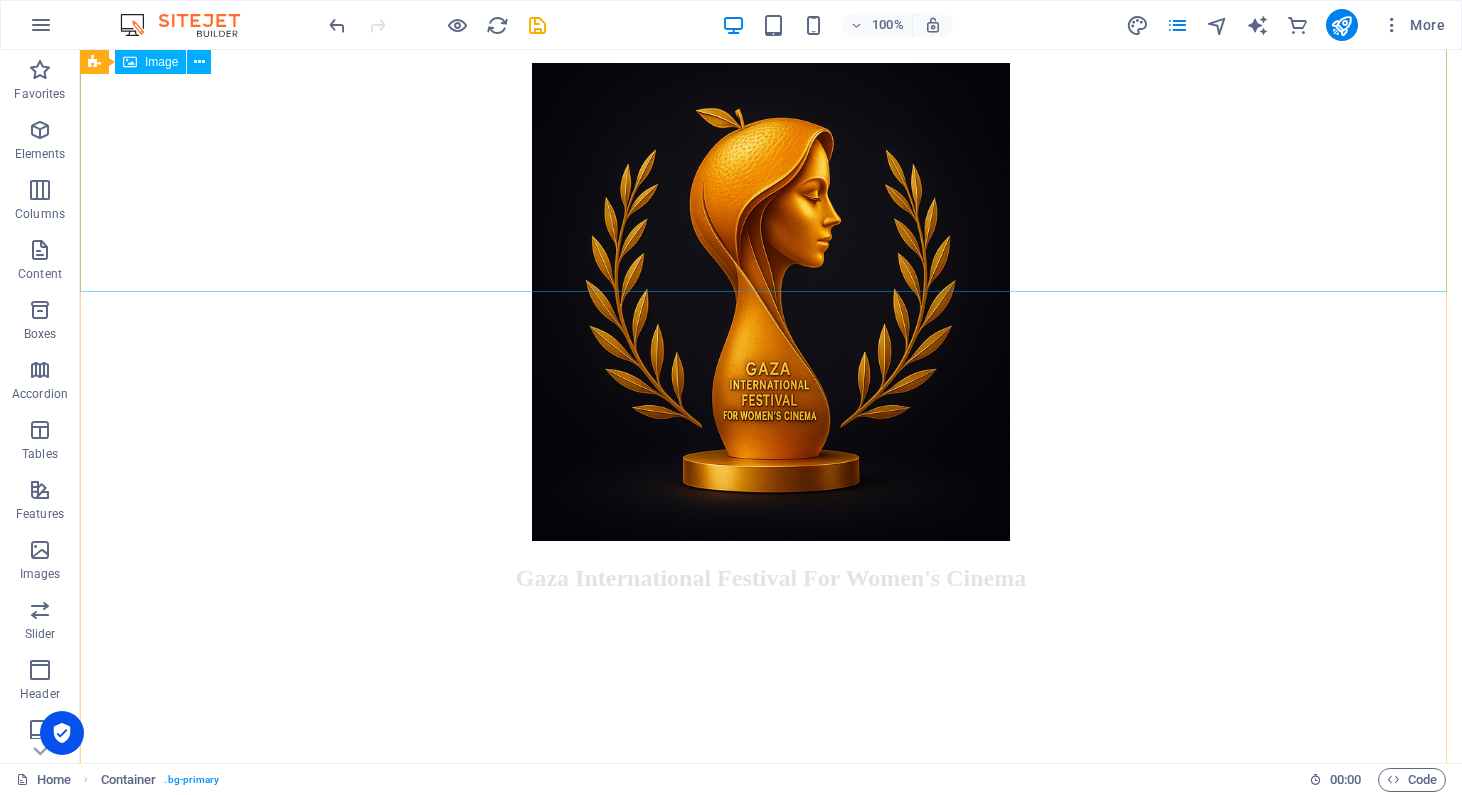 scroll, scrollTop: 0, scrollLeft: 0, axis: both 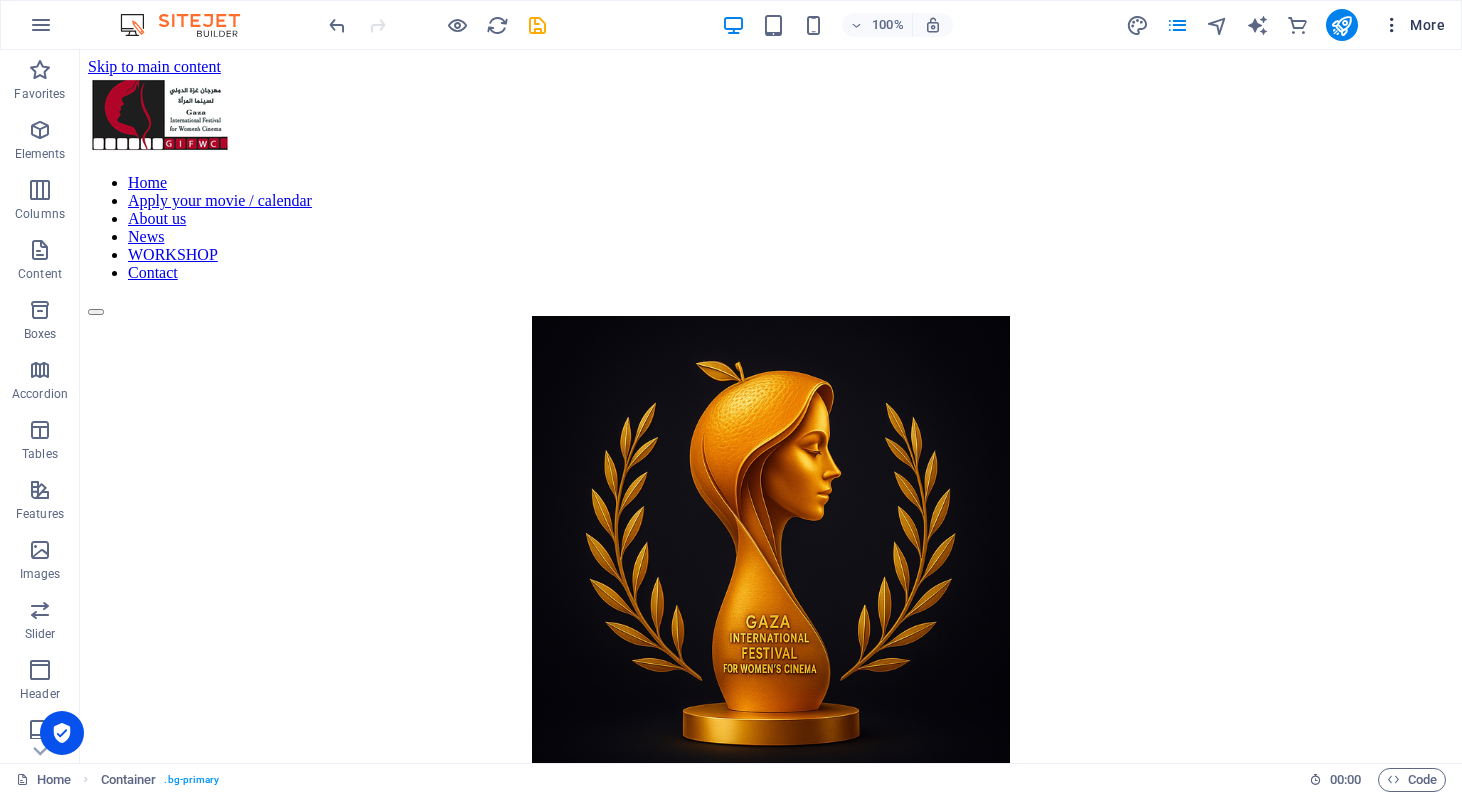 click on "More" at bounding box center (1413, 25) 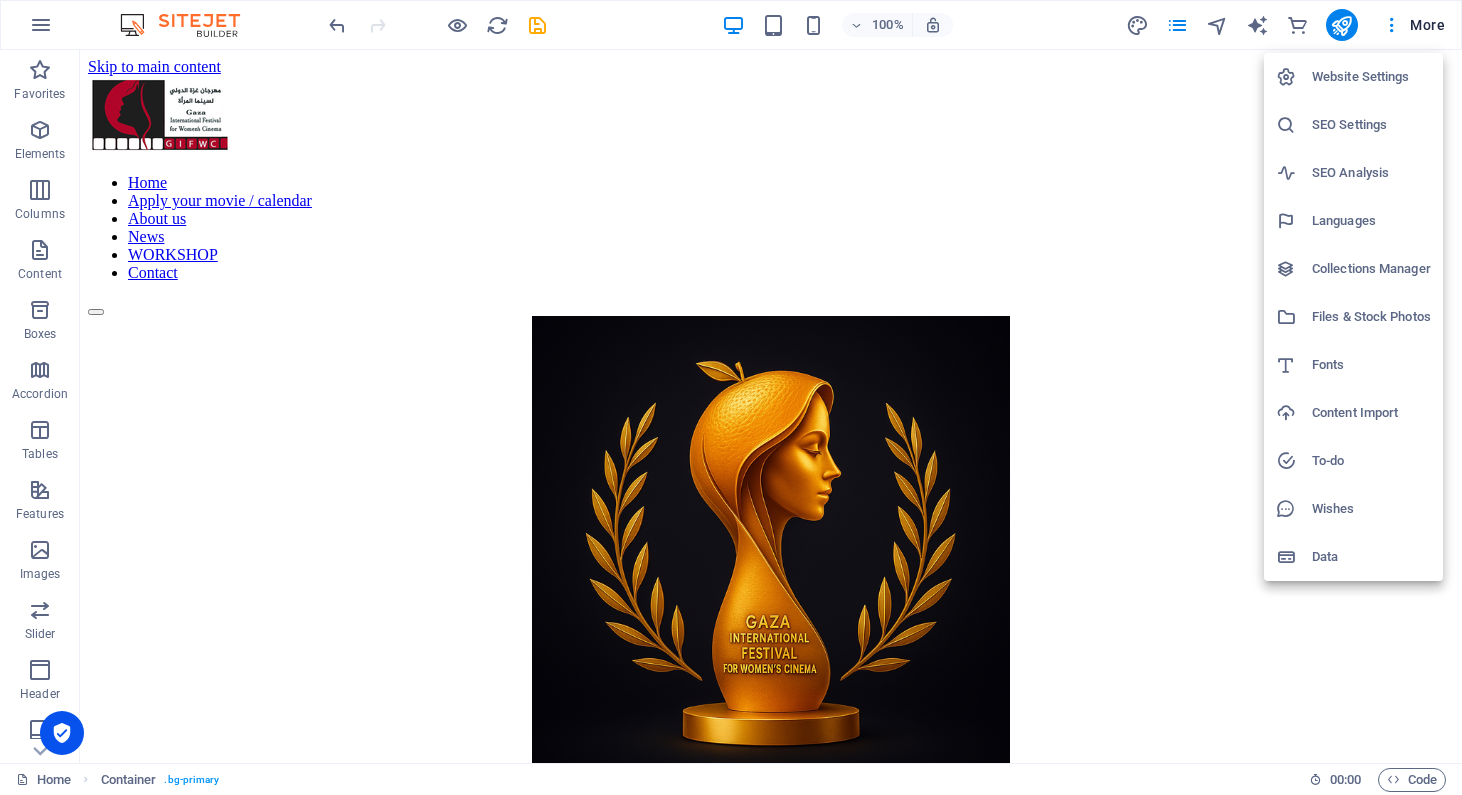 click on "Languages" at bounding box center (1371, 221) 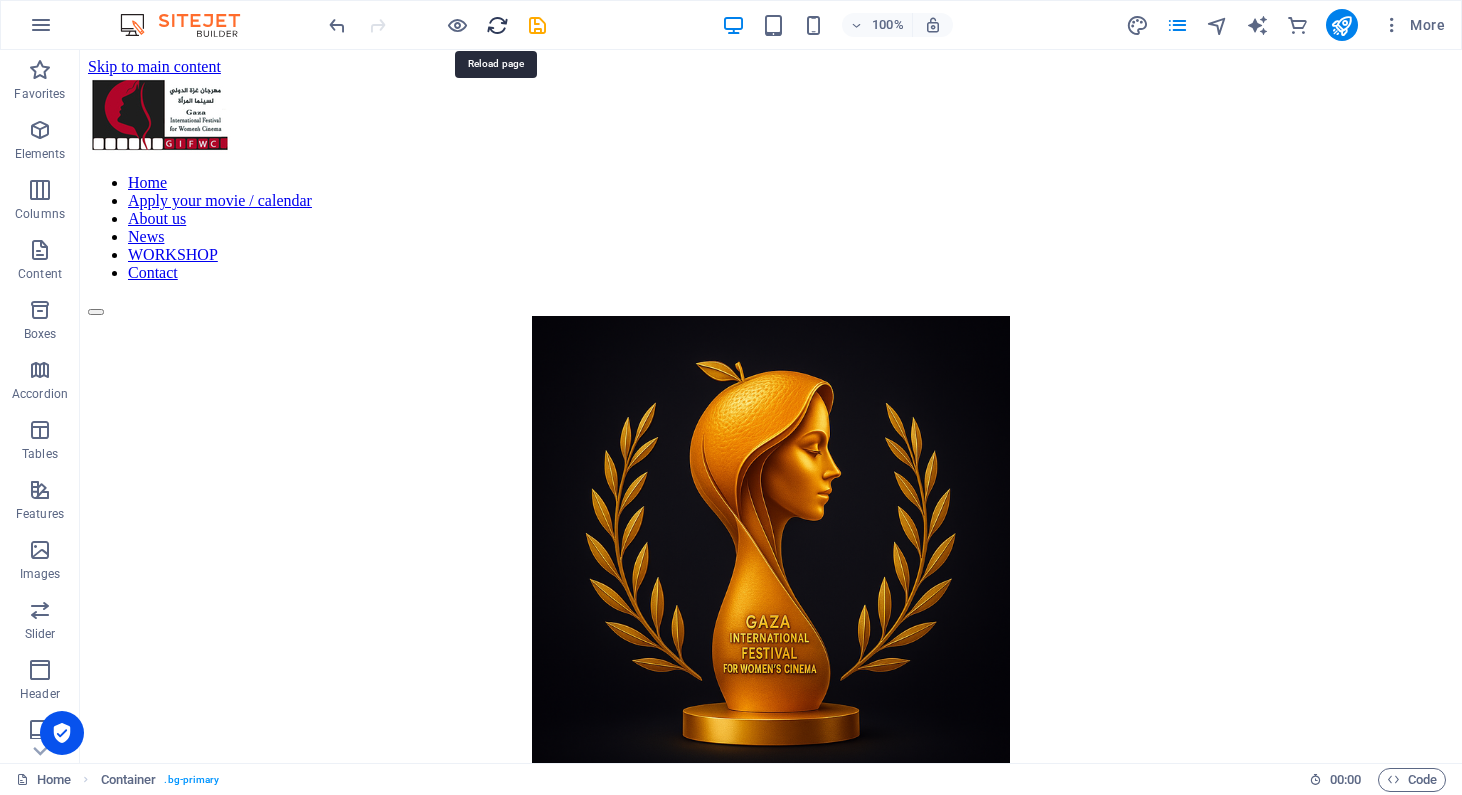 click at bounding box center (497, 25) 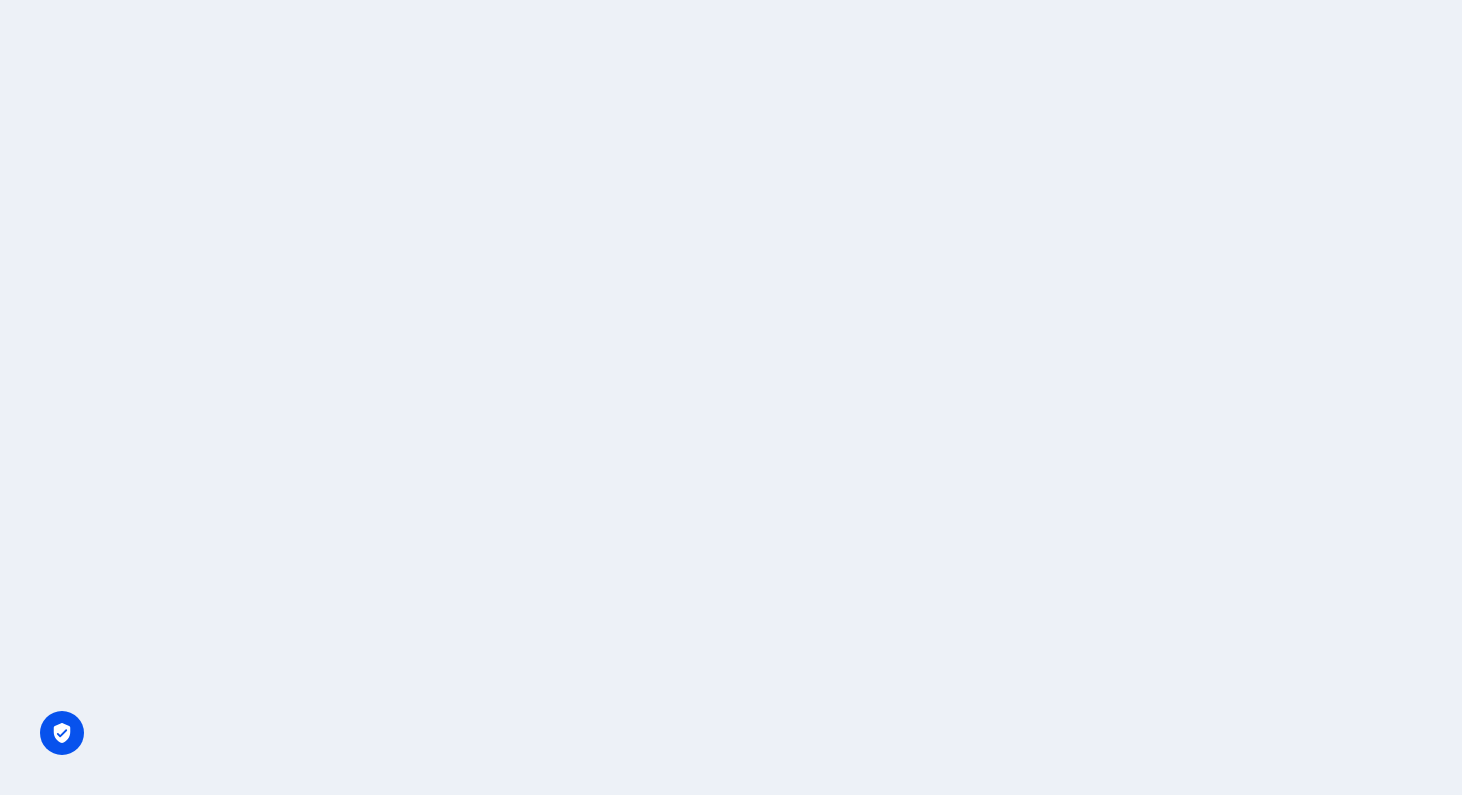scroll, scrollTop: 0, scrollLeft: 0, axis: both 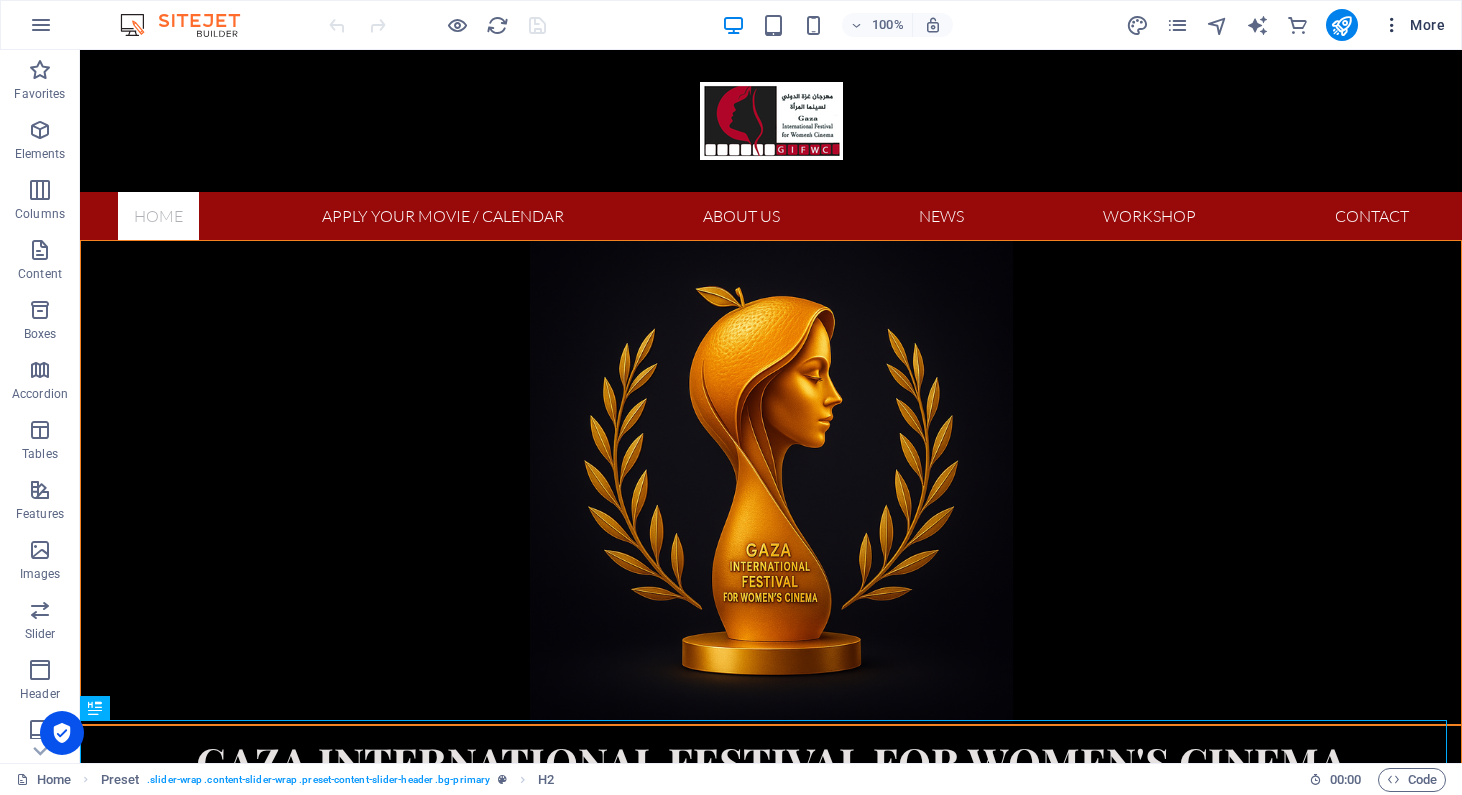 click on "More" at bounding box center (1413, 25) 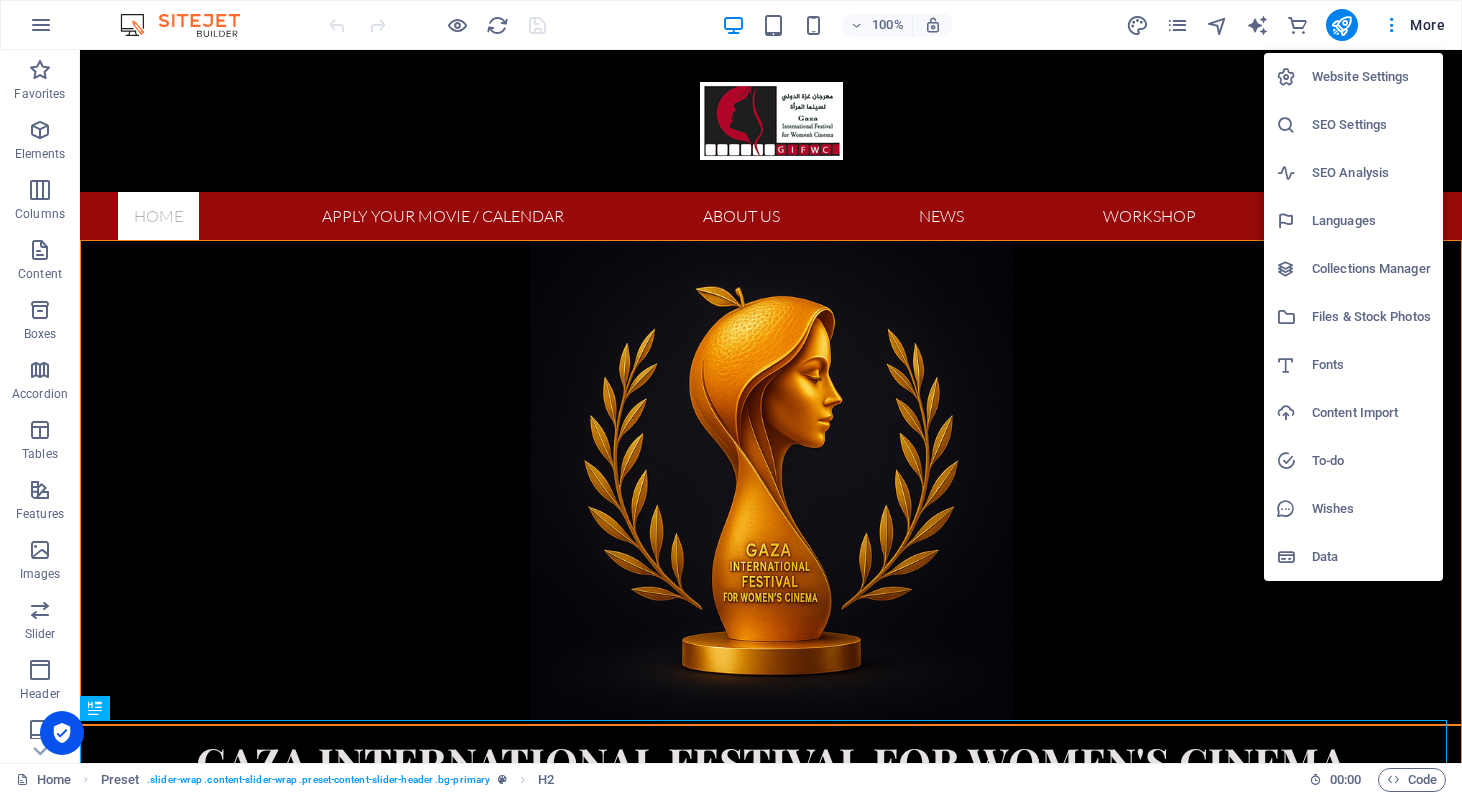 click on "Languages" at bounding box center (1371, 221) 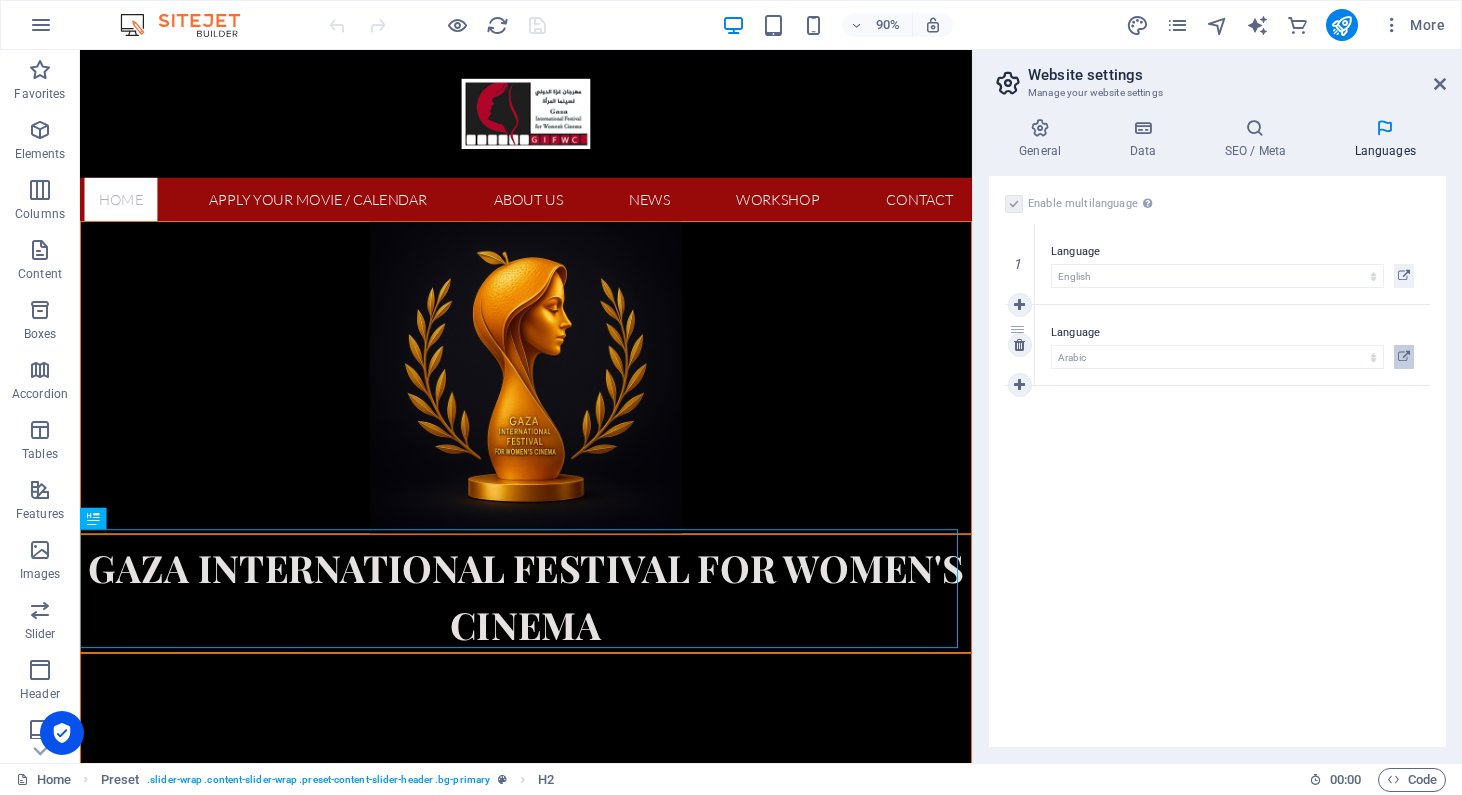 click at bounding box center (1404, 357) 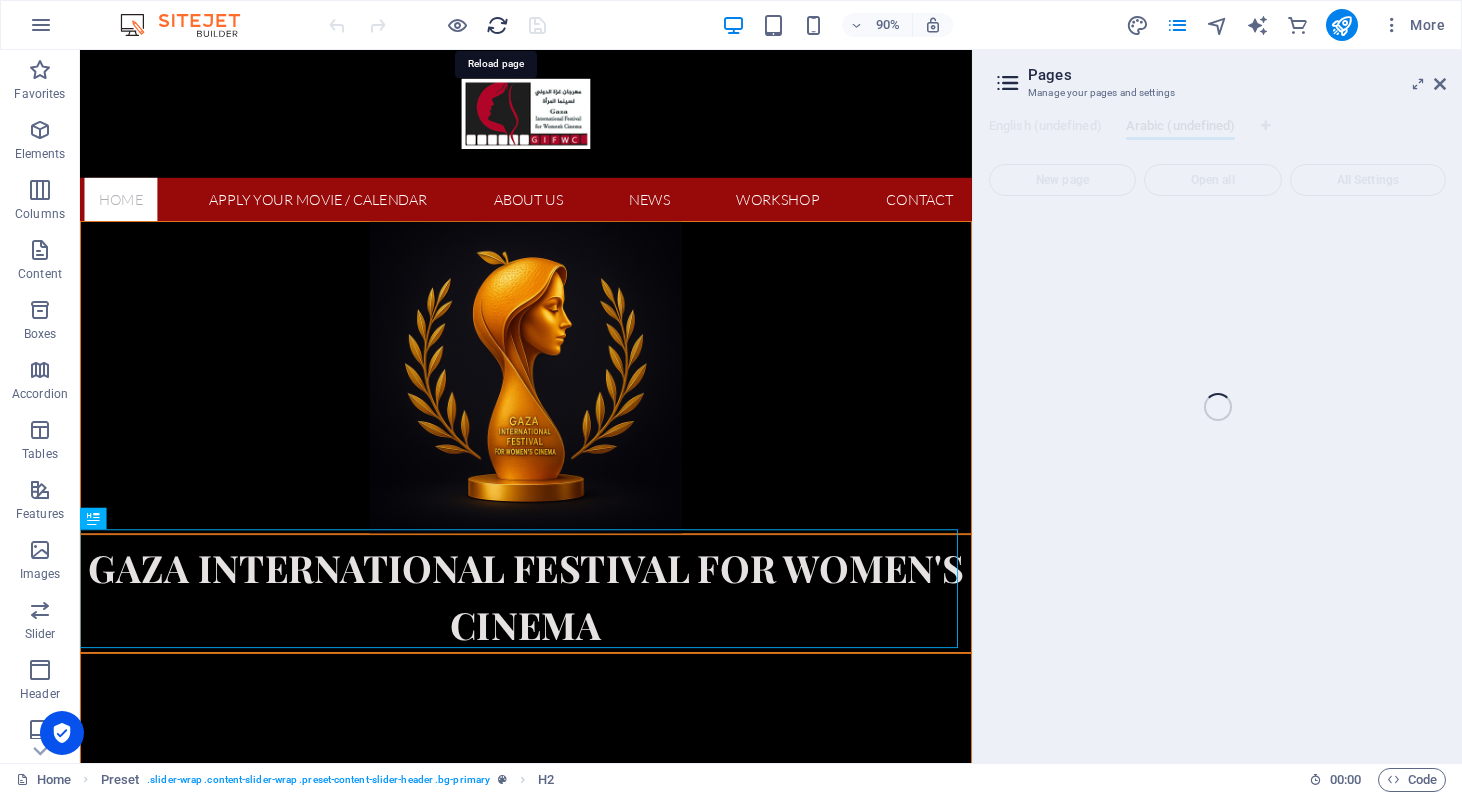 click at bounding box center [497, 25] 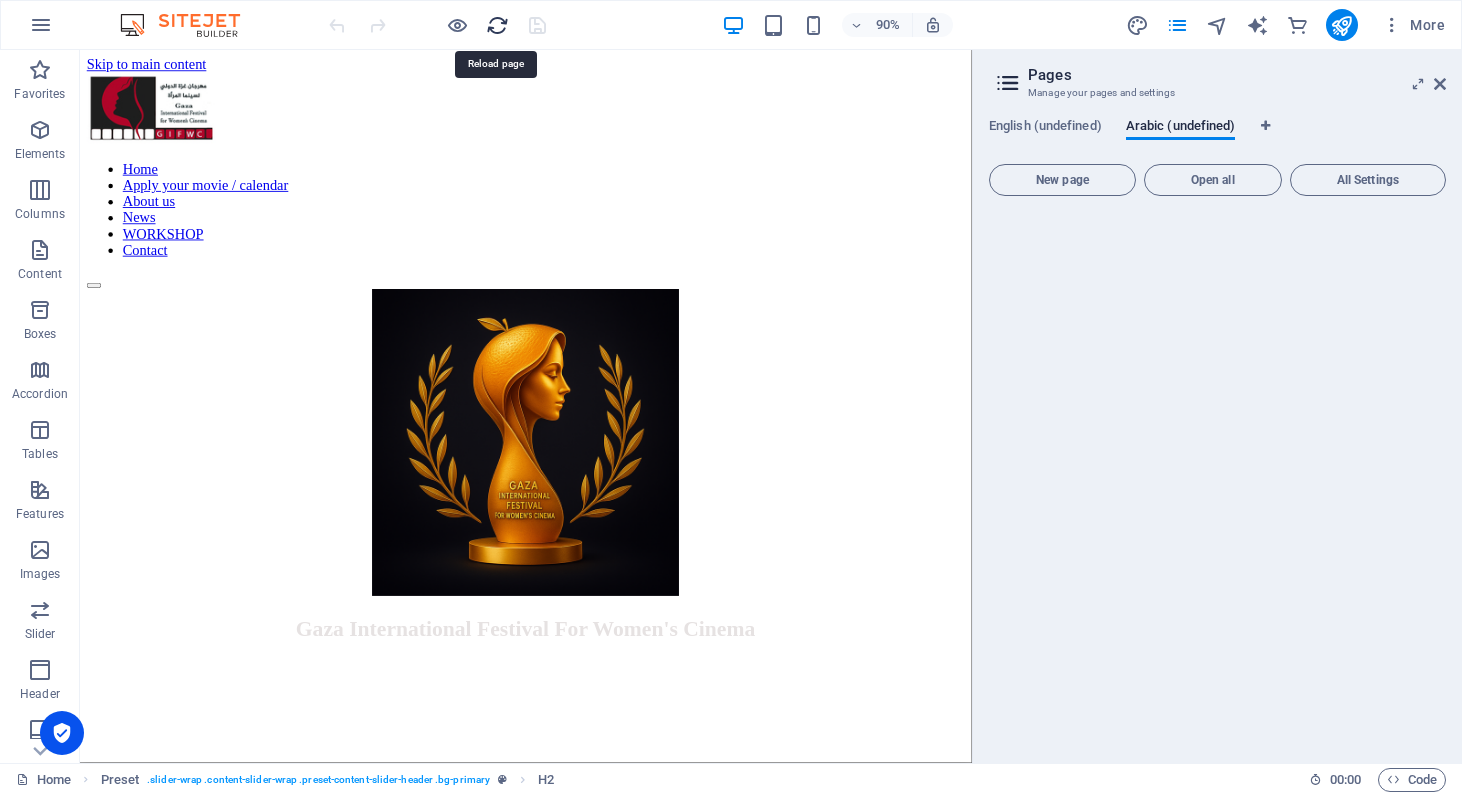 scroll, scrollTop: 0, scrollLeft: 0, axis: both 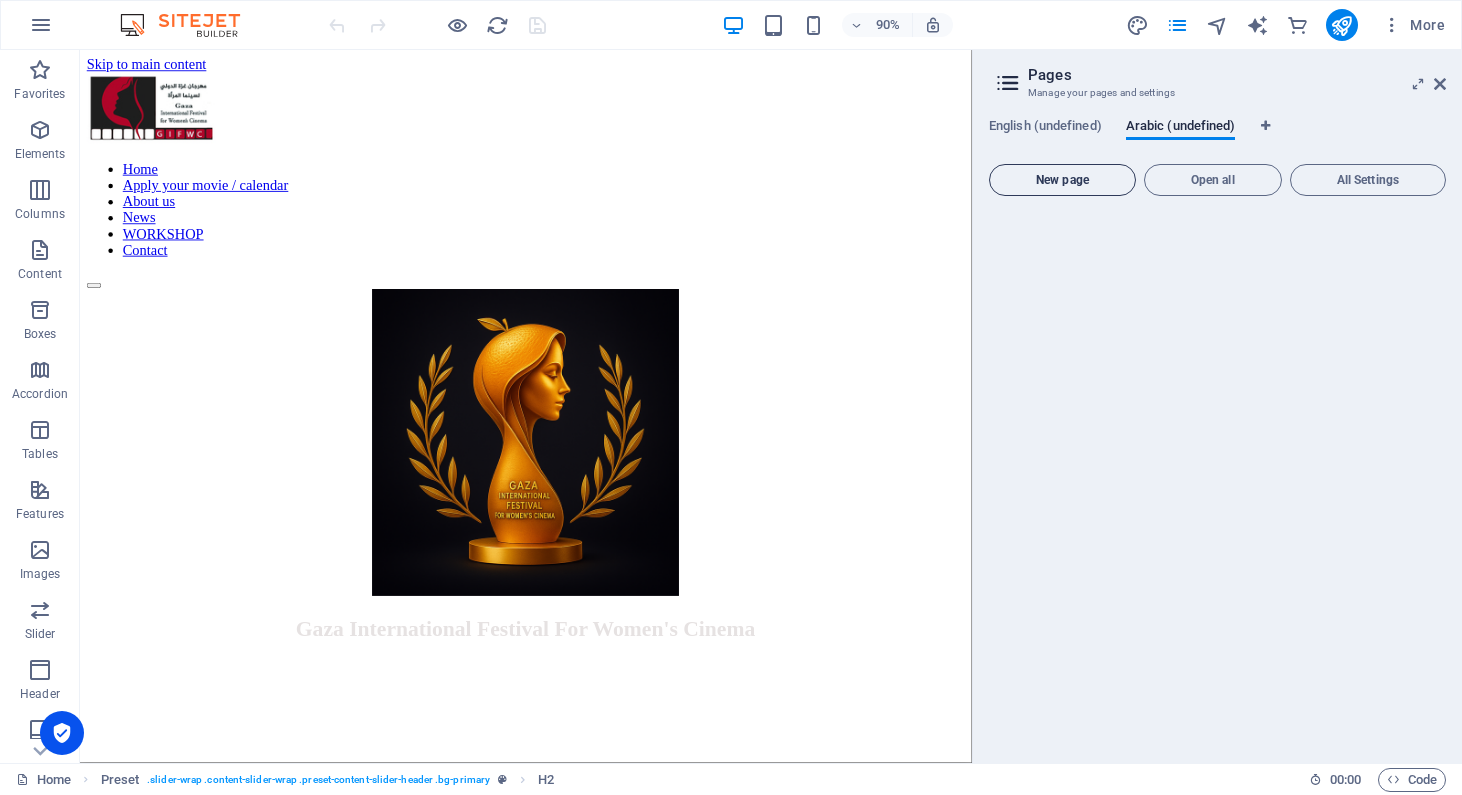 click on "New page" at bounding box center (1062, 180) 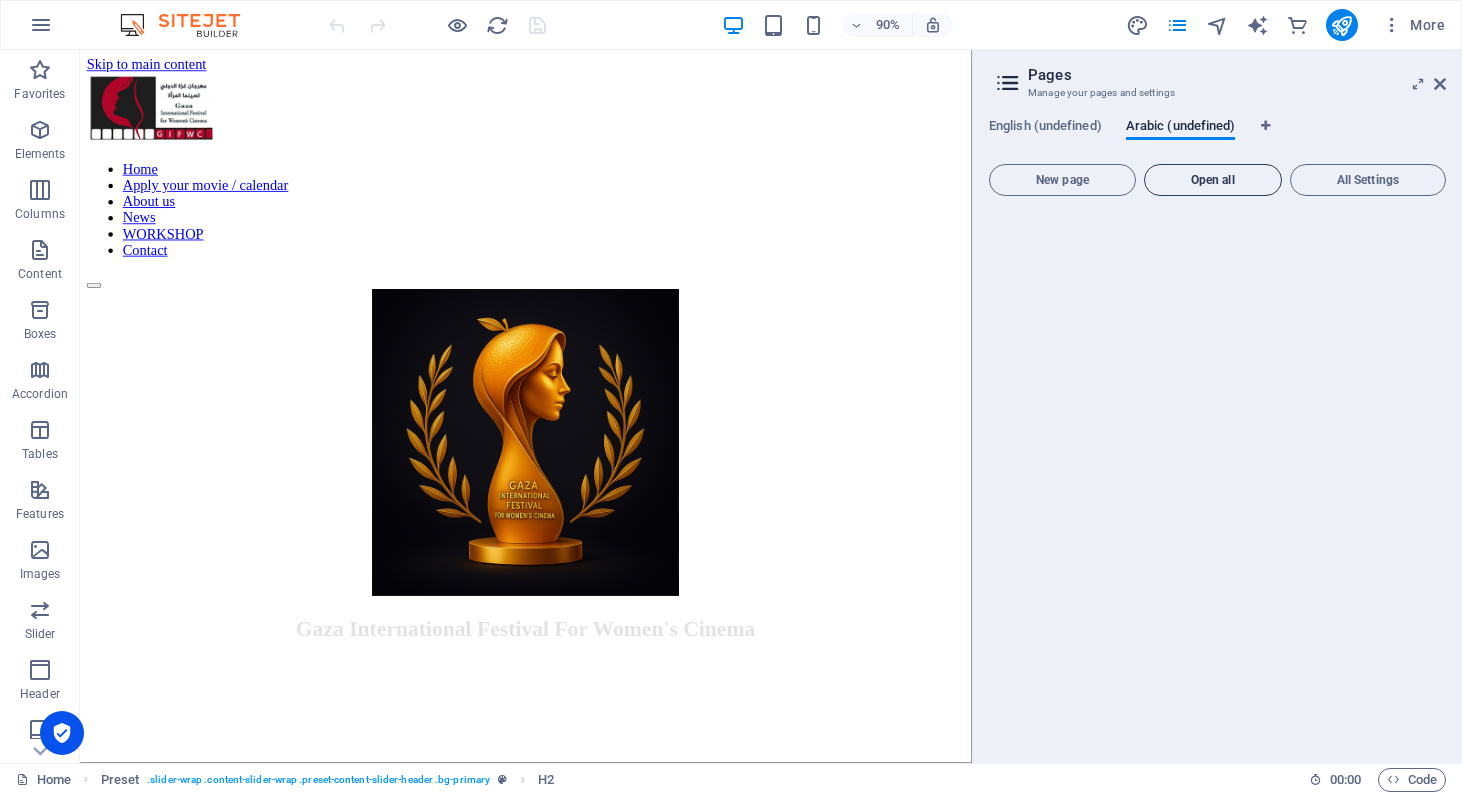 click on "Open all" at bounding box center (1213, 180) 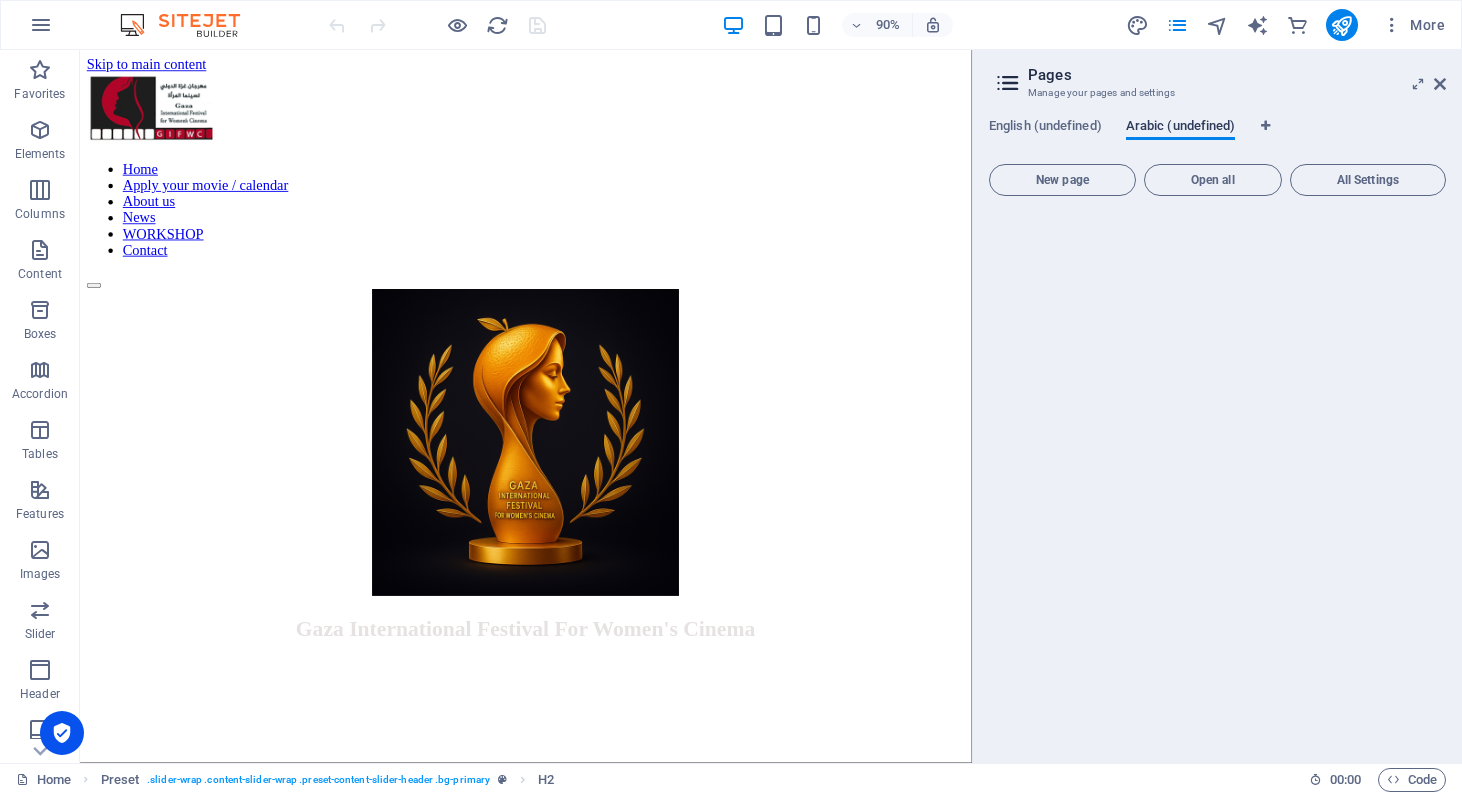 click on "Arabic (undefined)" at bounding box center (1181, 128) 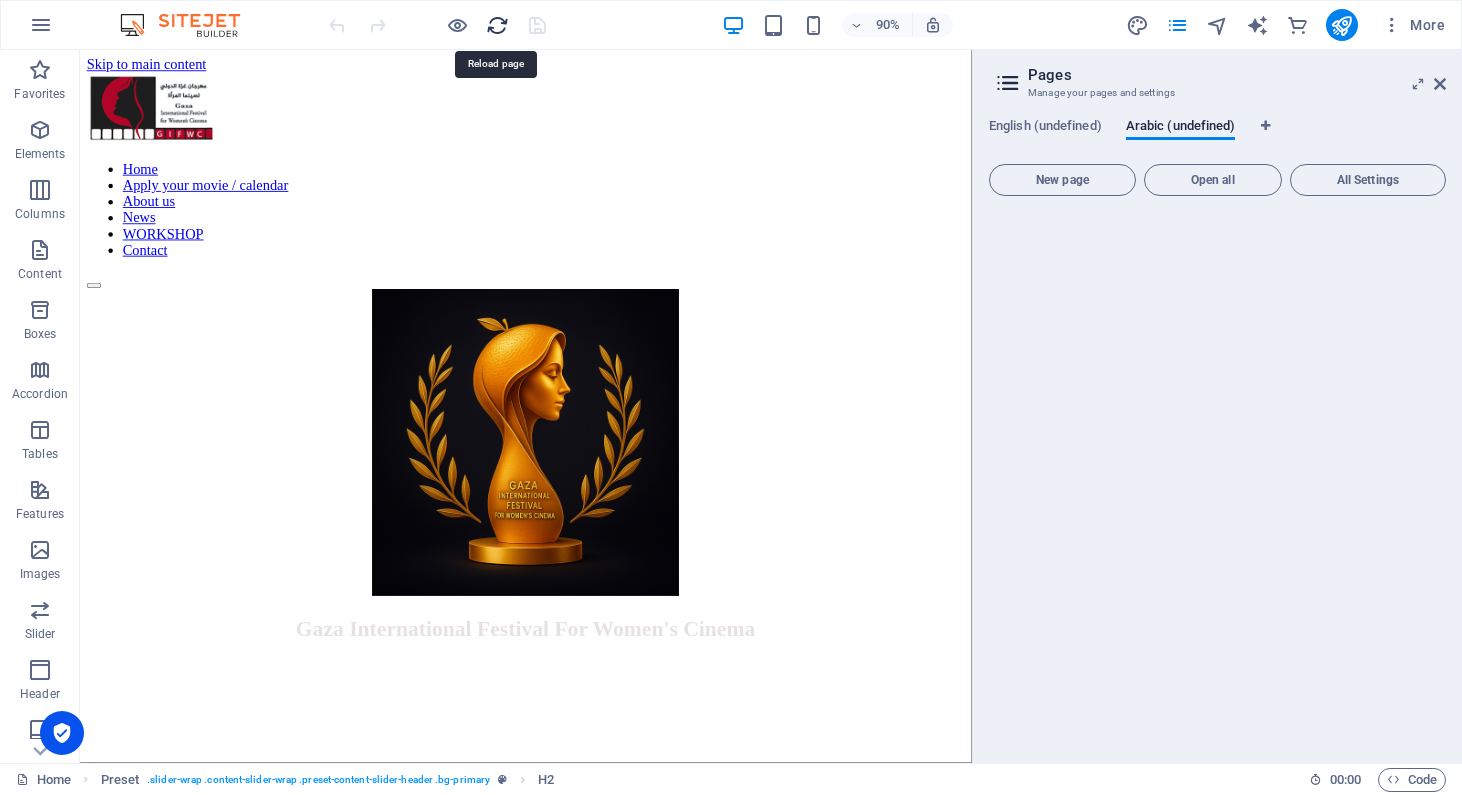 click at bounding box center (497, 25) 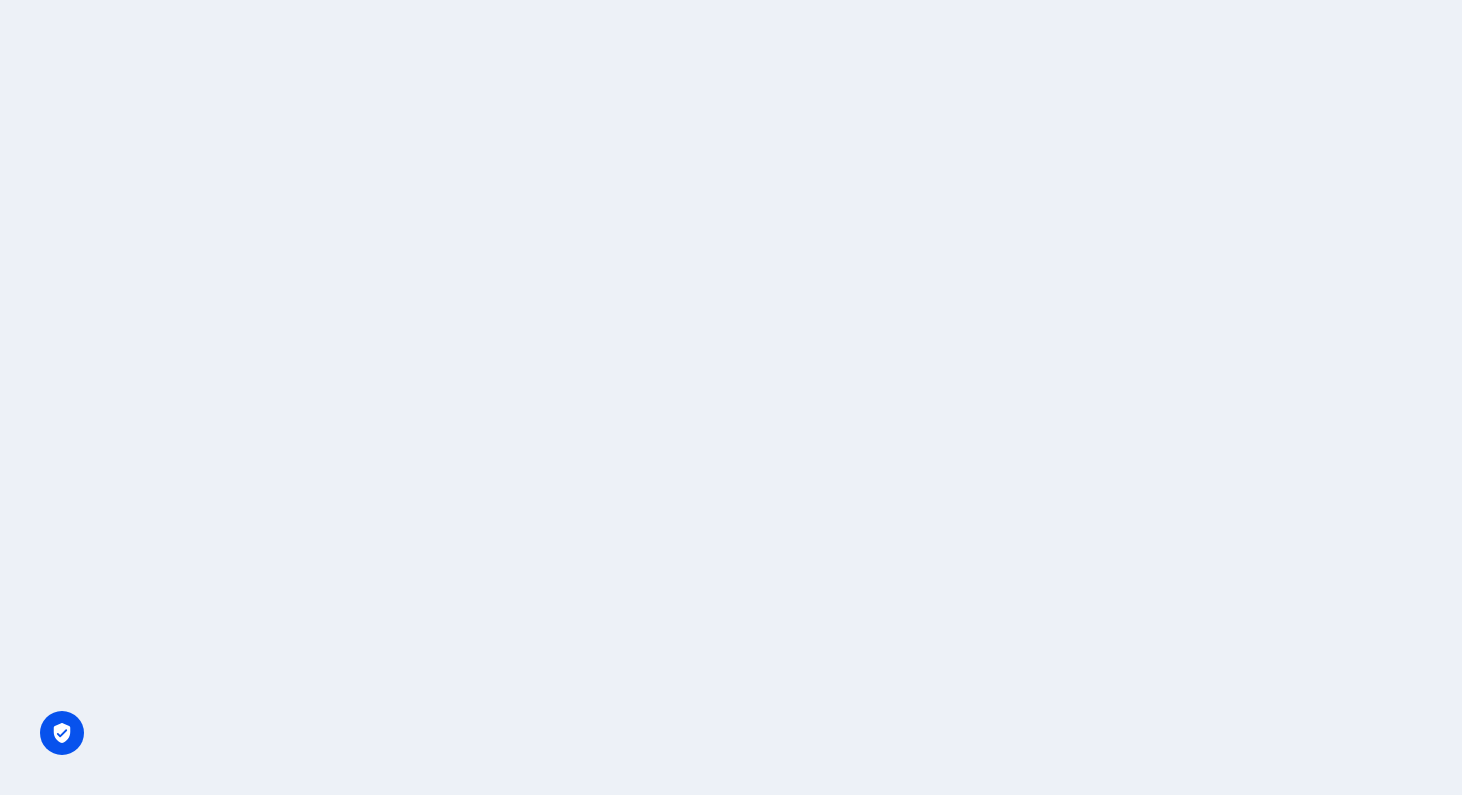 scroll, scrollTop: 0, scrollLeft: 0, axis: both 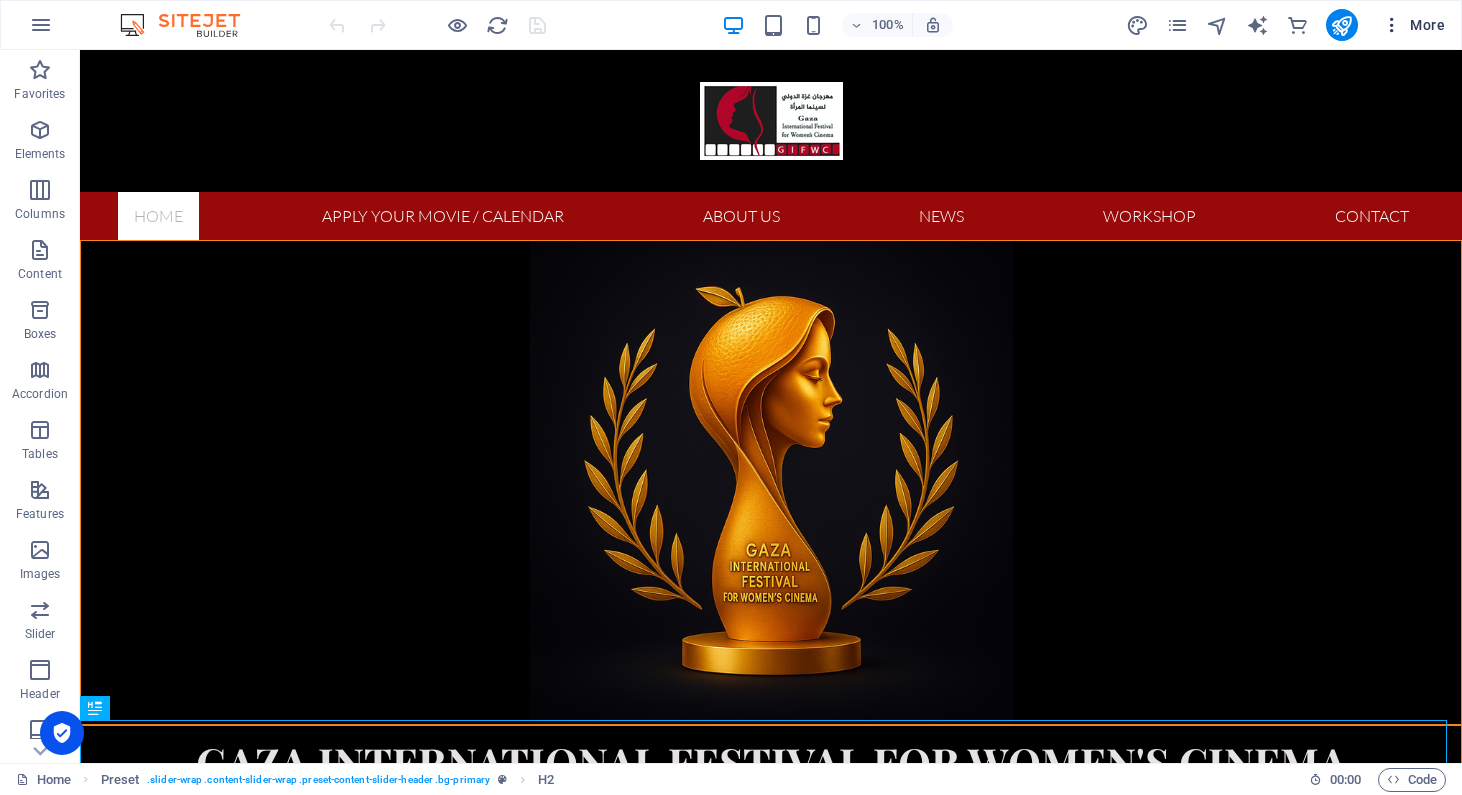 click on "More" at bounding box center [1413, 25] 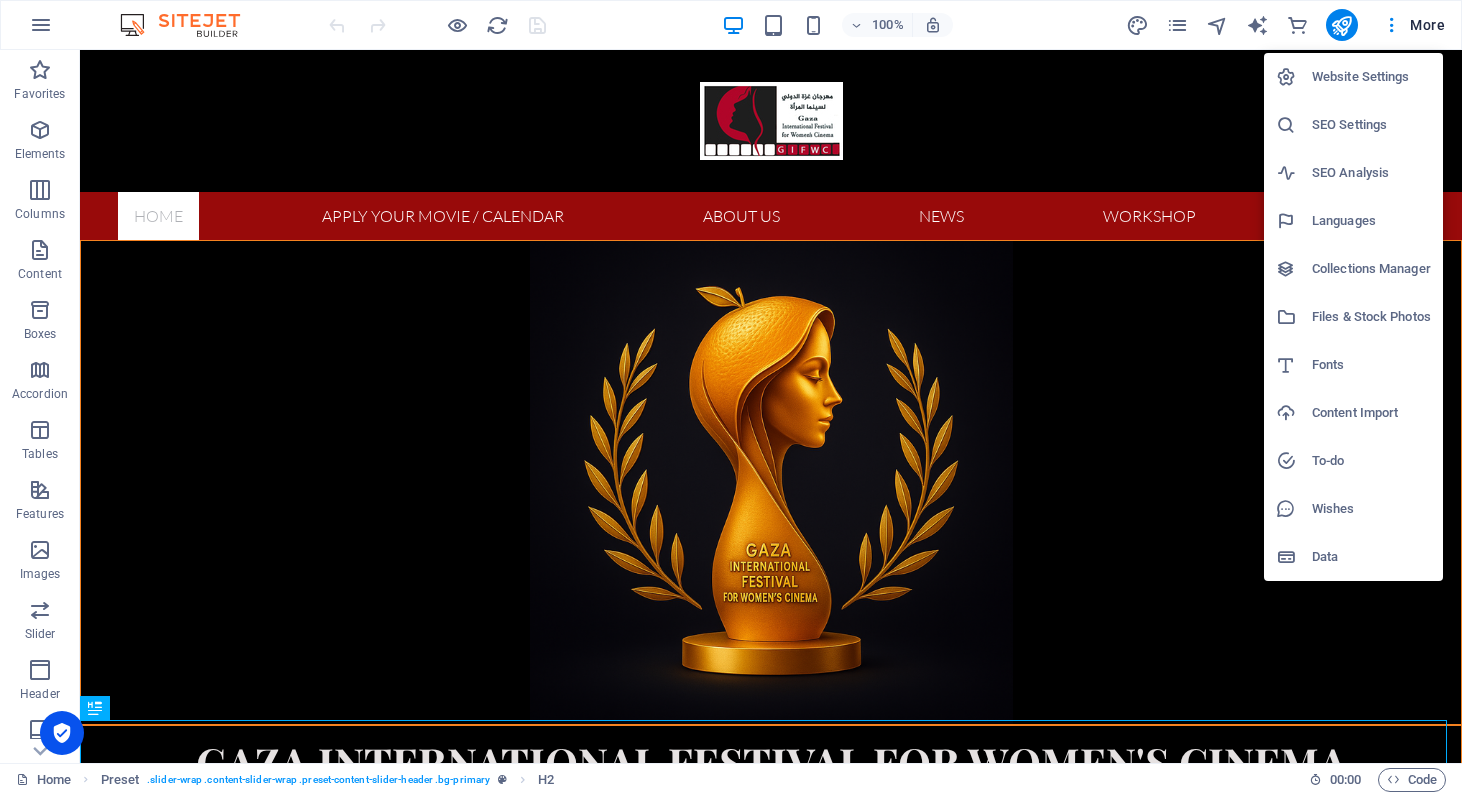 click on "Languages" at bounding box center (1371, 221) 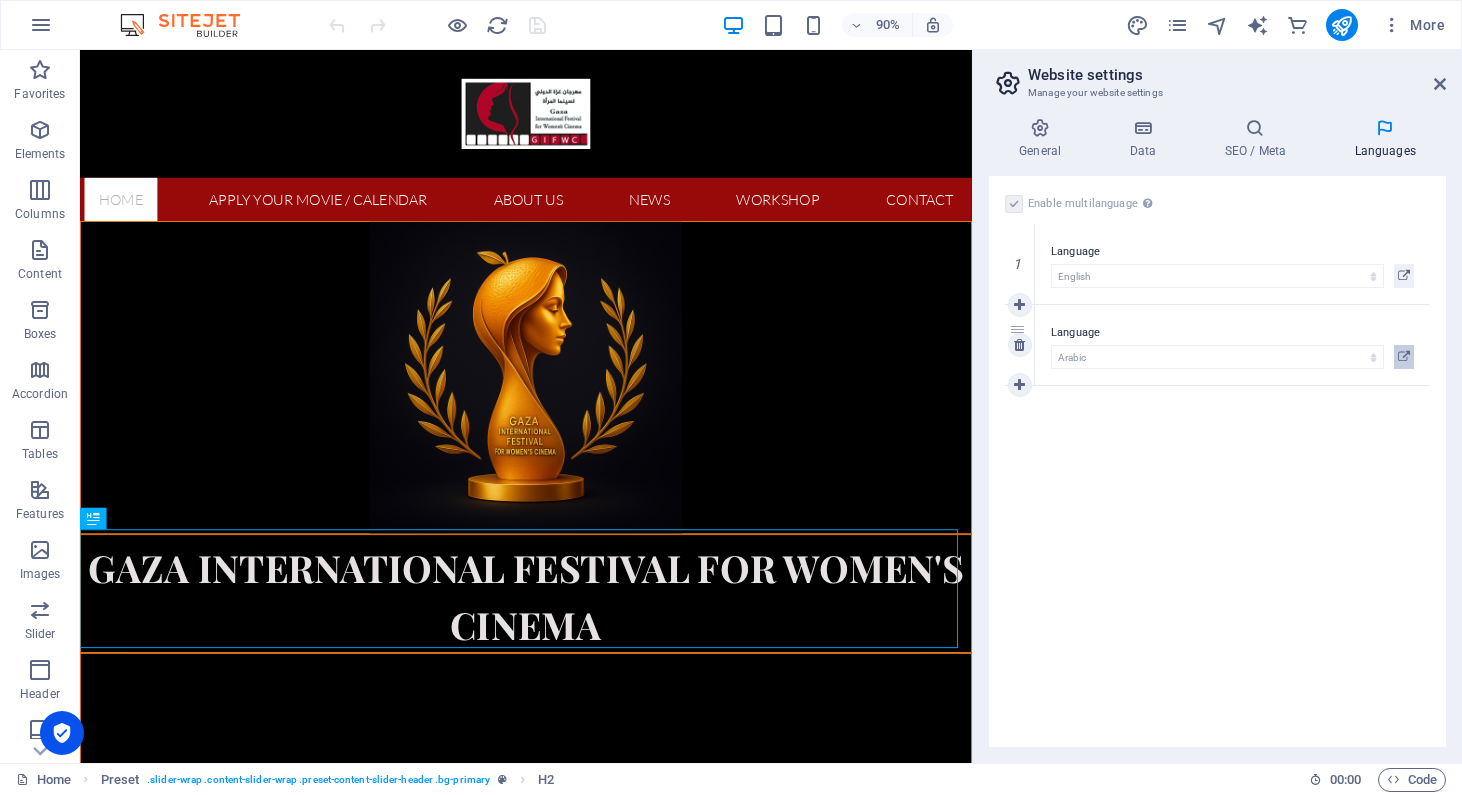 click at bounding box center (1404, 357) 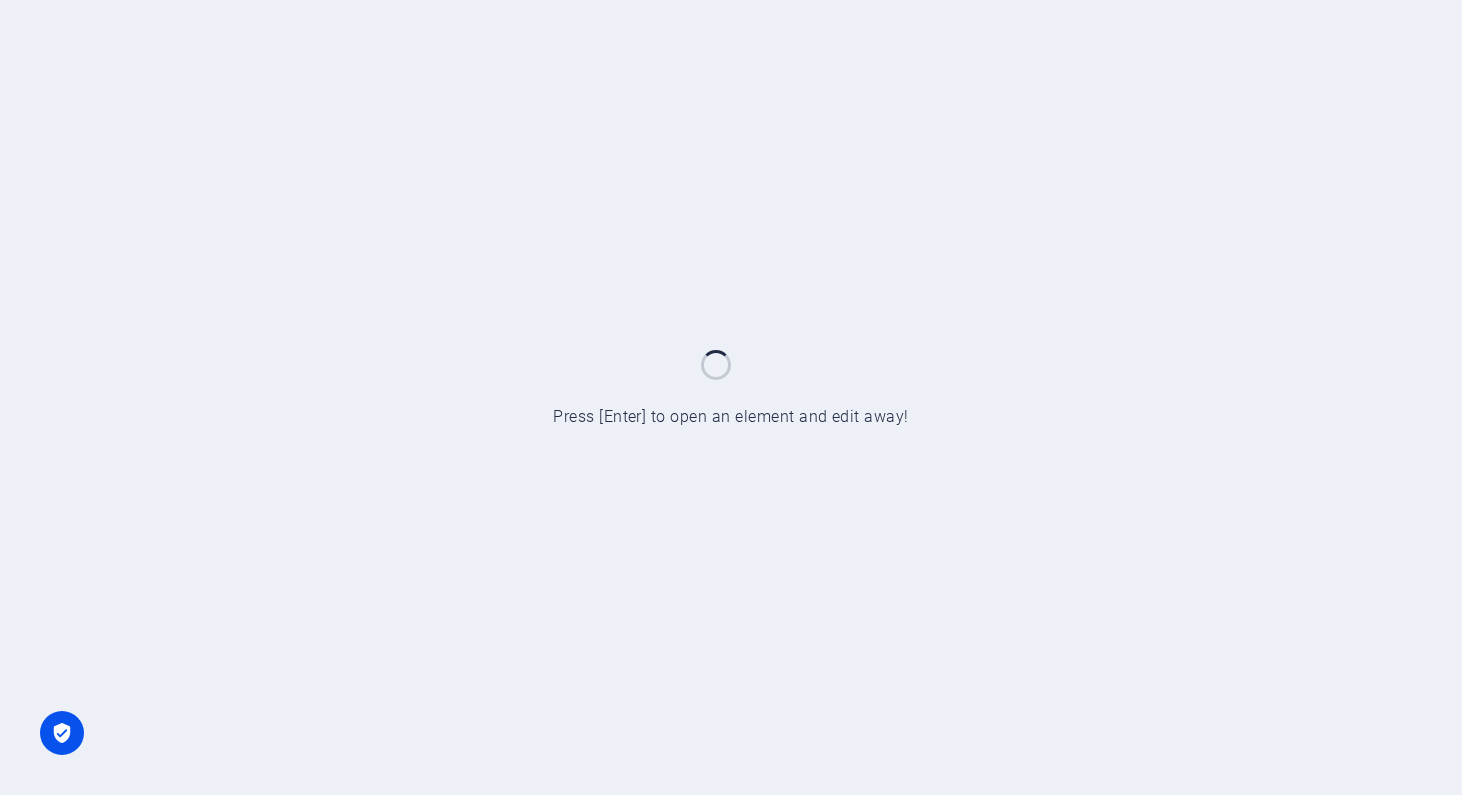 scroll, scrollTop: 0, scrollLeft: 0, axis: both 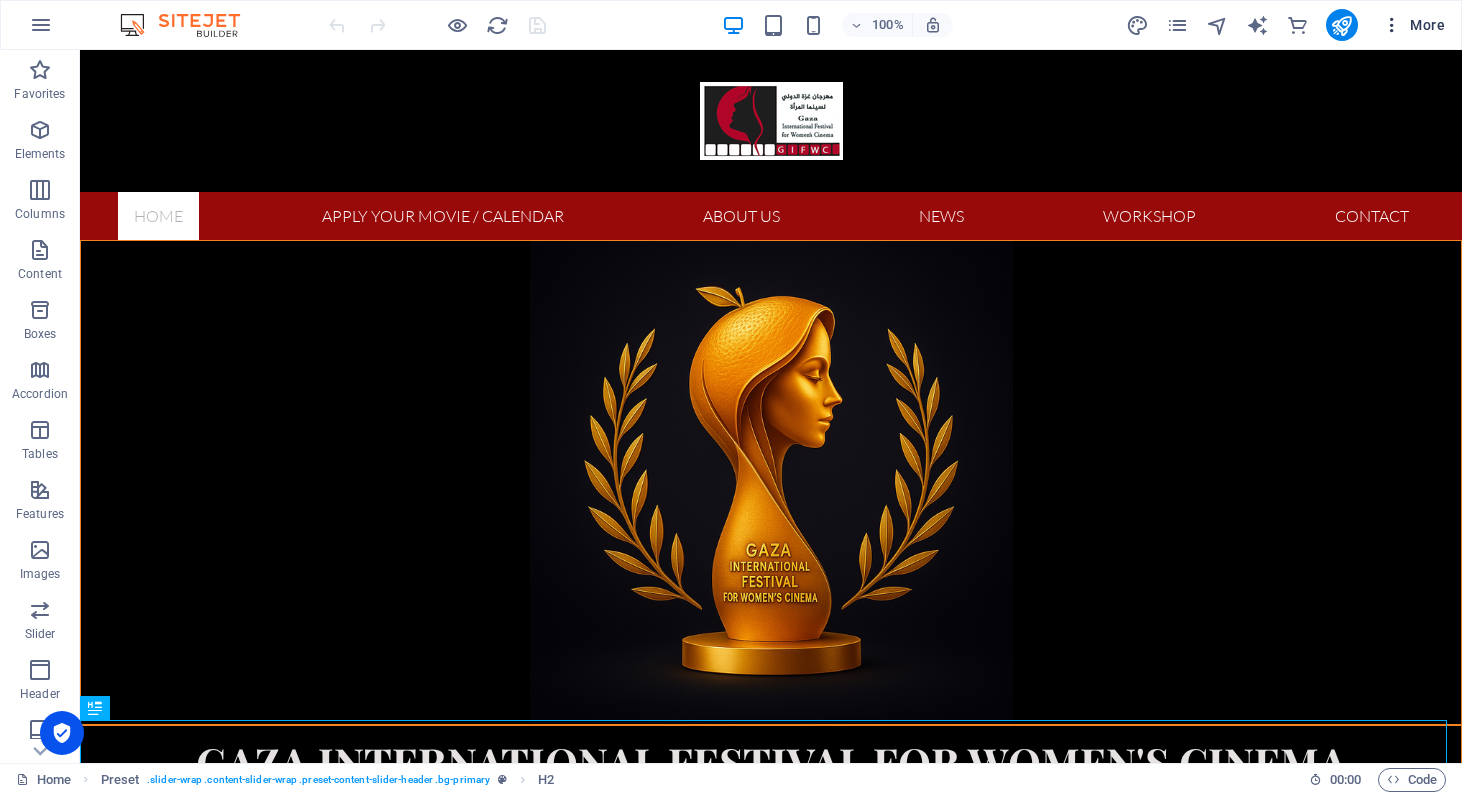 click on "More" at bounding box center (1413, 25) 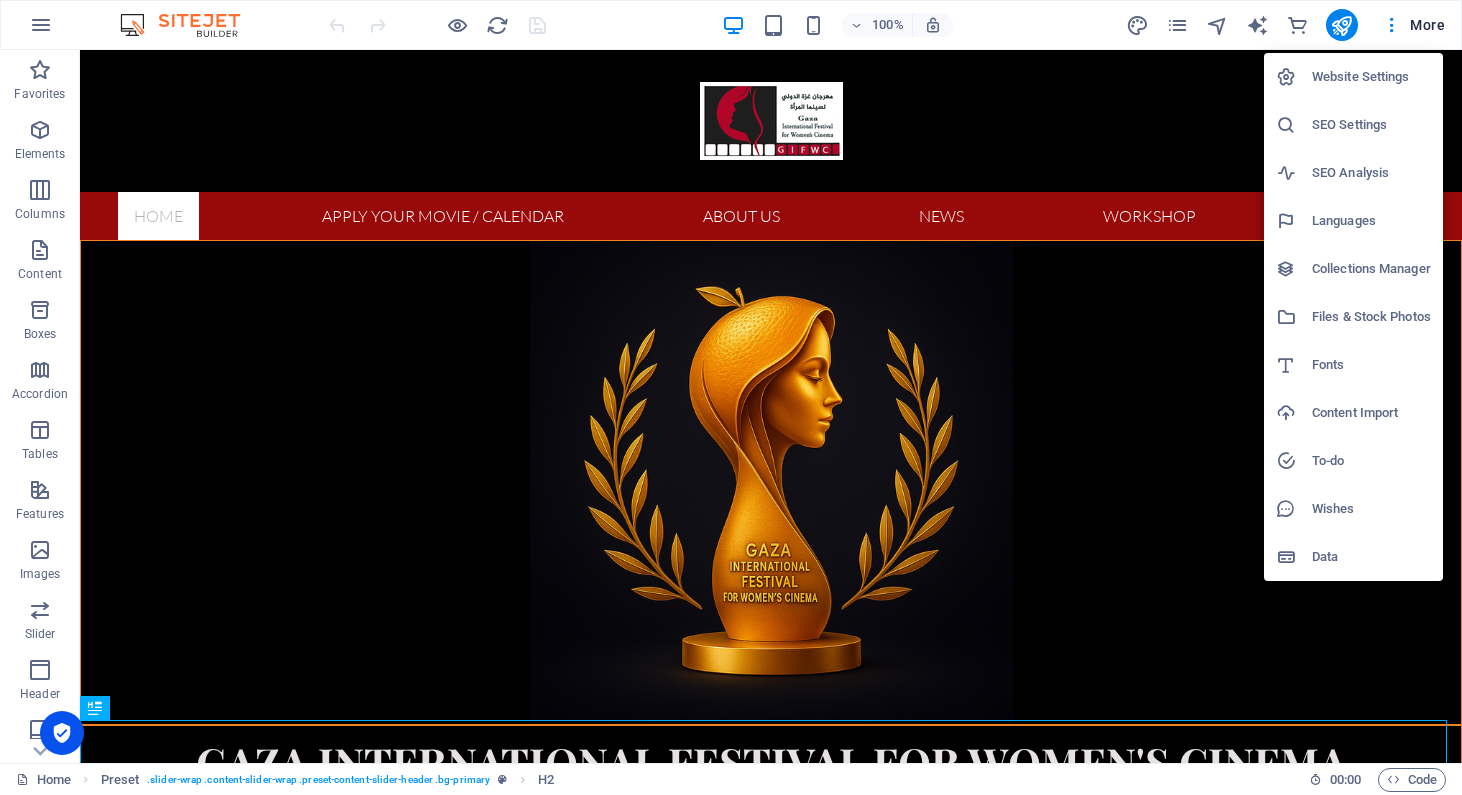 click on "Languages" at bounding box center (1371, 221) 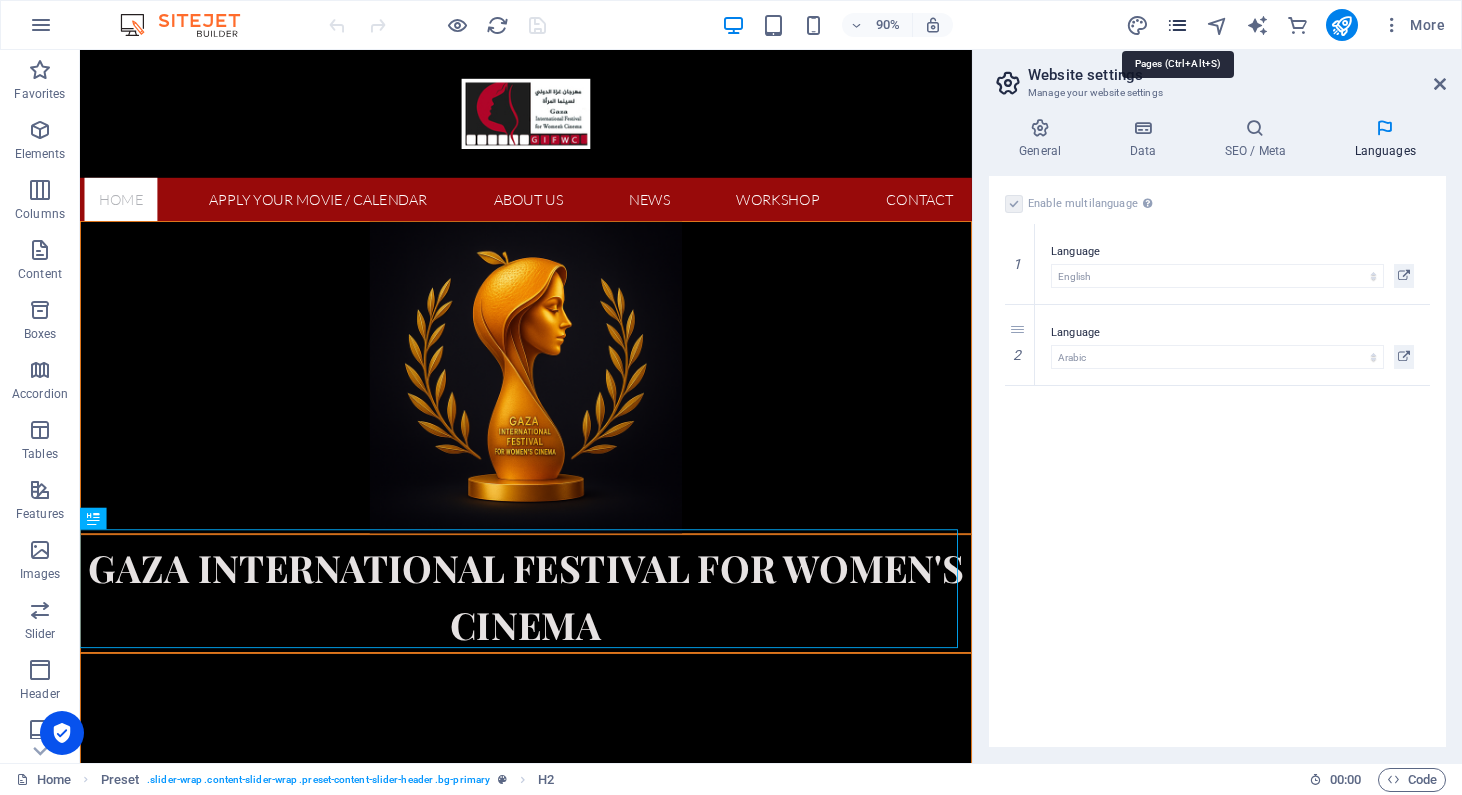 click at bounding box center [1177, 25] 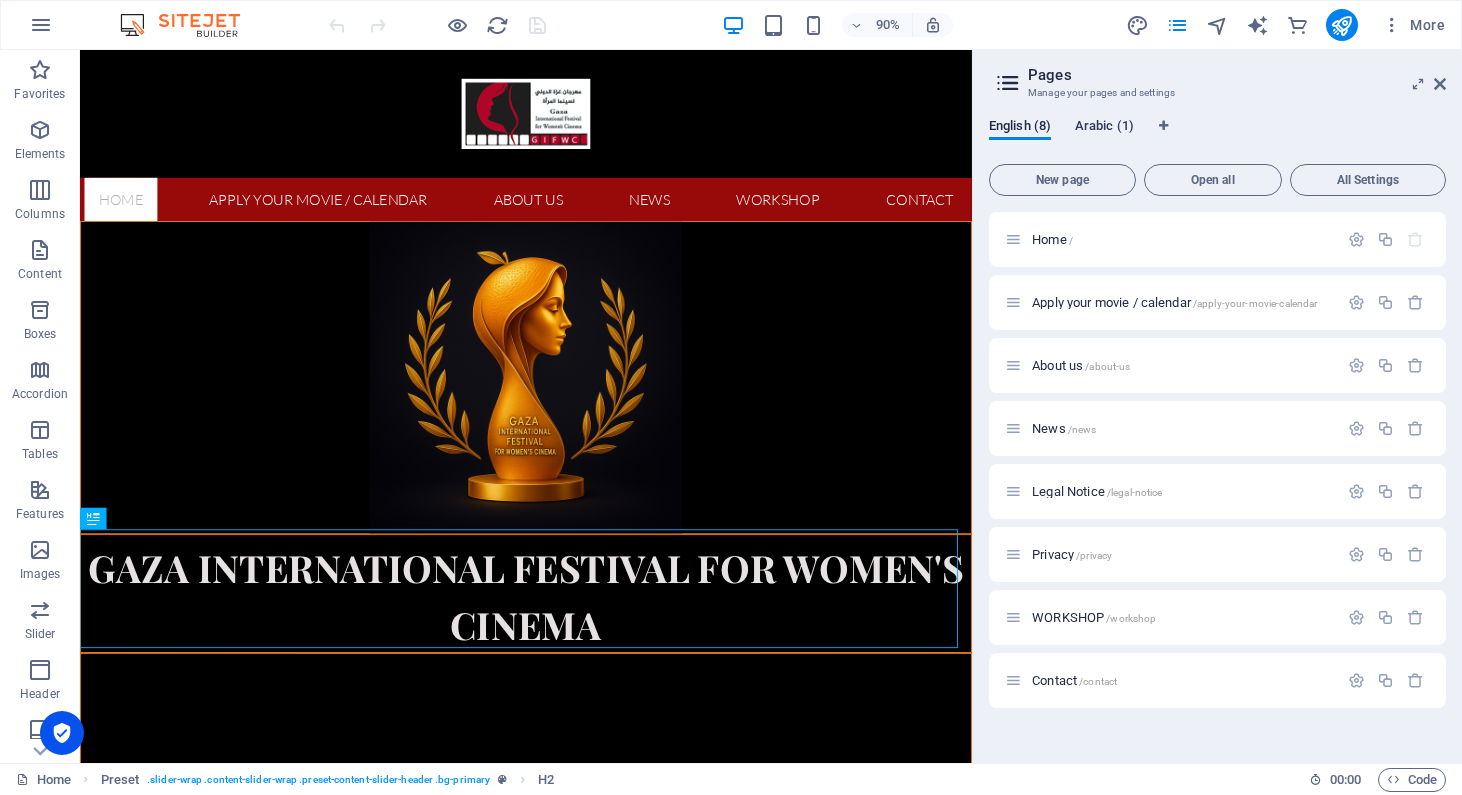 click on "Arabic (1)" at bounding box center (1104, 128) 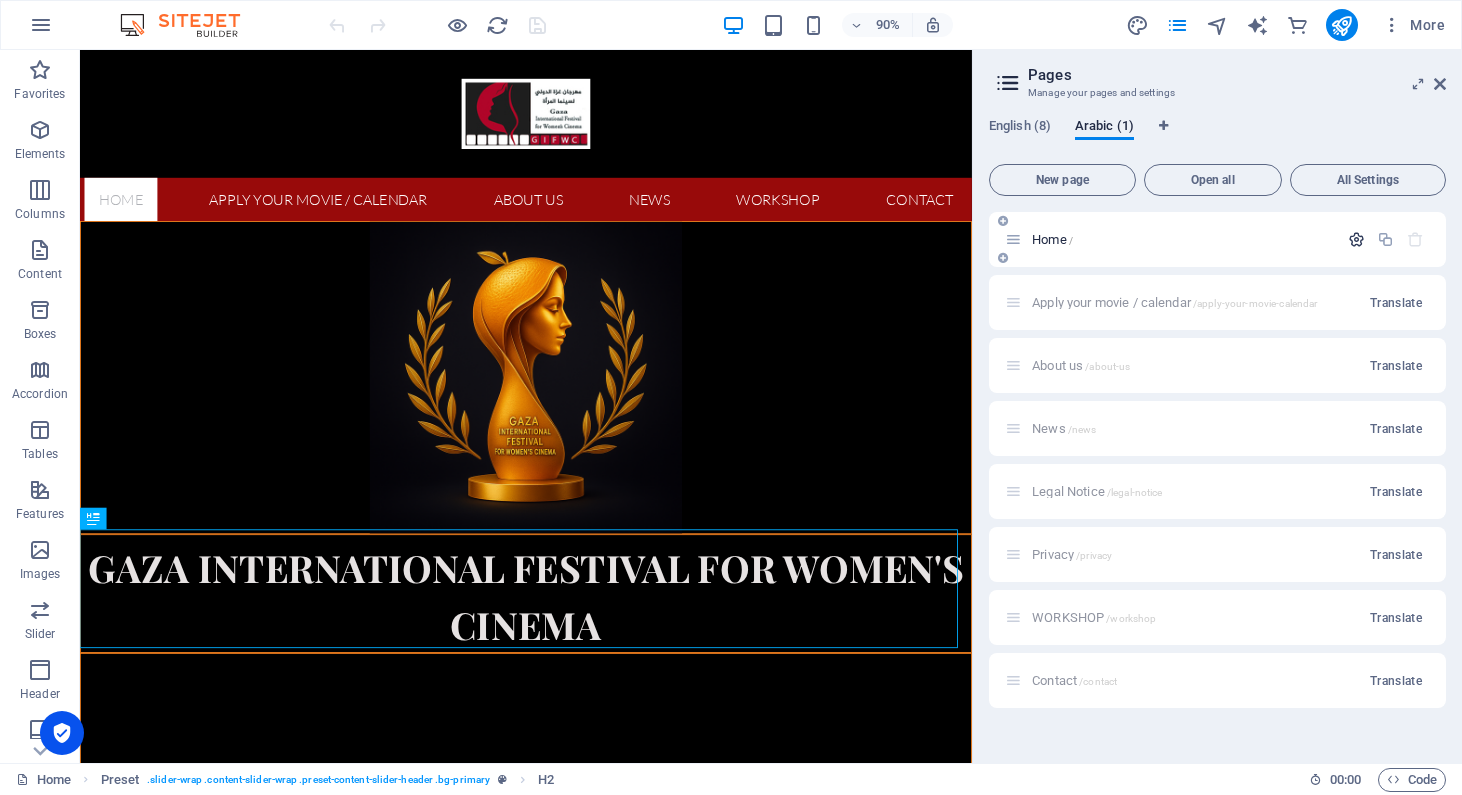 click at bounding box center (1356, 239) 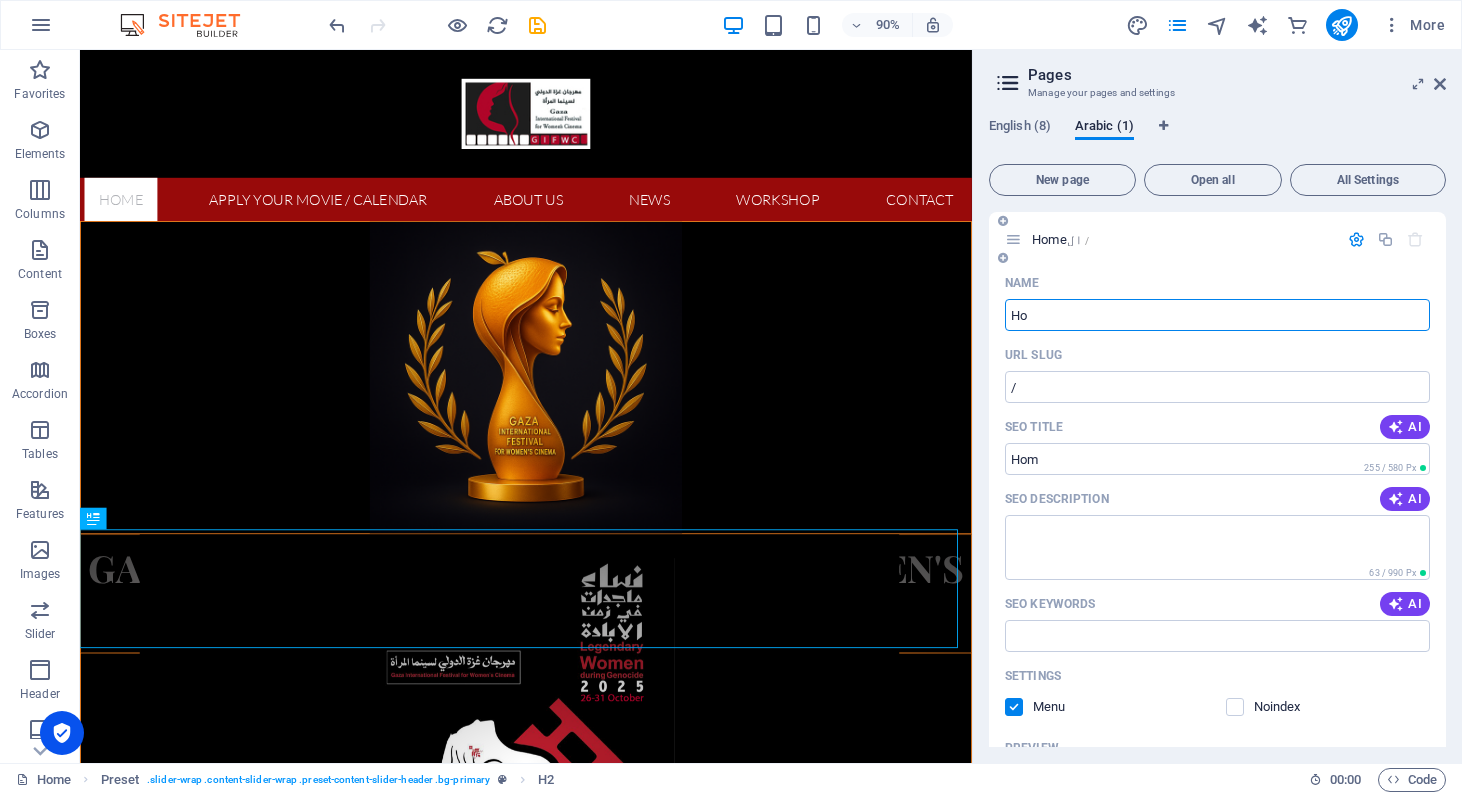 type on "H" 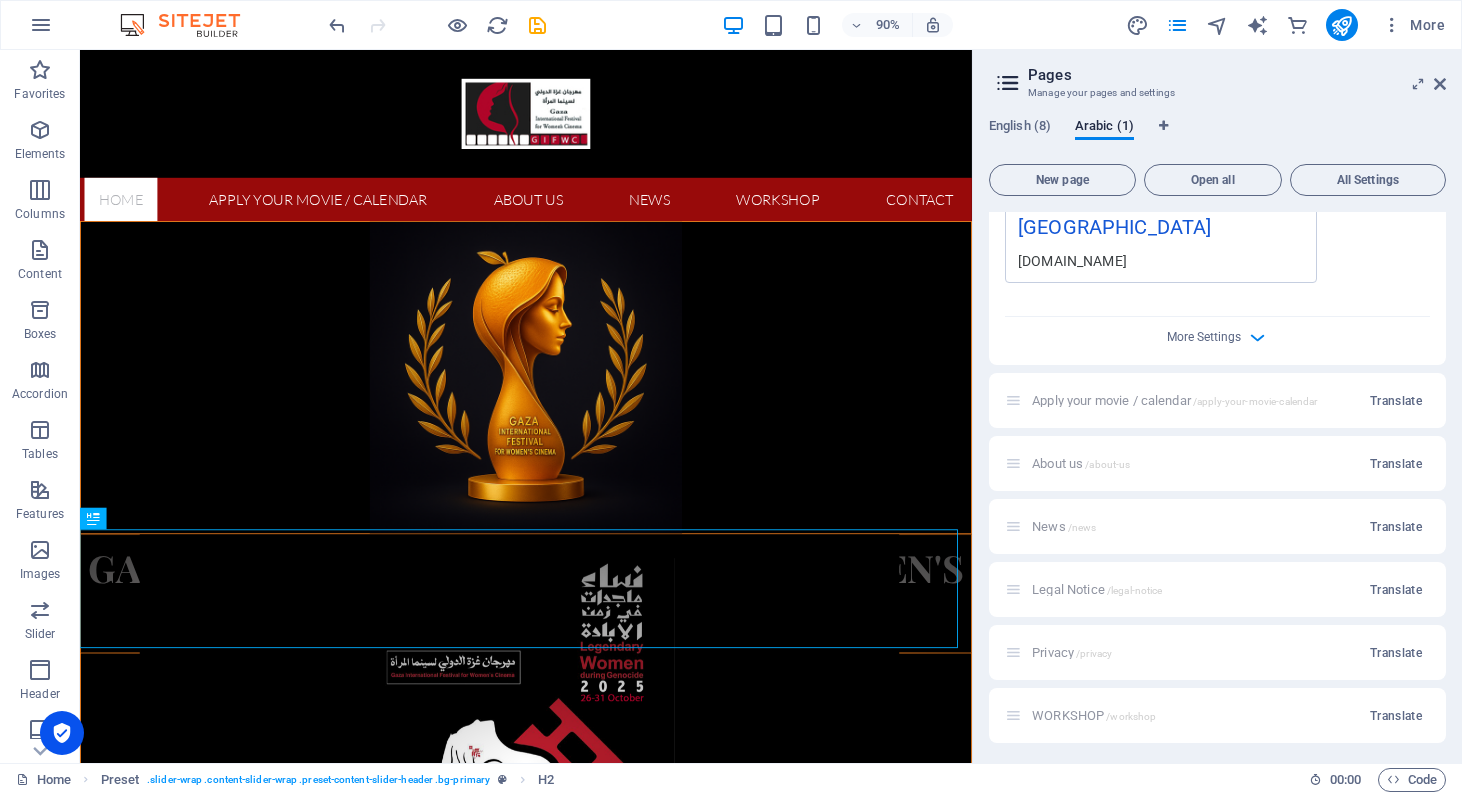 scroll, scrollTop: 680, scrollLeft: 0, axis: vertical 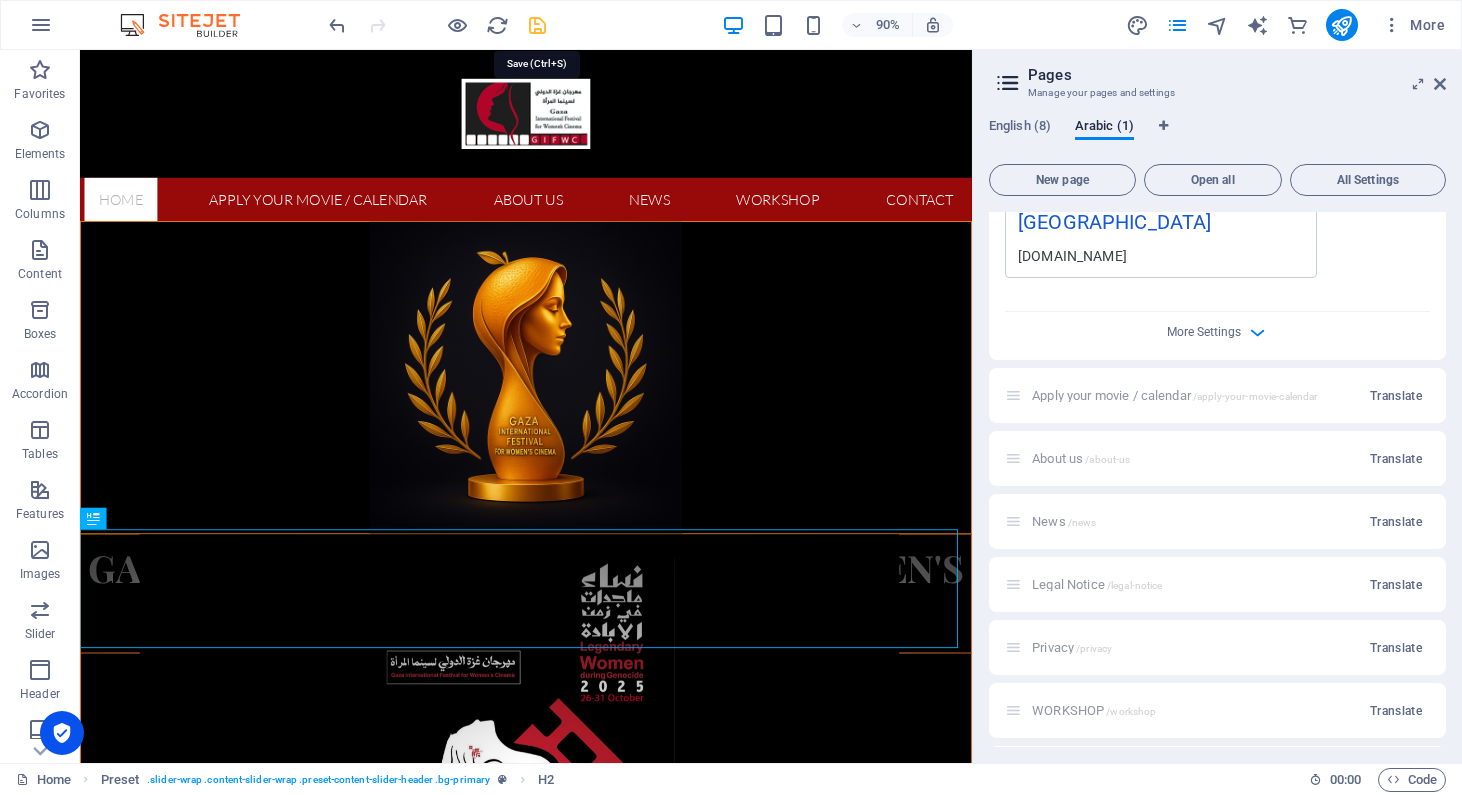 type on "الرئيسية" 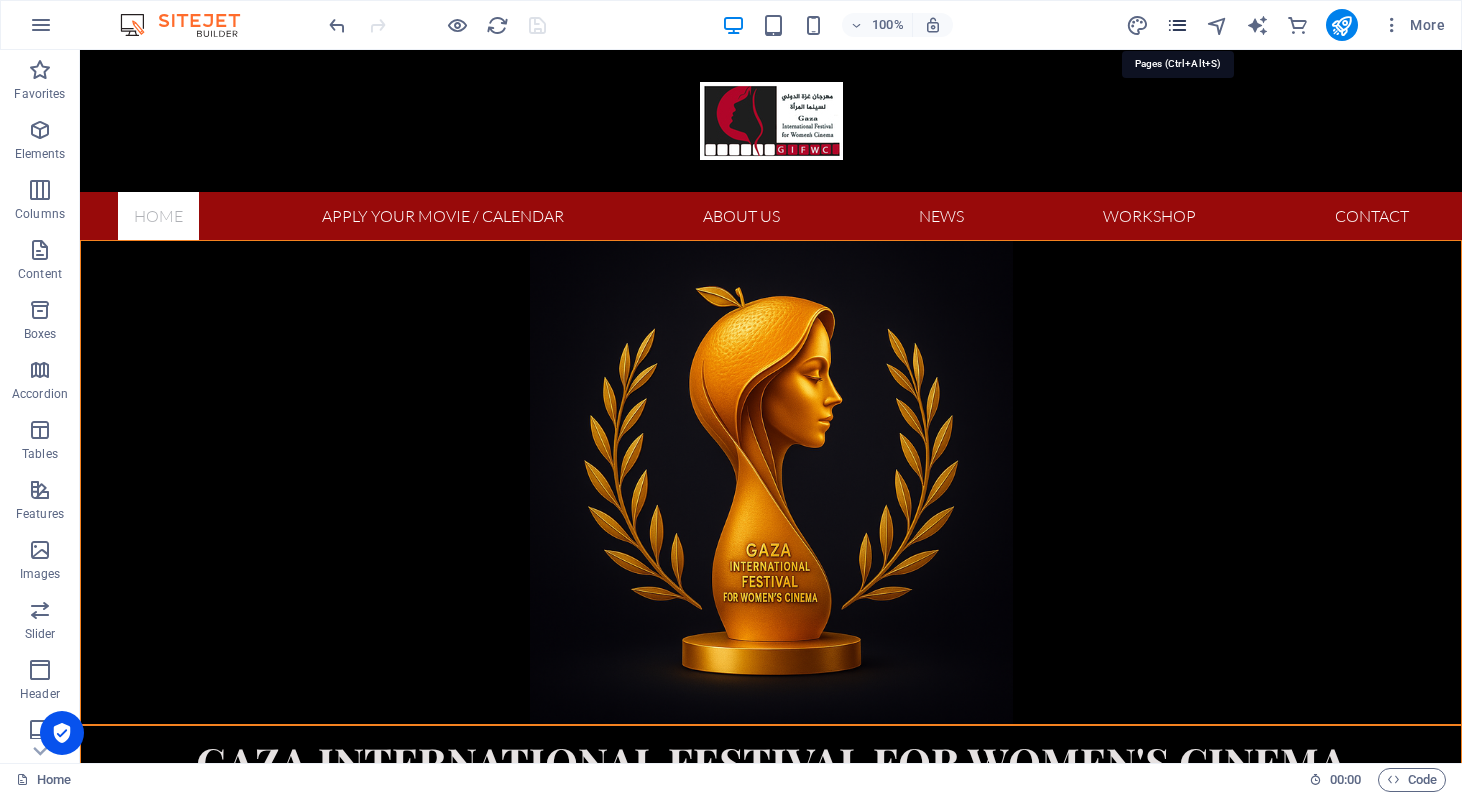 click at bounding box center [1177, 25] 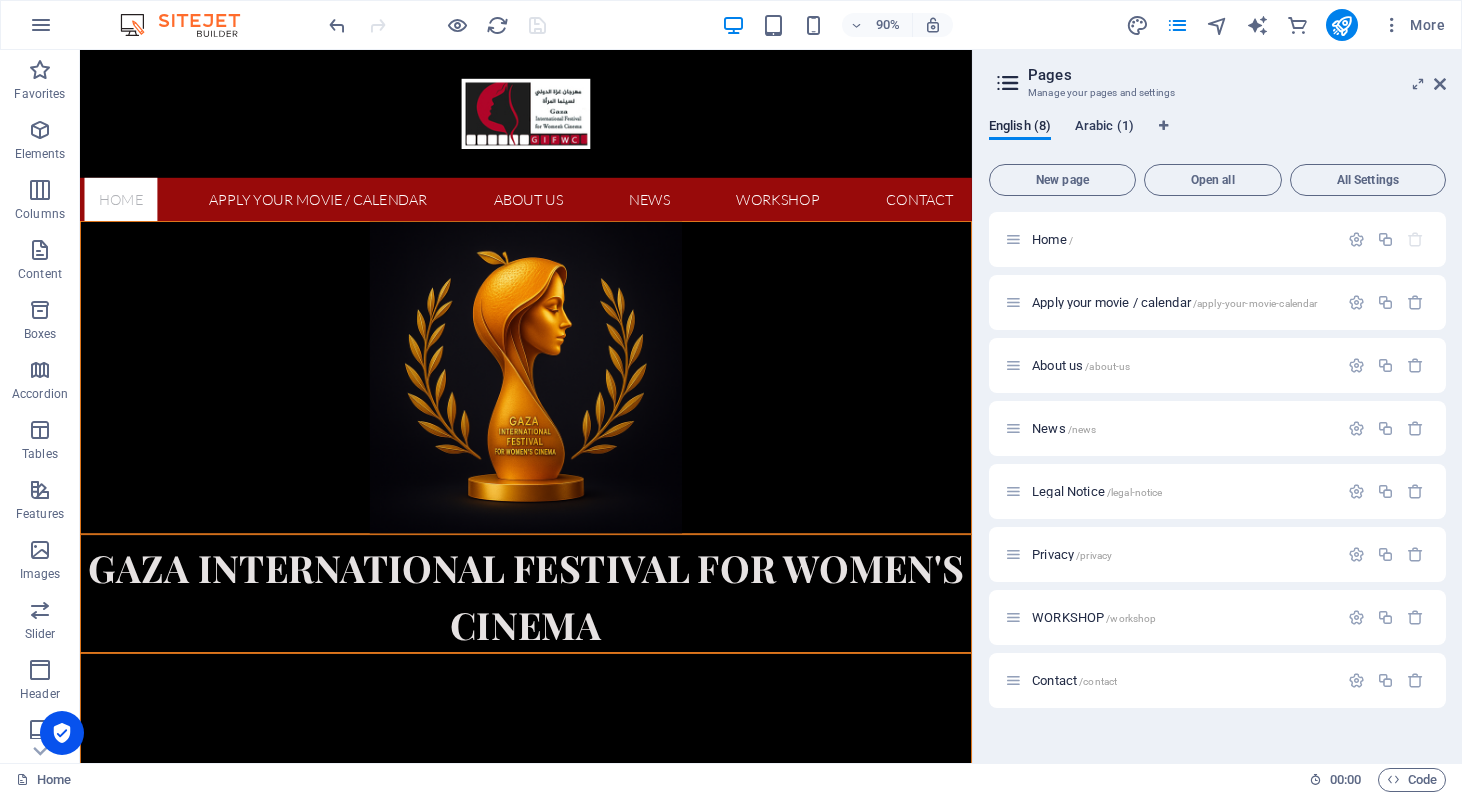 click on "Arabic (1)" at bounding box center (1104, 128) 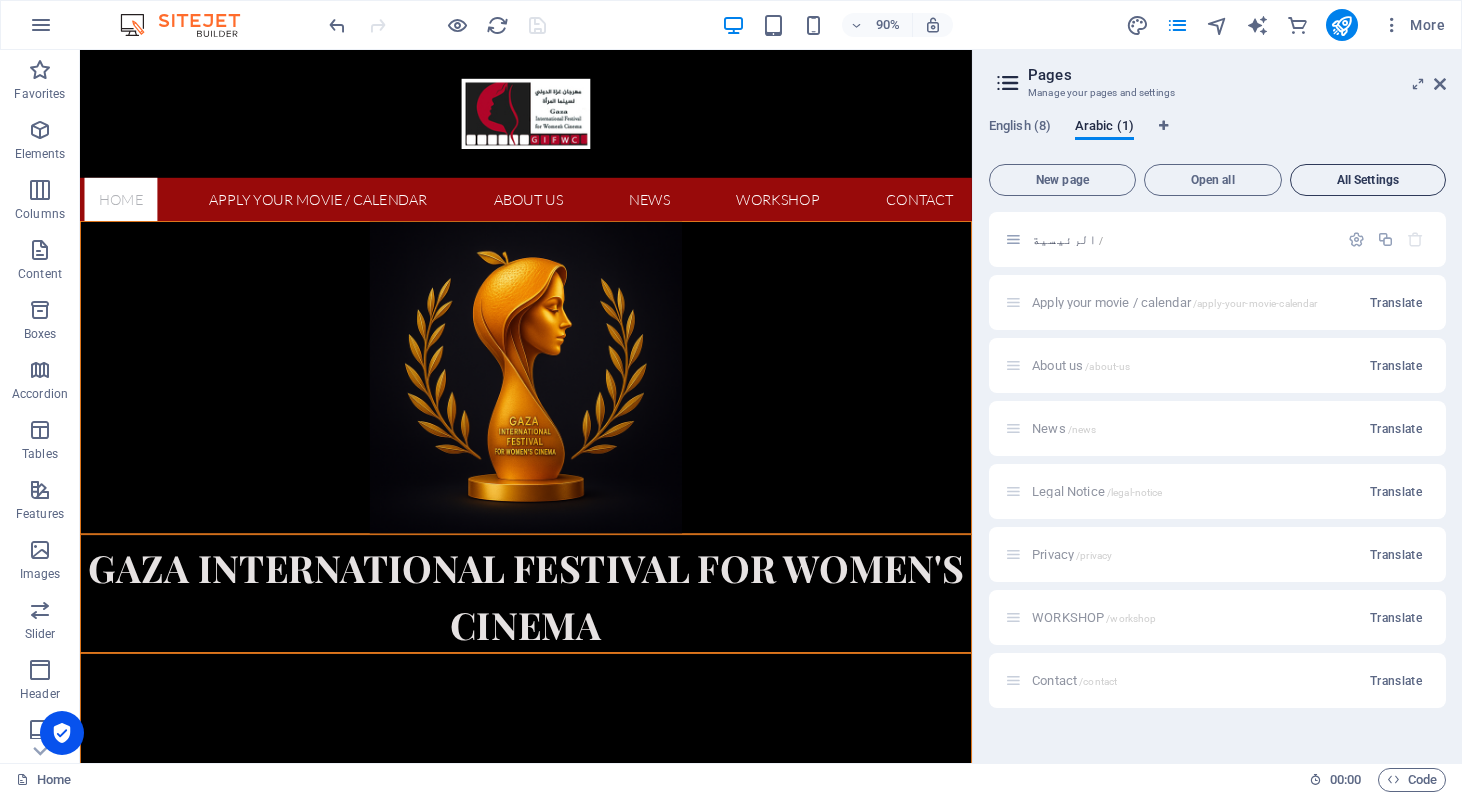 click on "All Settings" at bounding box center (1368, 180) 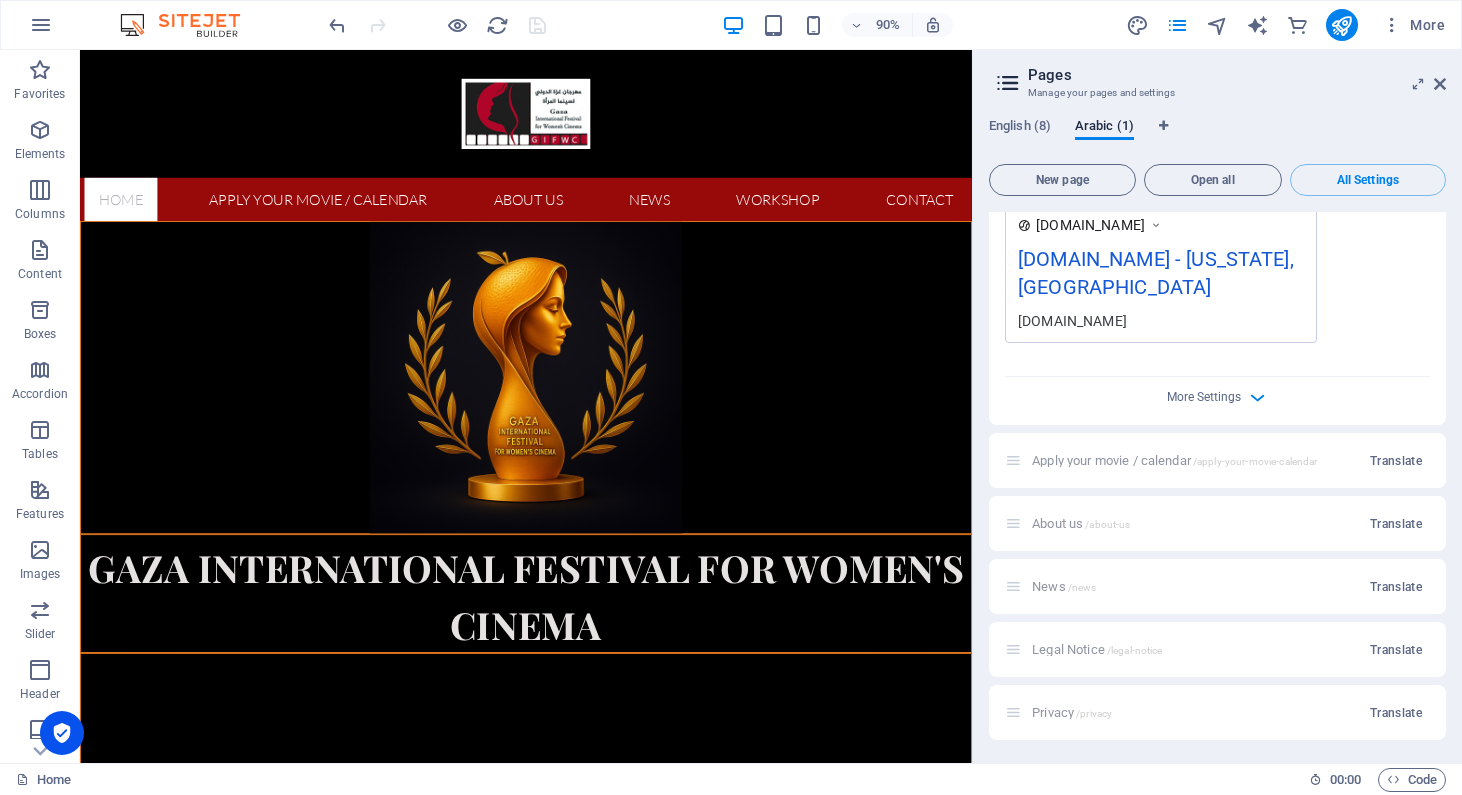 scroll, scrollTop: 637, scrollLeft: 0, axis: vertical 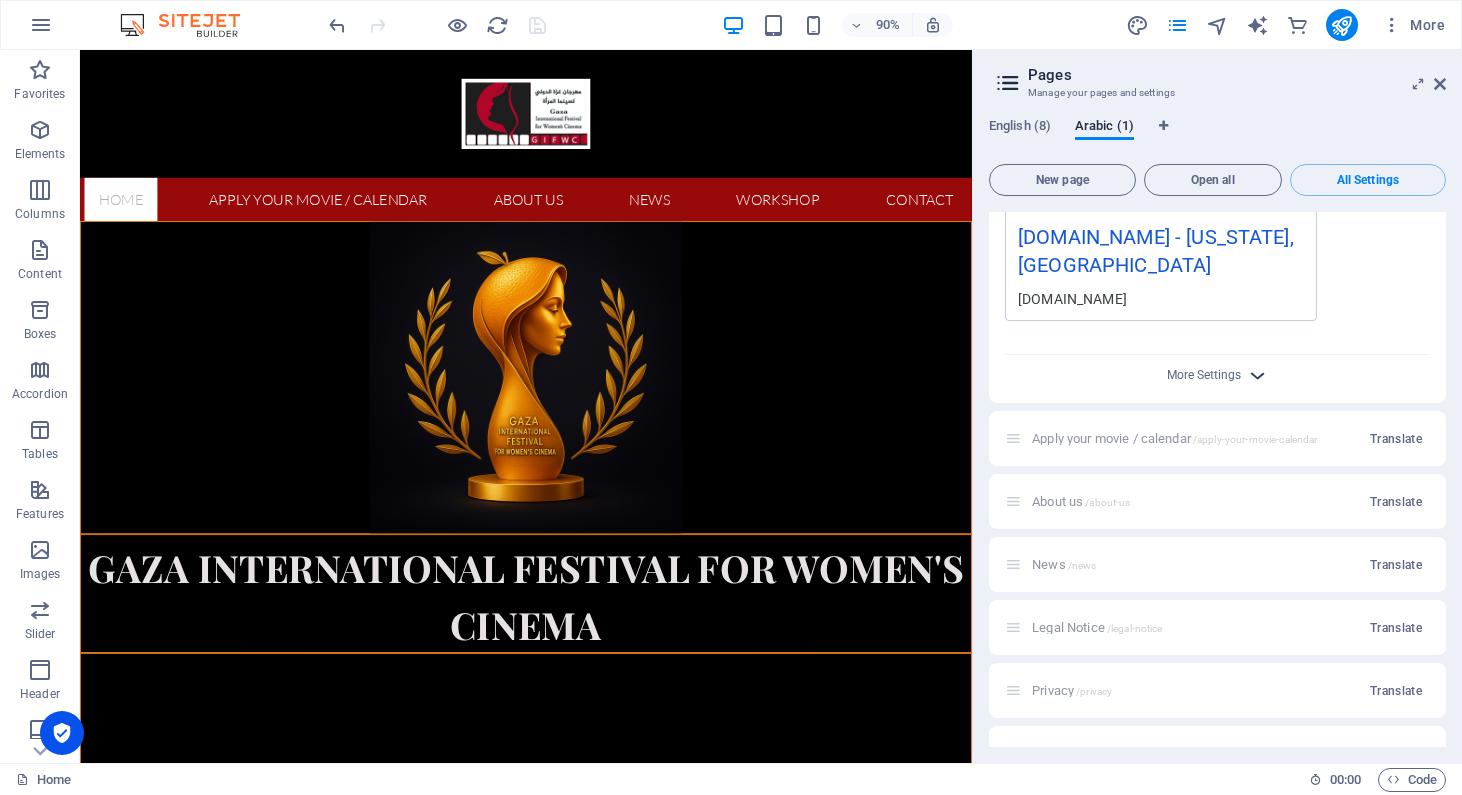 click at bounding box center [1257, 375] 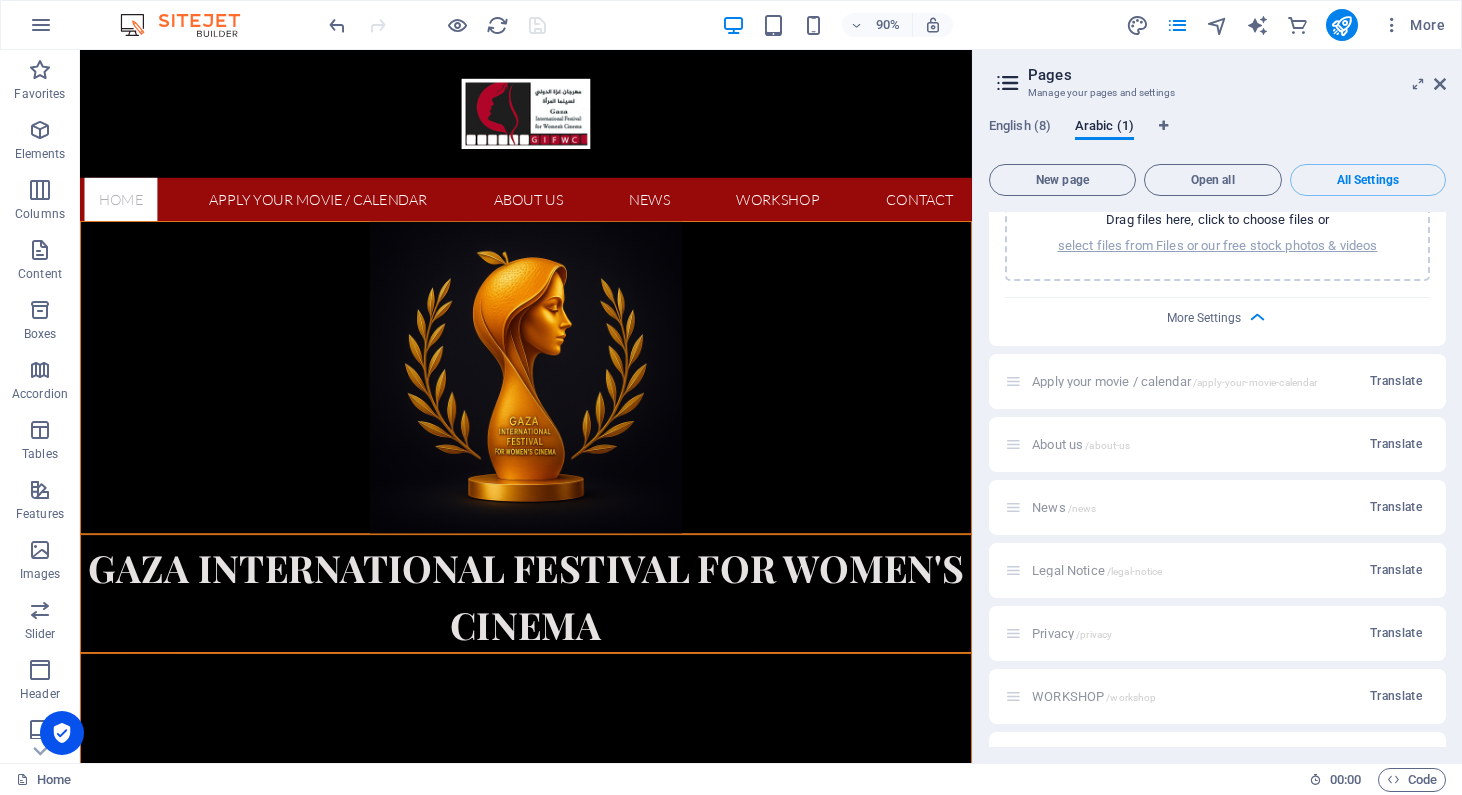 scroll, scrollTop: 1002, scrollLeft: 0, axis: vertical 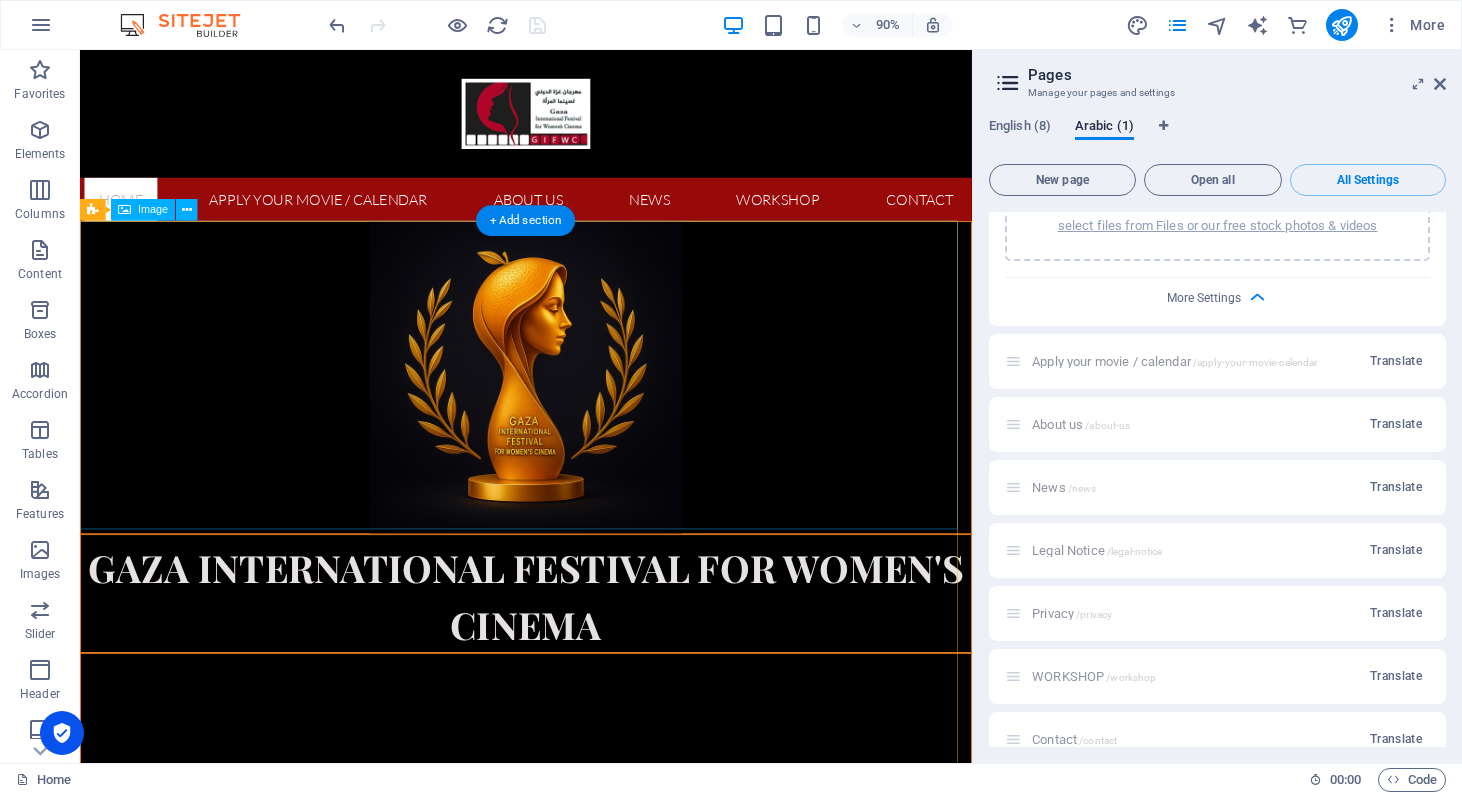 click at bounding box center [575, 414] 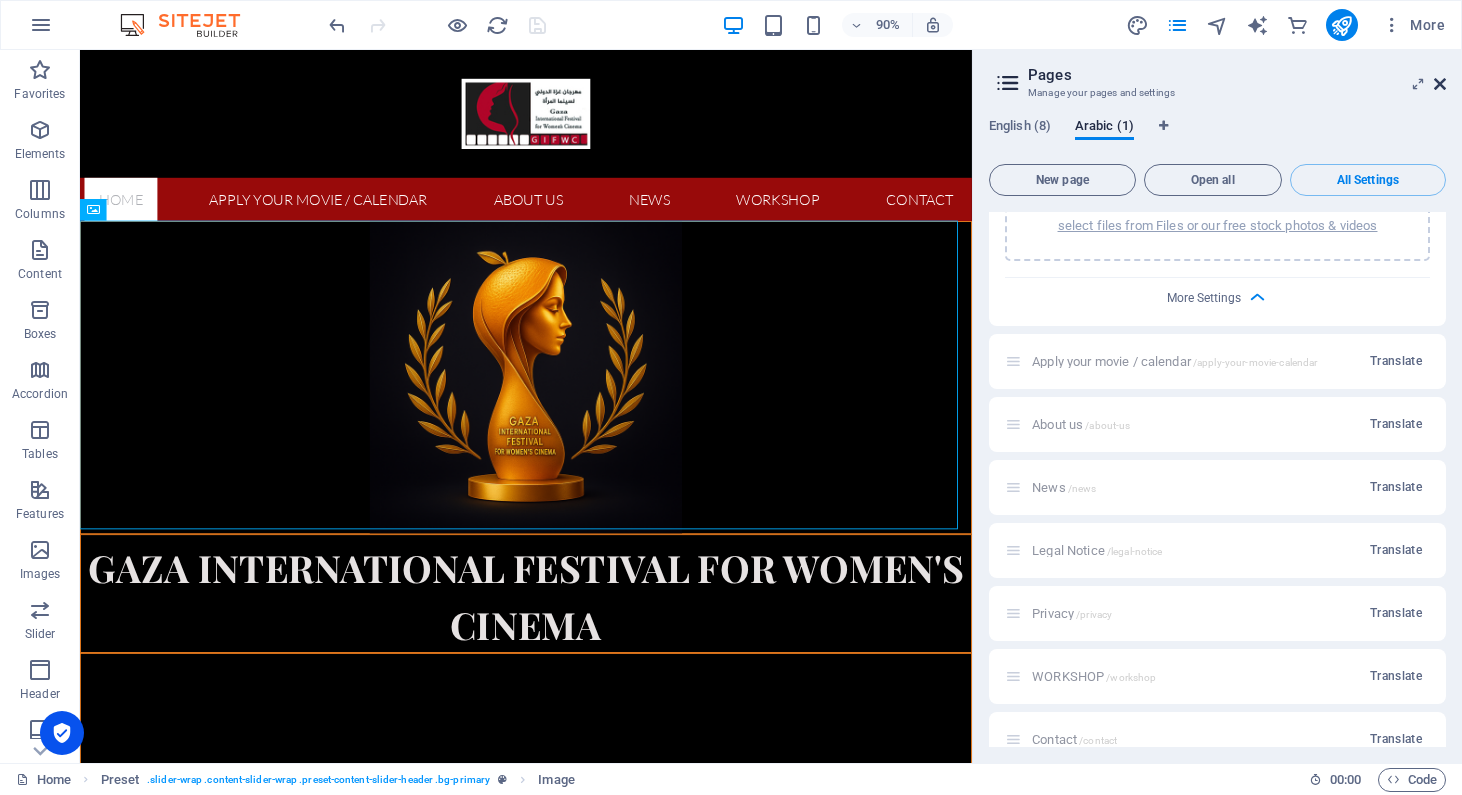 click at bounding box center [1440, 84] 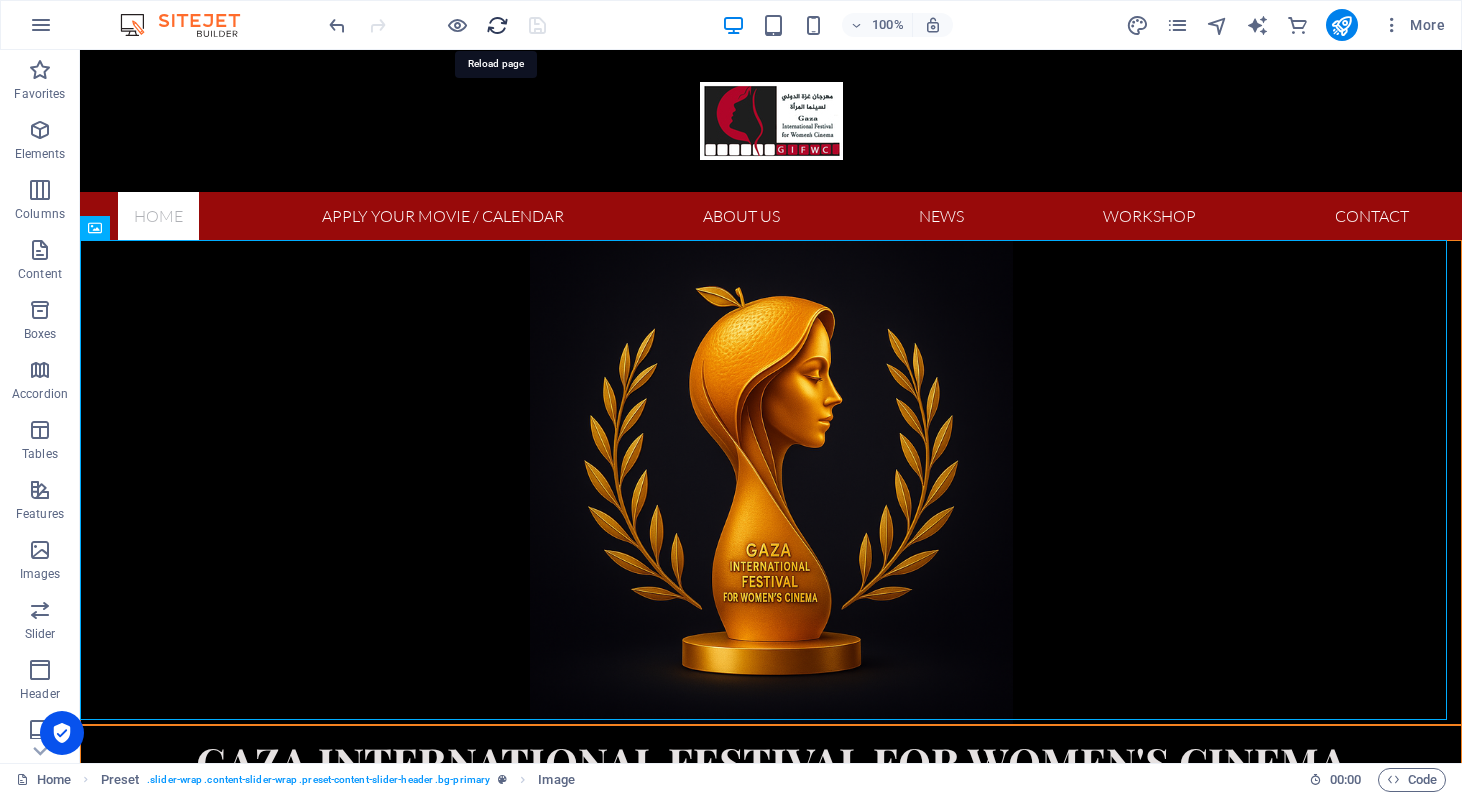 click at bounding box center (497, 25) 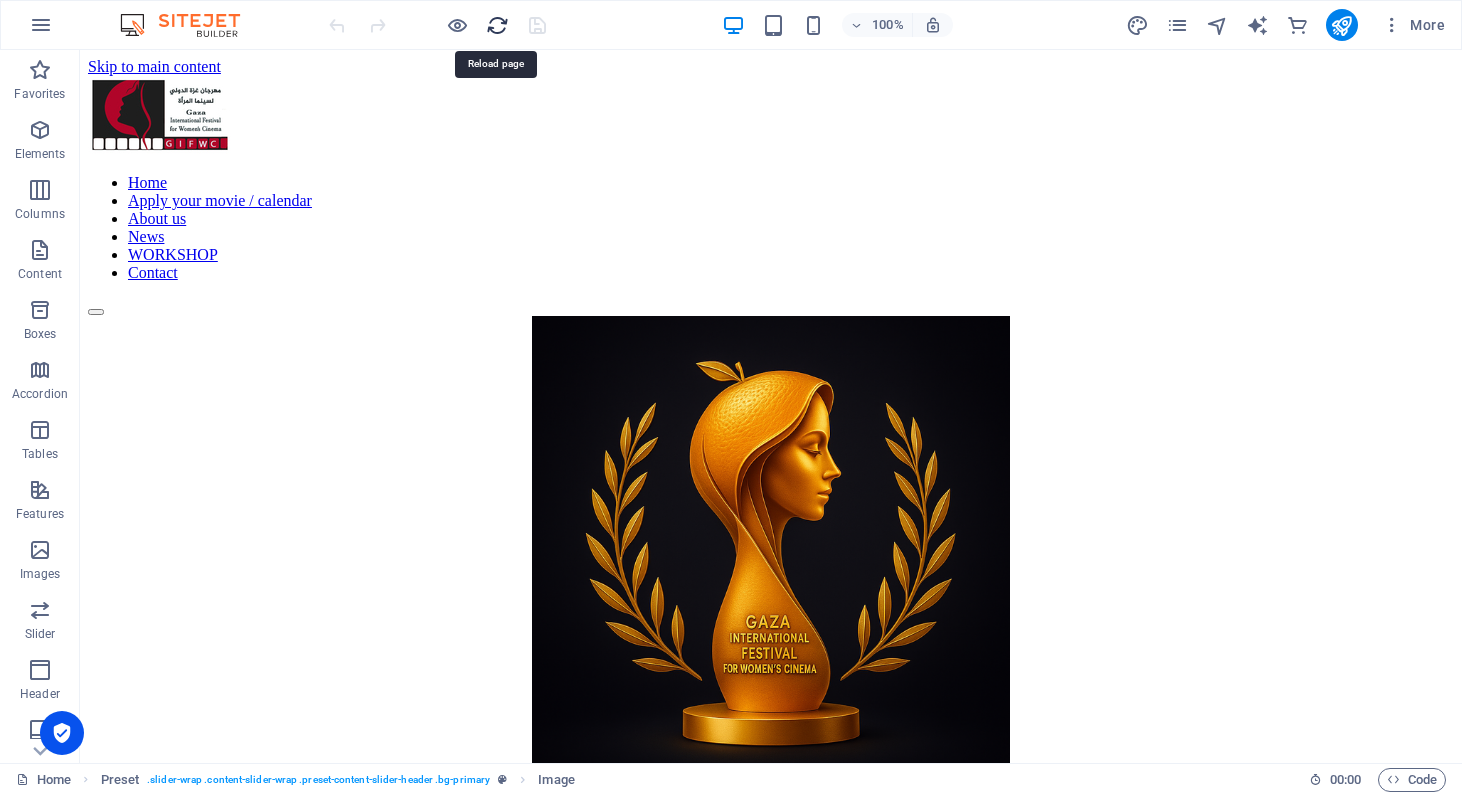 scroll, scrollTop: 0, scrollLeft: 0, axis: both 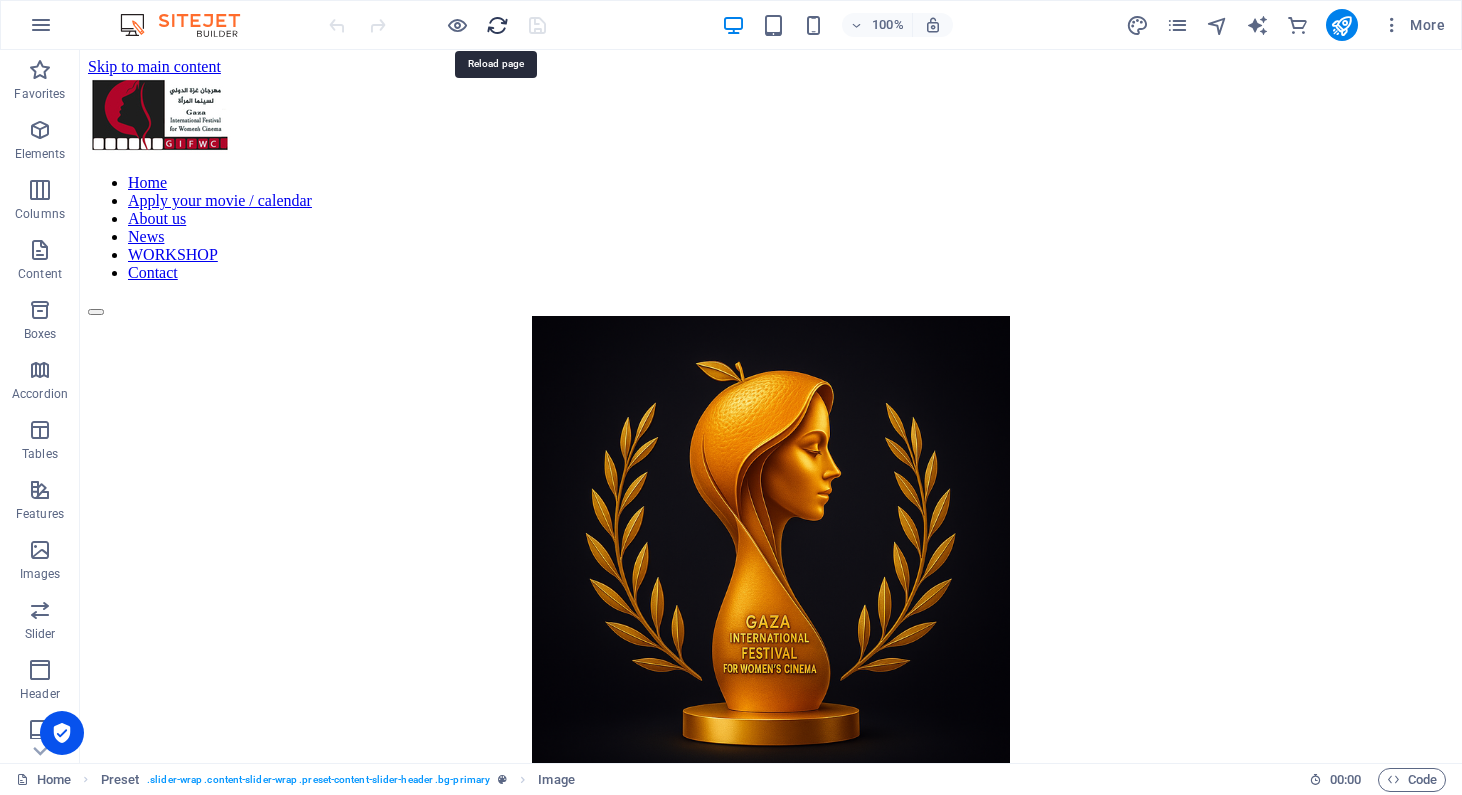 click at bounding box center [497, 25] 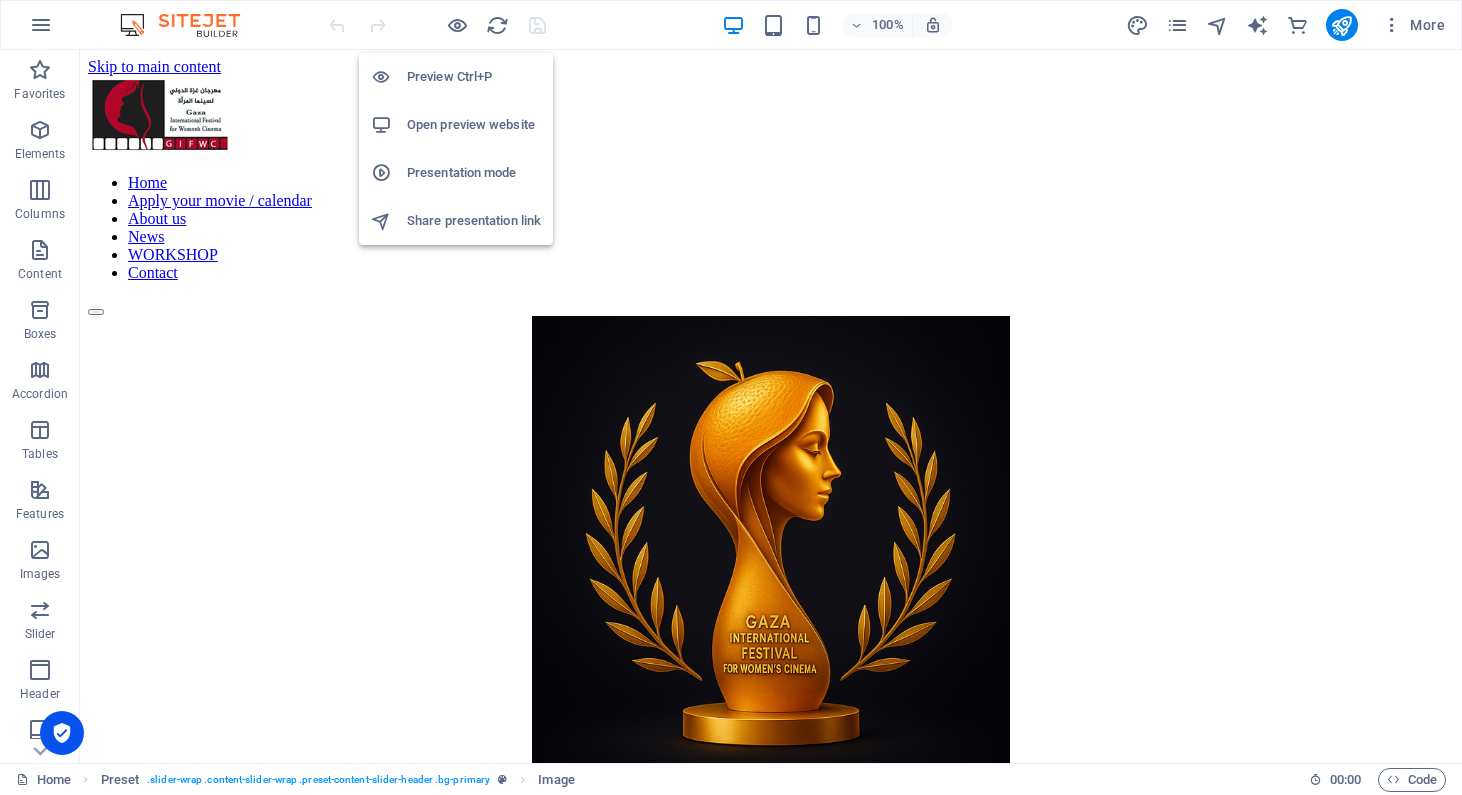 click on "Open preview website" at bounding box center (474, 125) 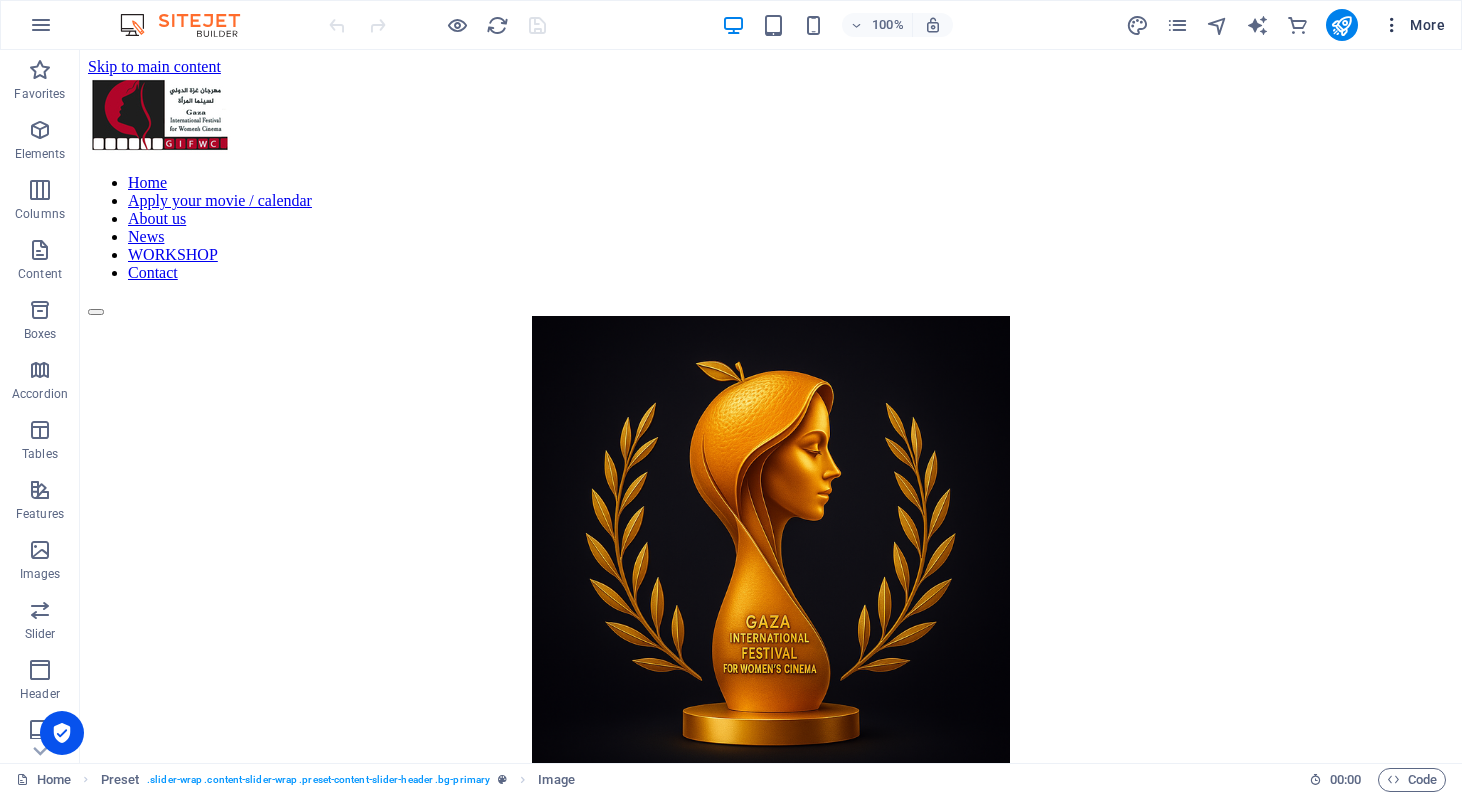 click on "More" at bounding box center [1413, 25] 